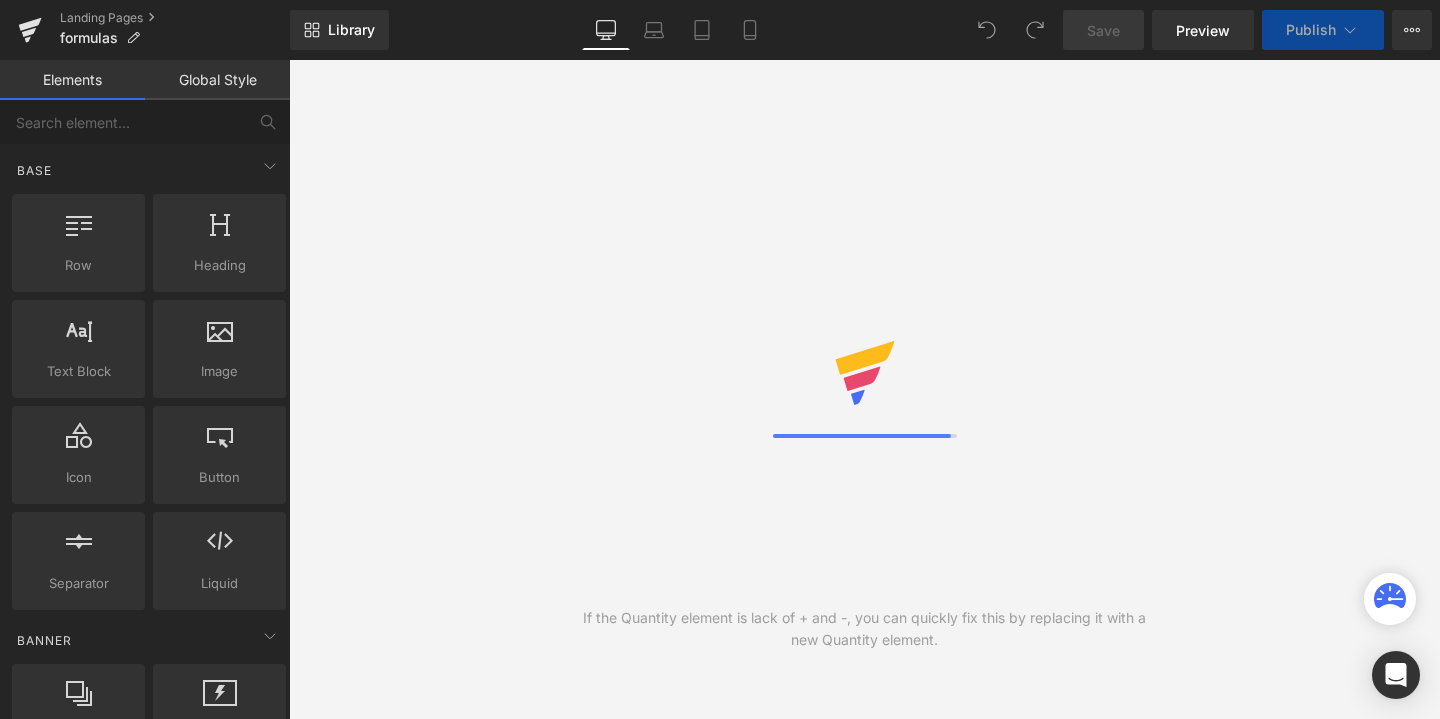 scroll, scrollTop: 0, scrollLeft: 0, axis: both 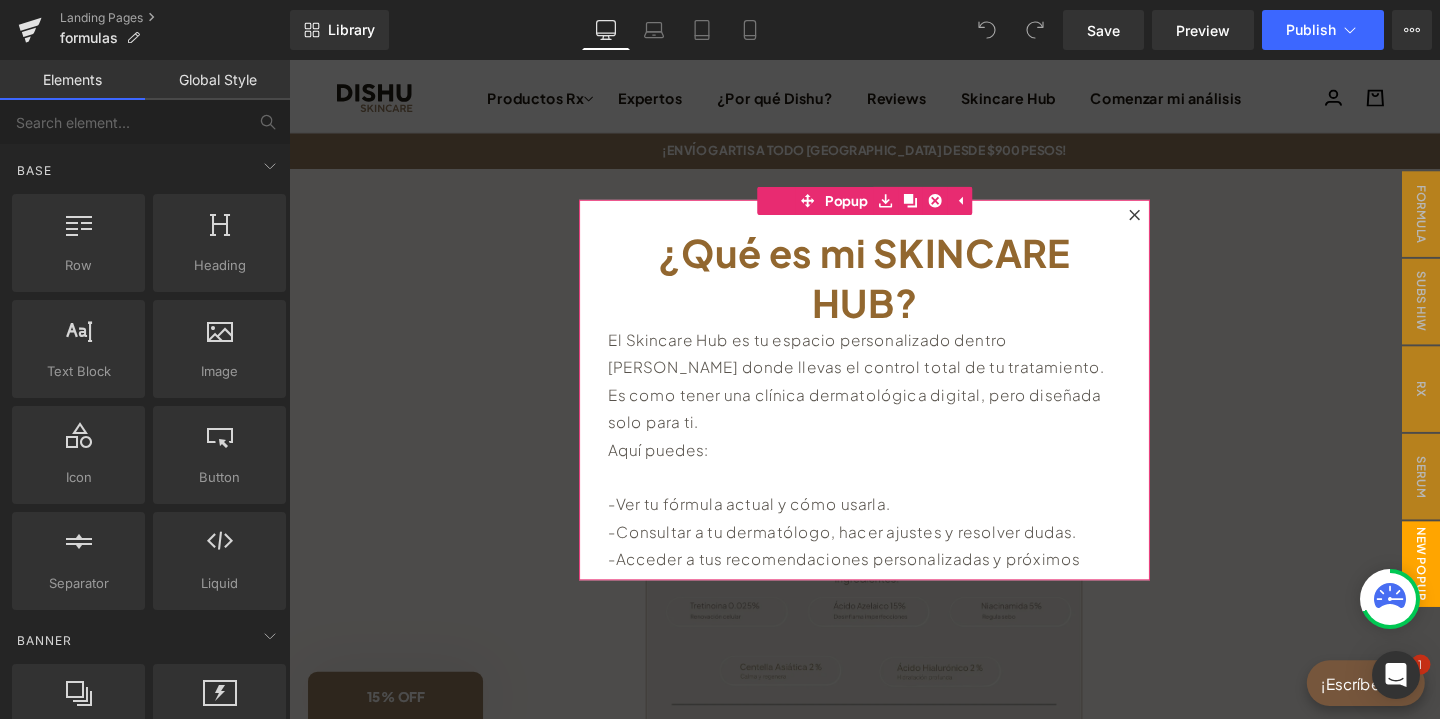 click 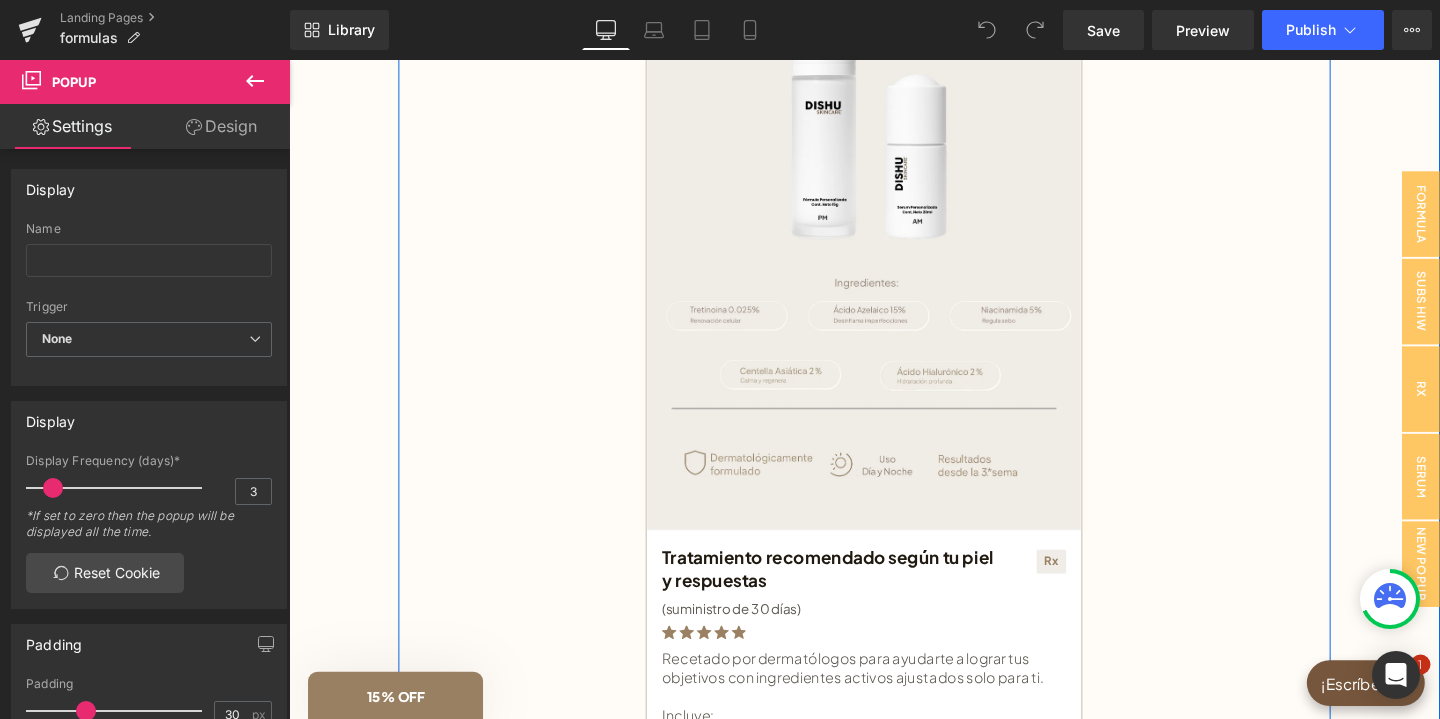 scroll, scrollTop: 316, scrollLeft: 0, axis: vertical 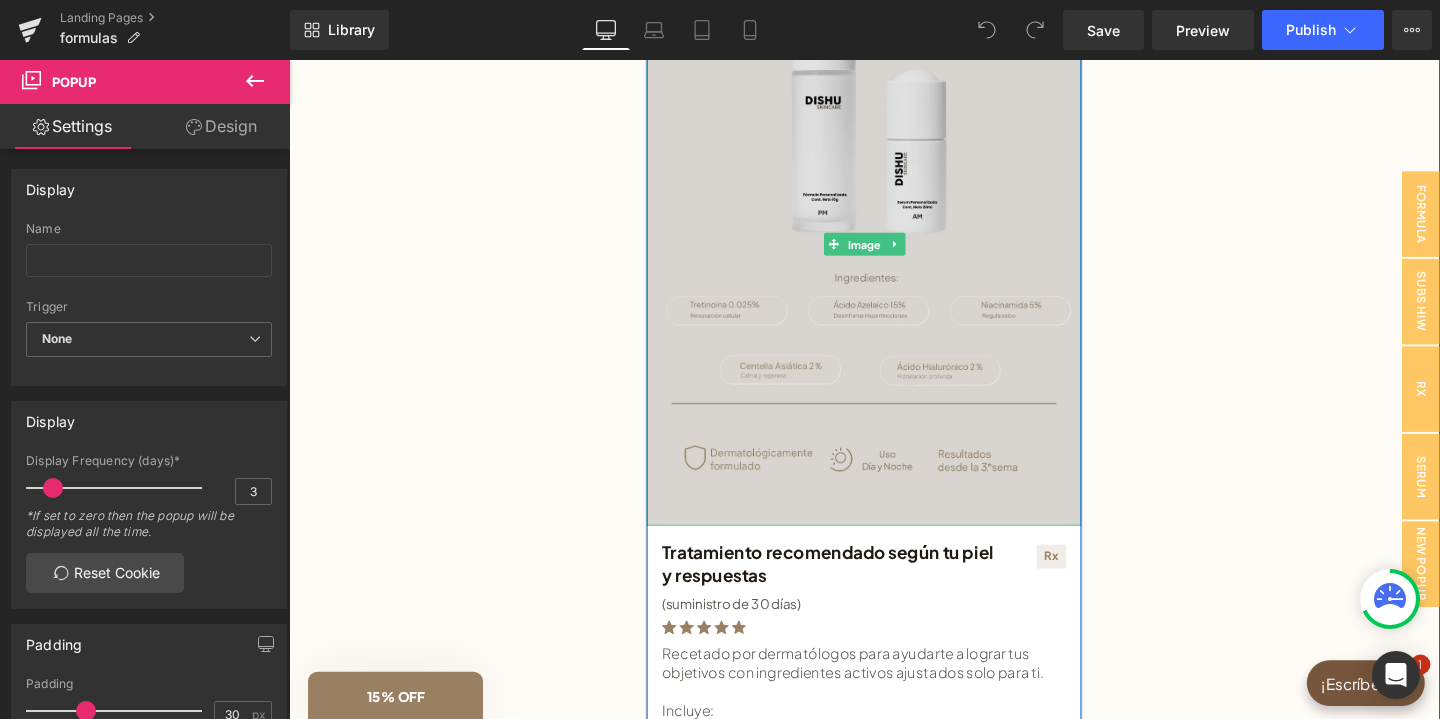 click at bounding box center [893, 254] 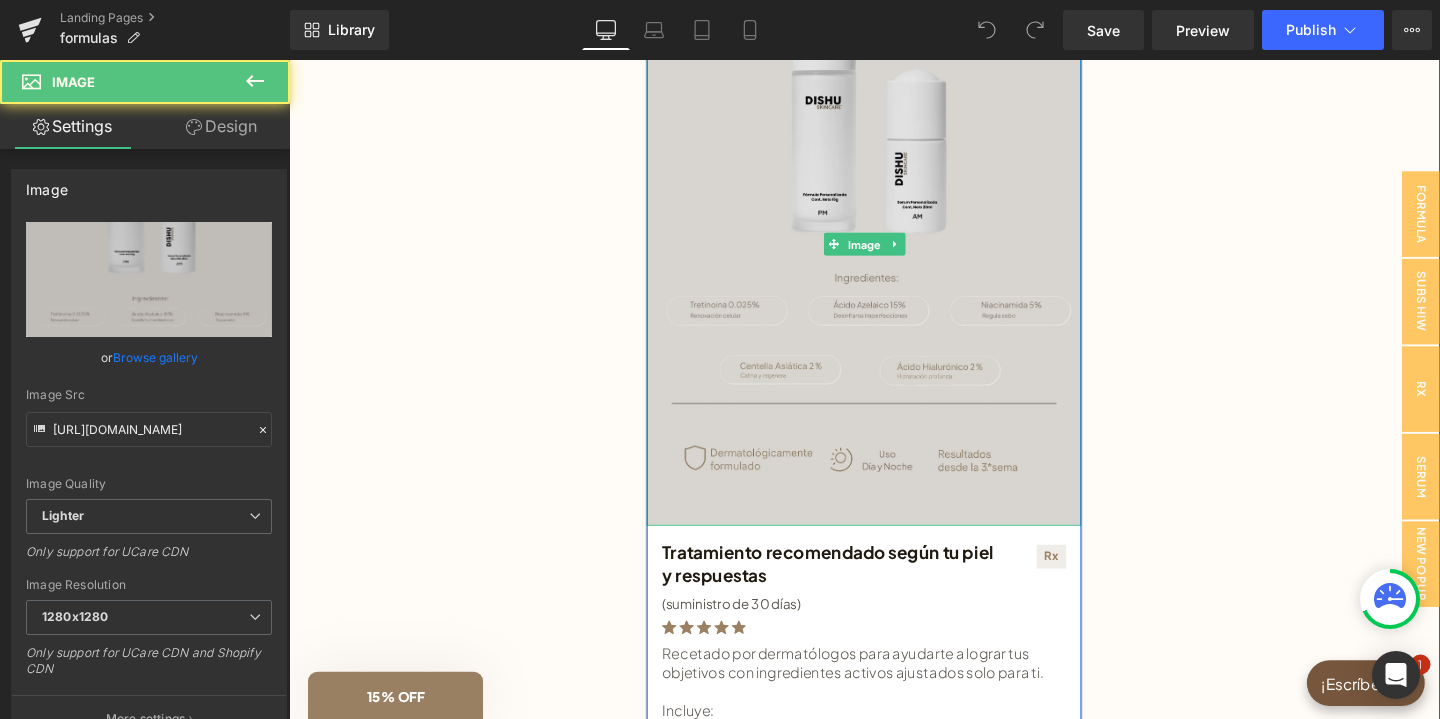 scroll, scrollTop: 167, scrollLeft: 0, axis: vertical 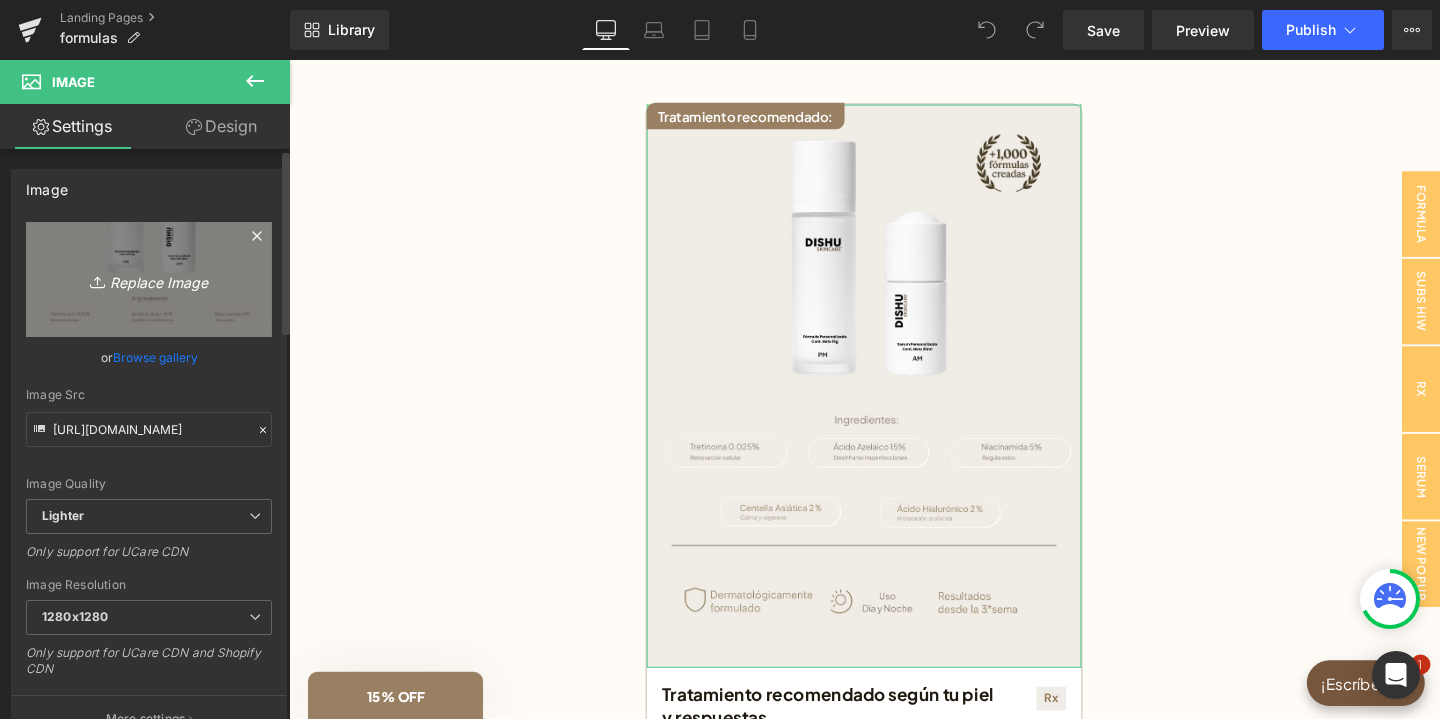 click on "Replace Image" at bounding box center [149, 279] 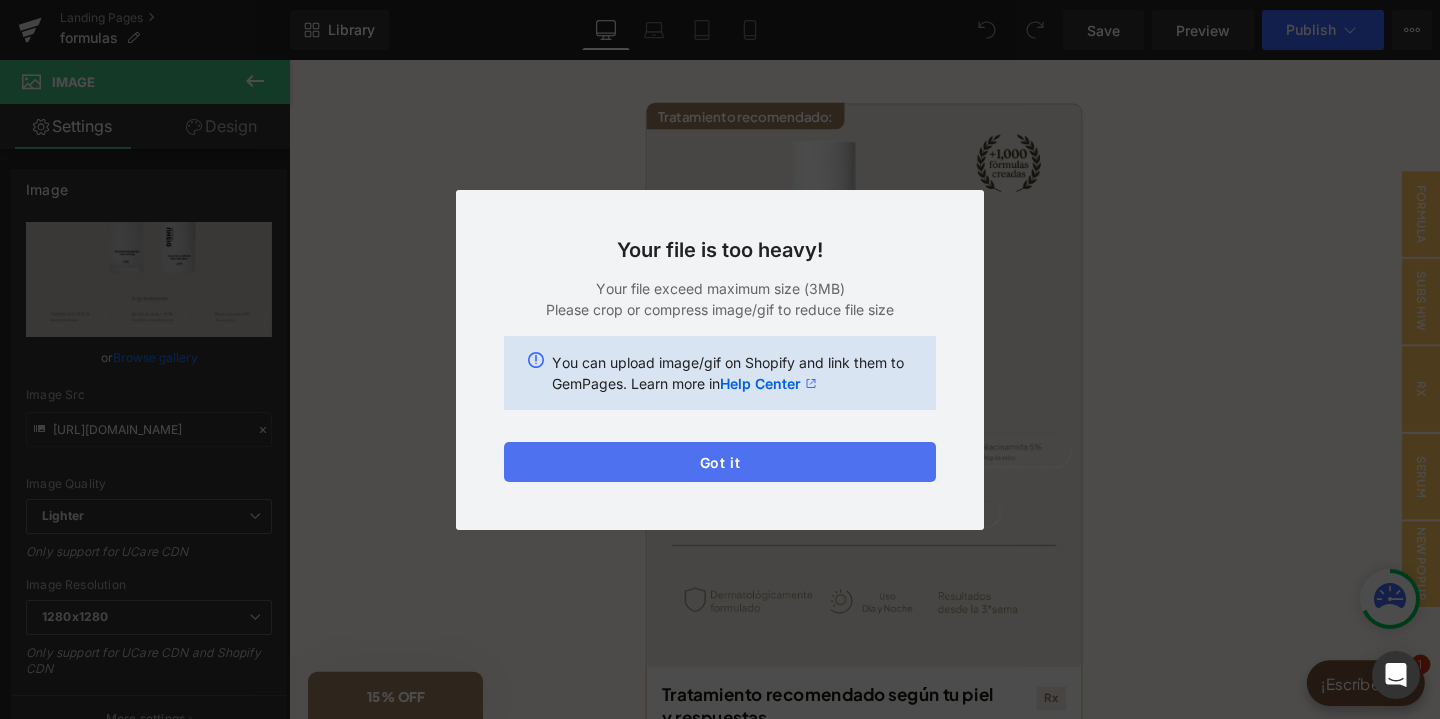 click on "Got it" at bounding box center (720, 462) 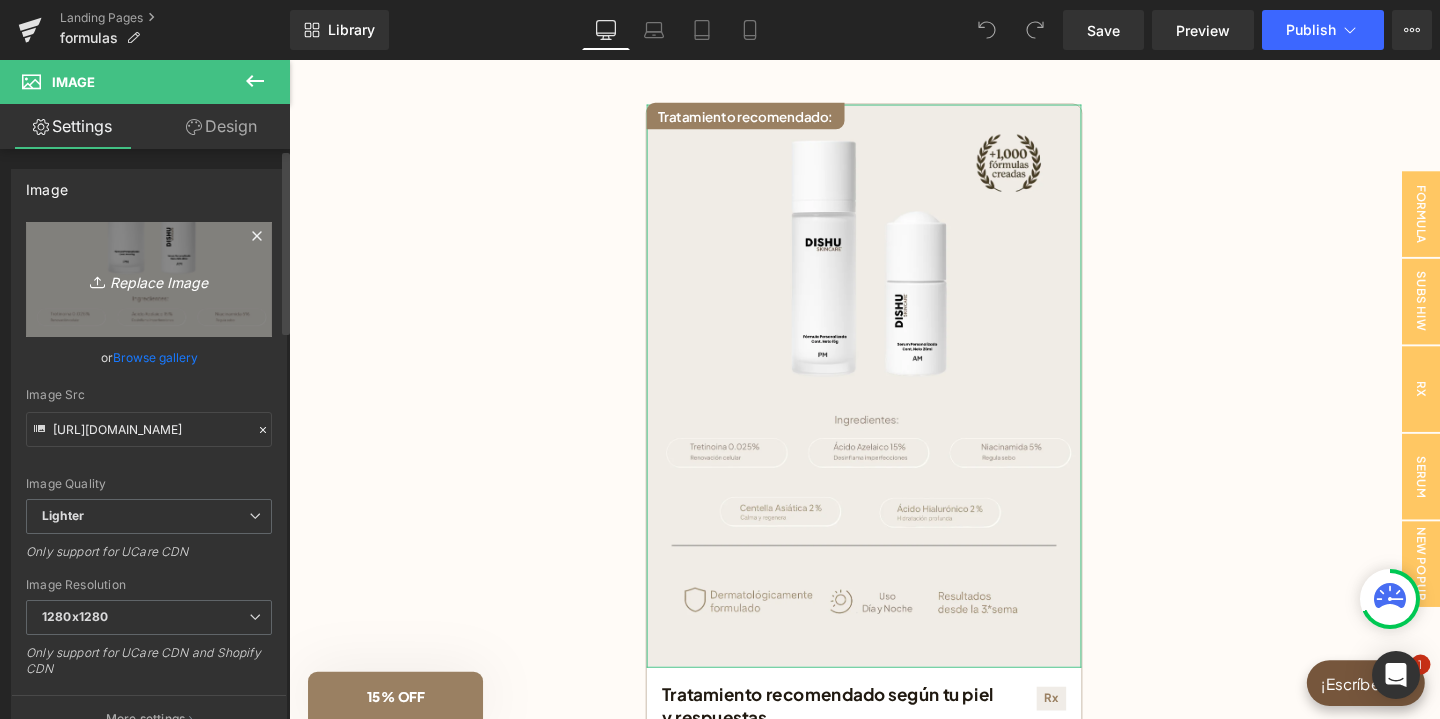 click on "Replace Image" at bounding box center (149, 279) 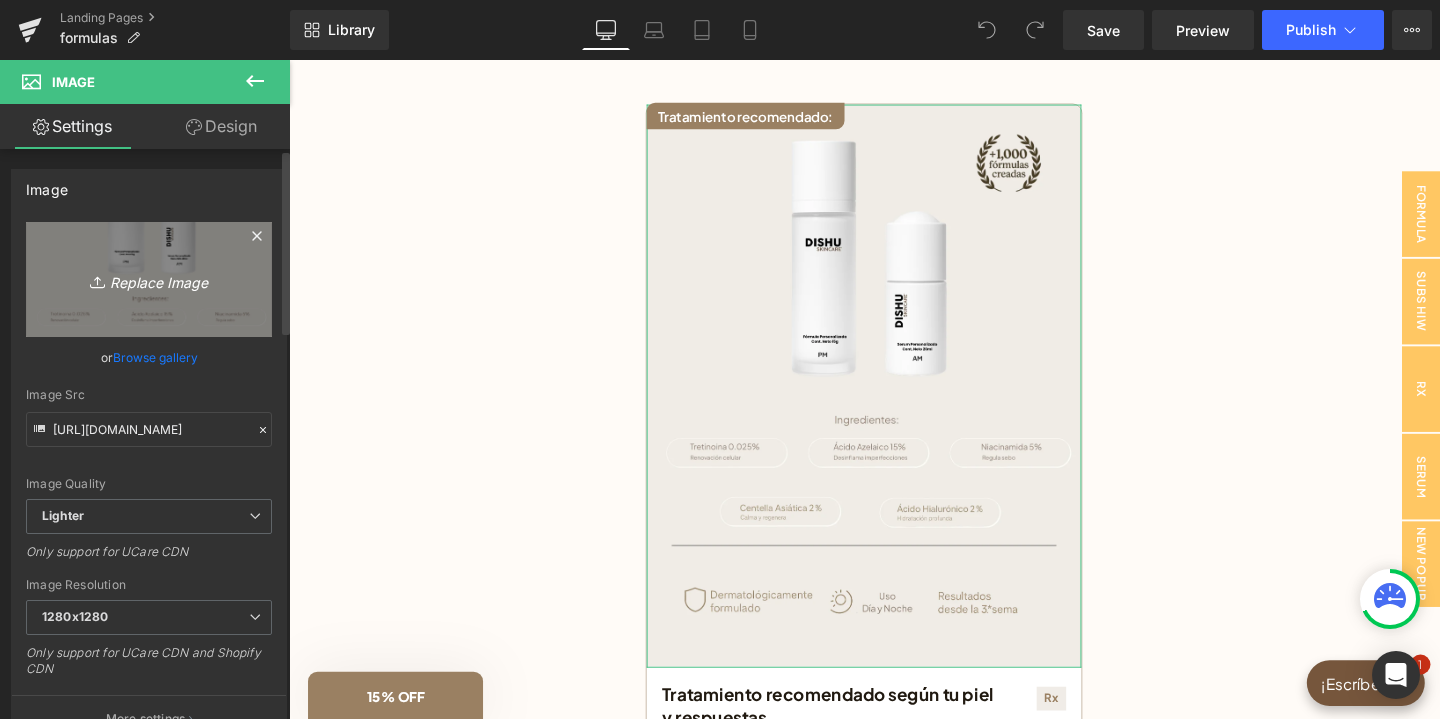 type on "C:\fakepath\pre analisis landing.webp" 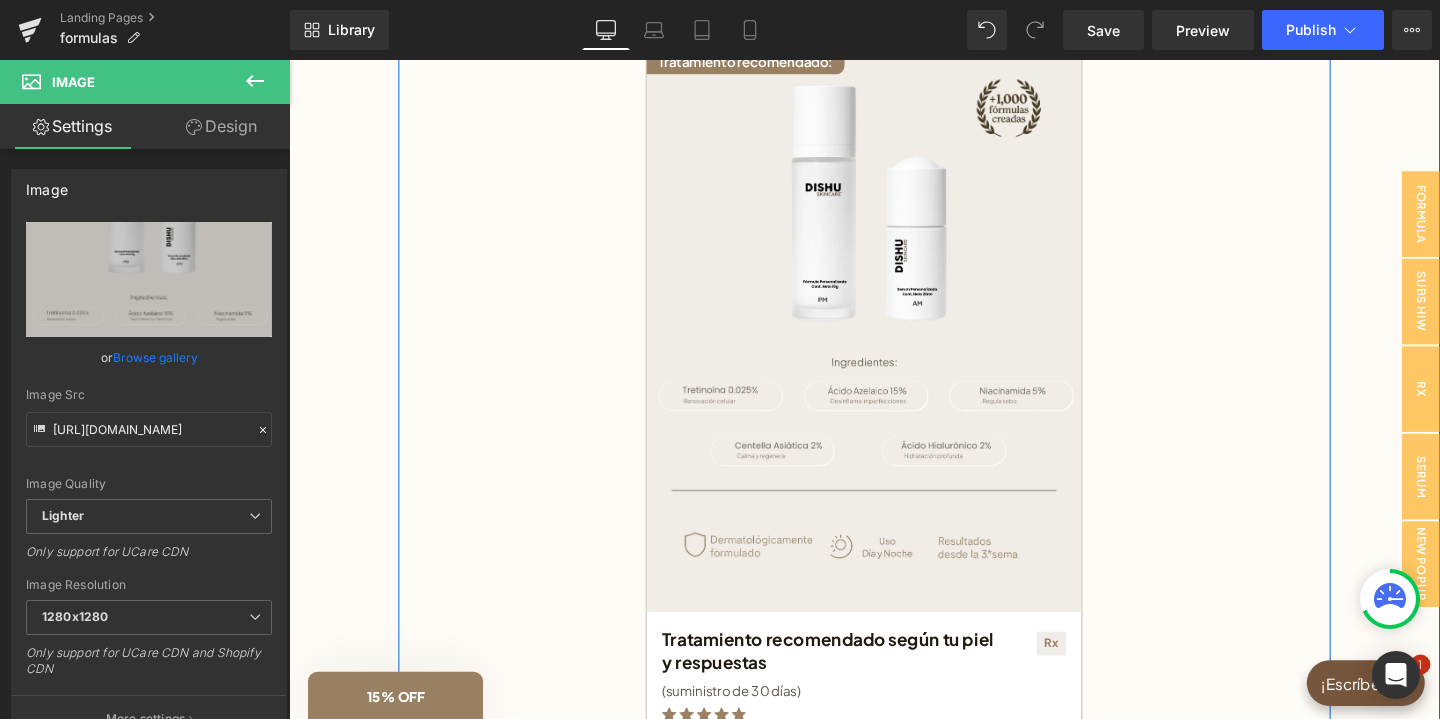scroll, scrollTop: 122, scrollLeft: 0, axis: vertical 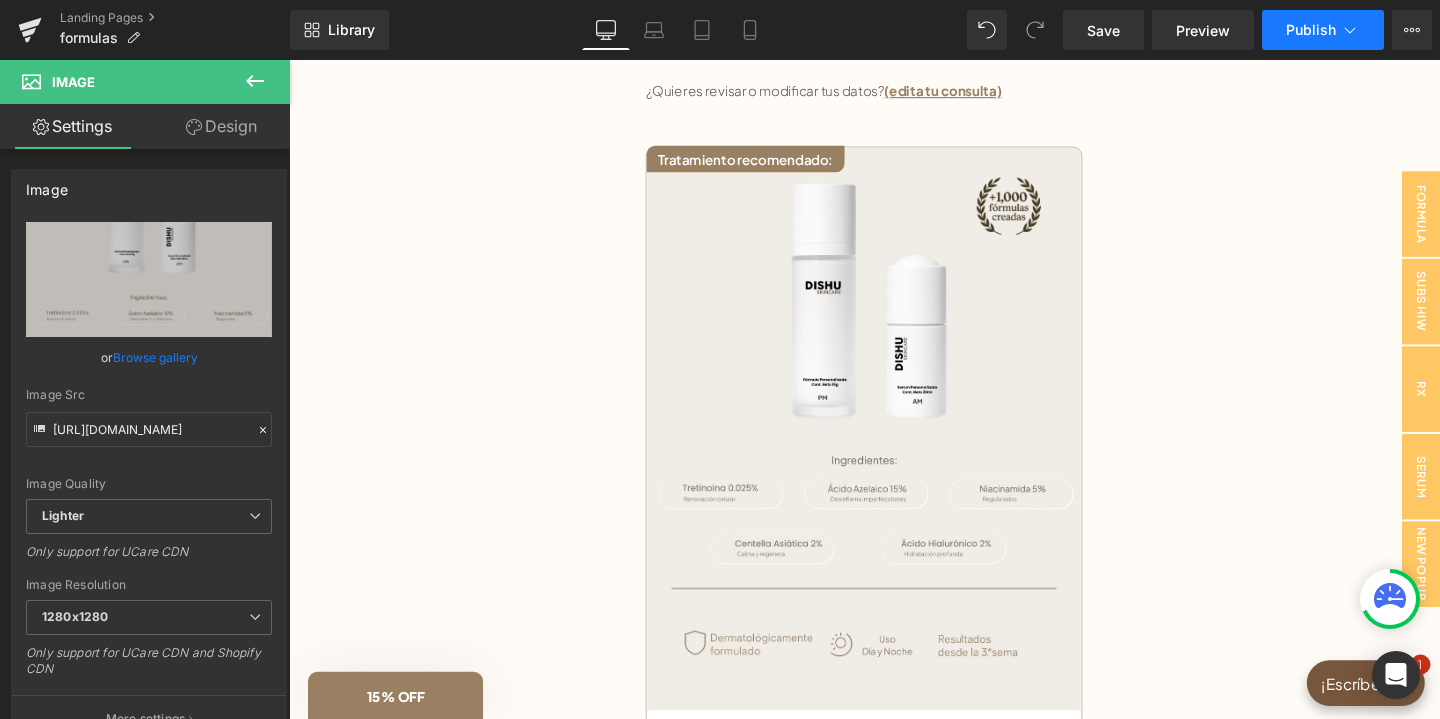 click on "Publish" at bounding box center [1323, 30] 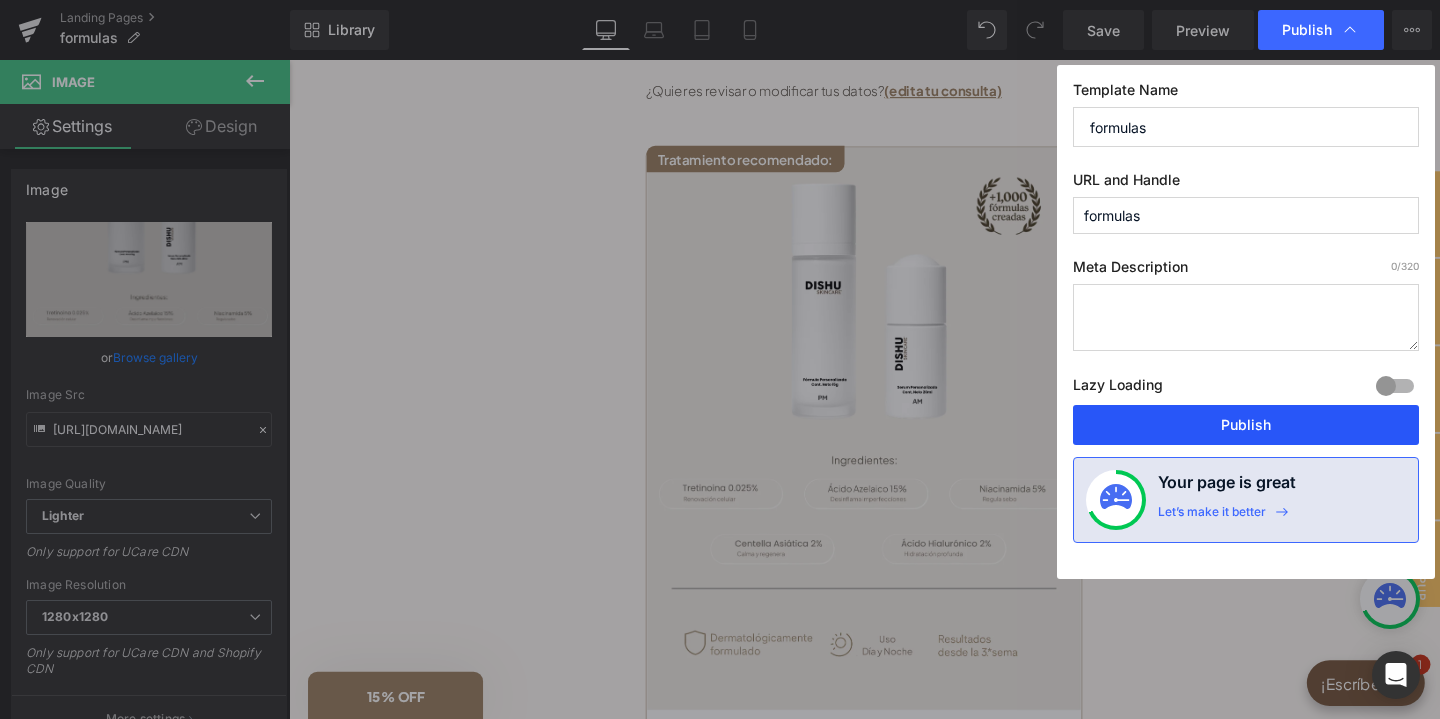 click on "Publish" at bounding box center [1246, 425] 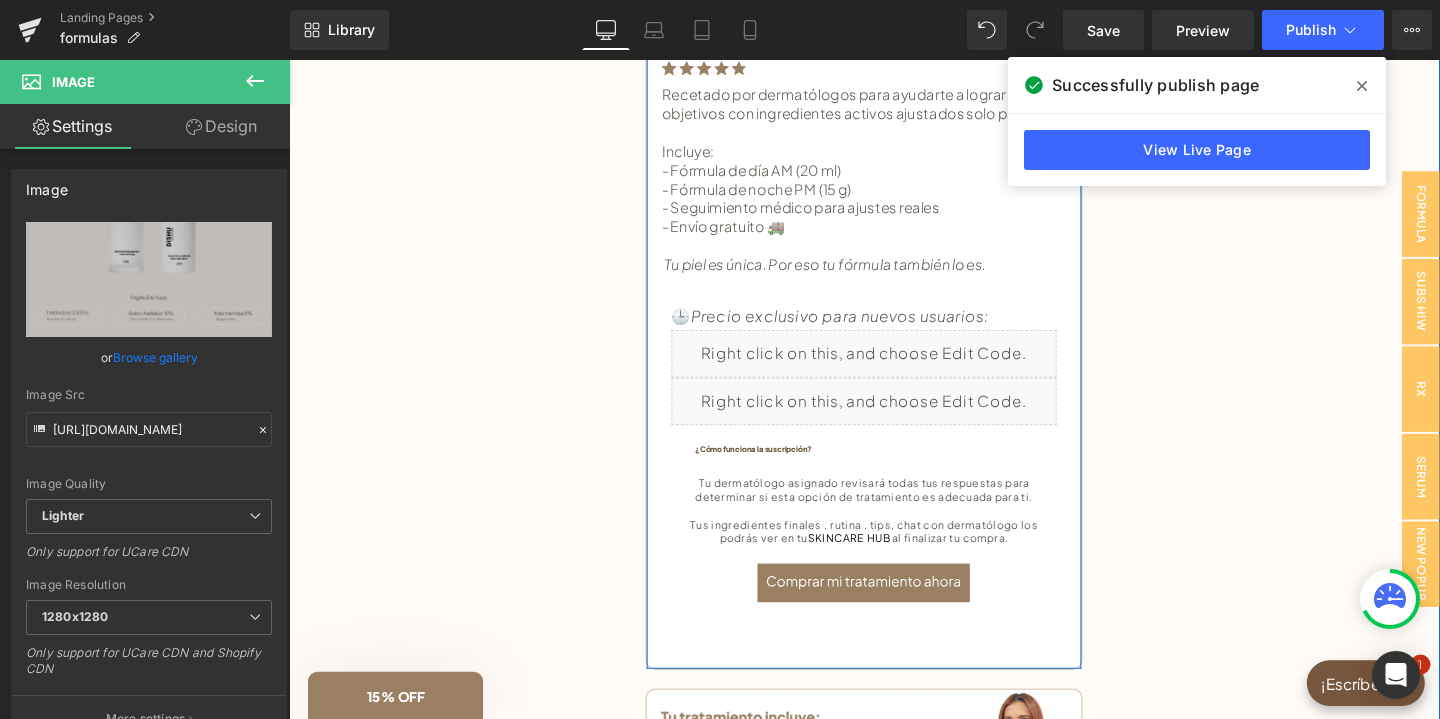 scroll, scrollTop: 912, scrollLeft: 0, axis: vertical 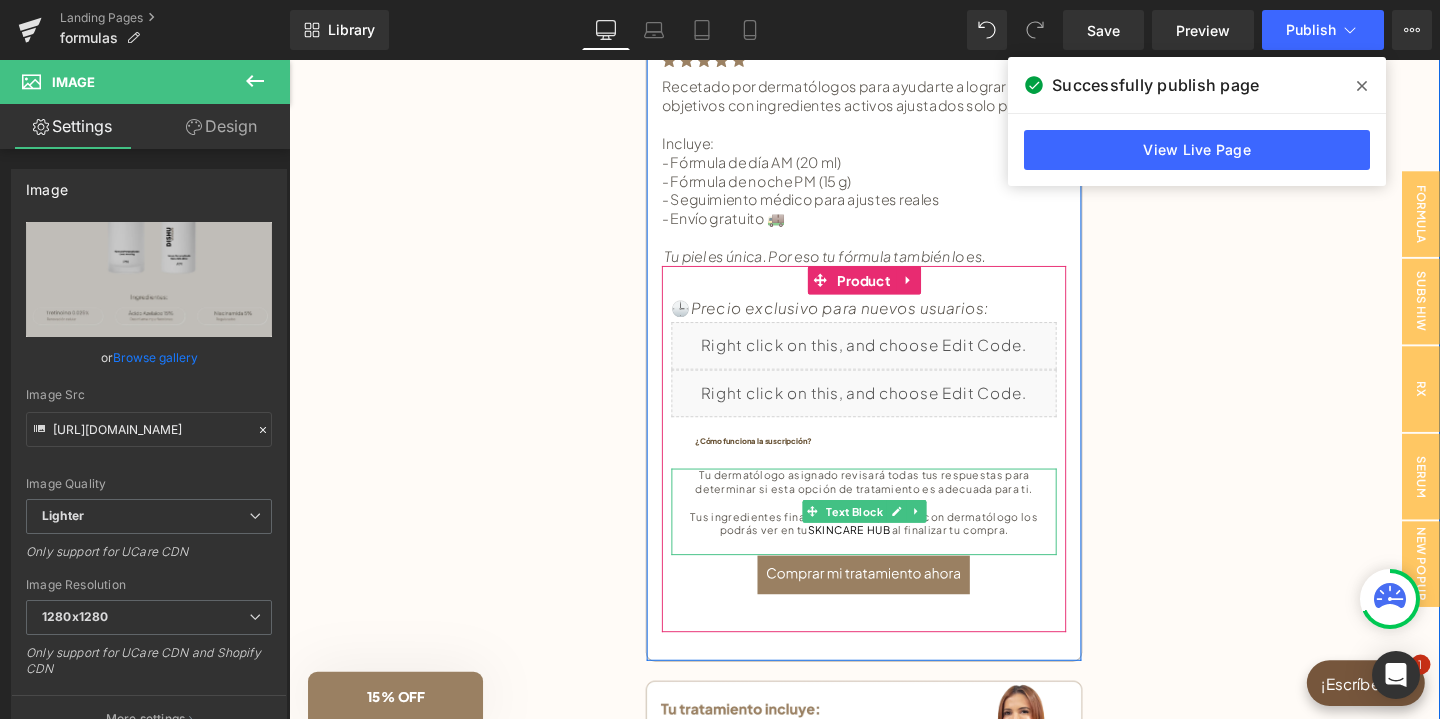 click at bounding box center [893, 526] 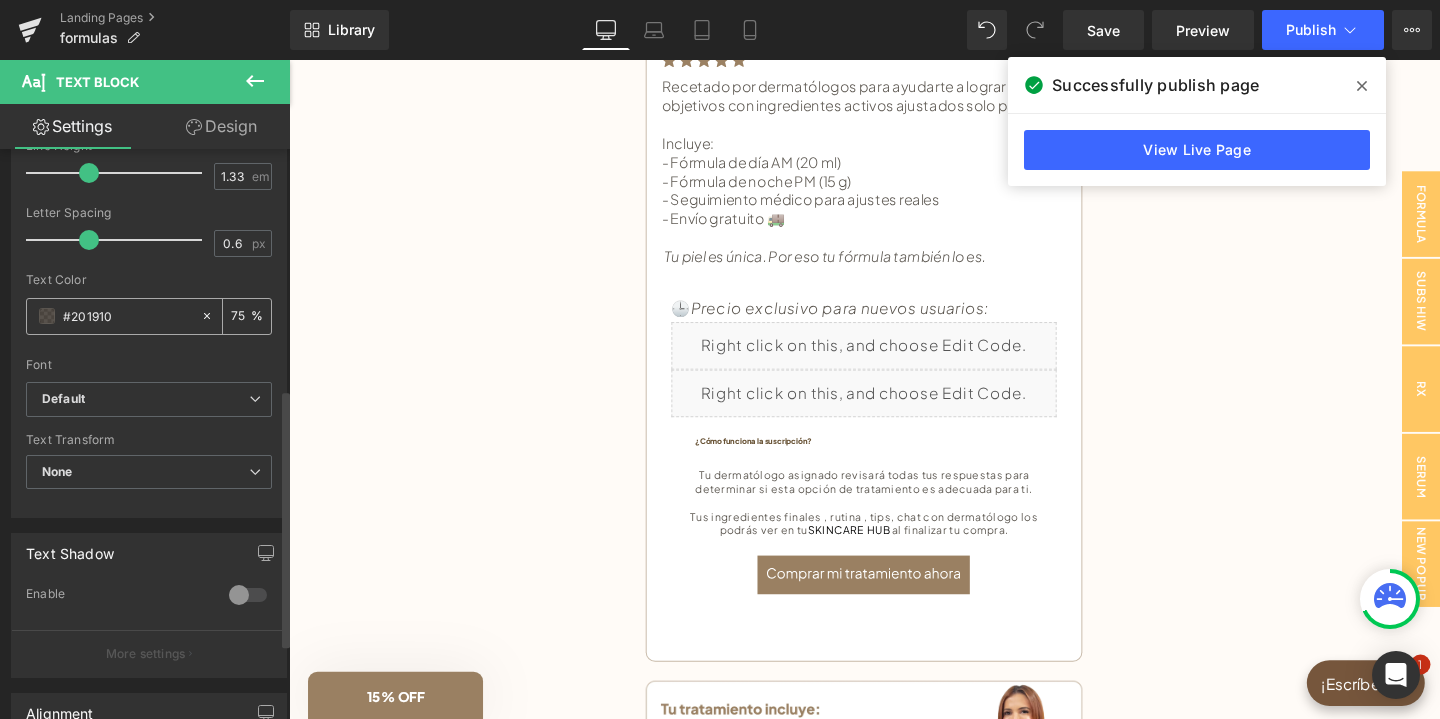 scroll, scrollTop: 696, scrollLeft: 0, axis: vertical 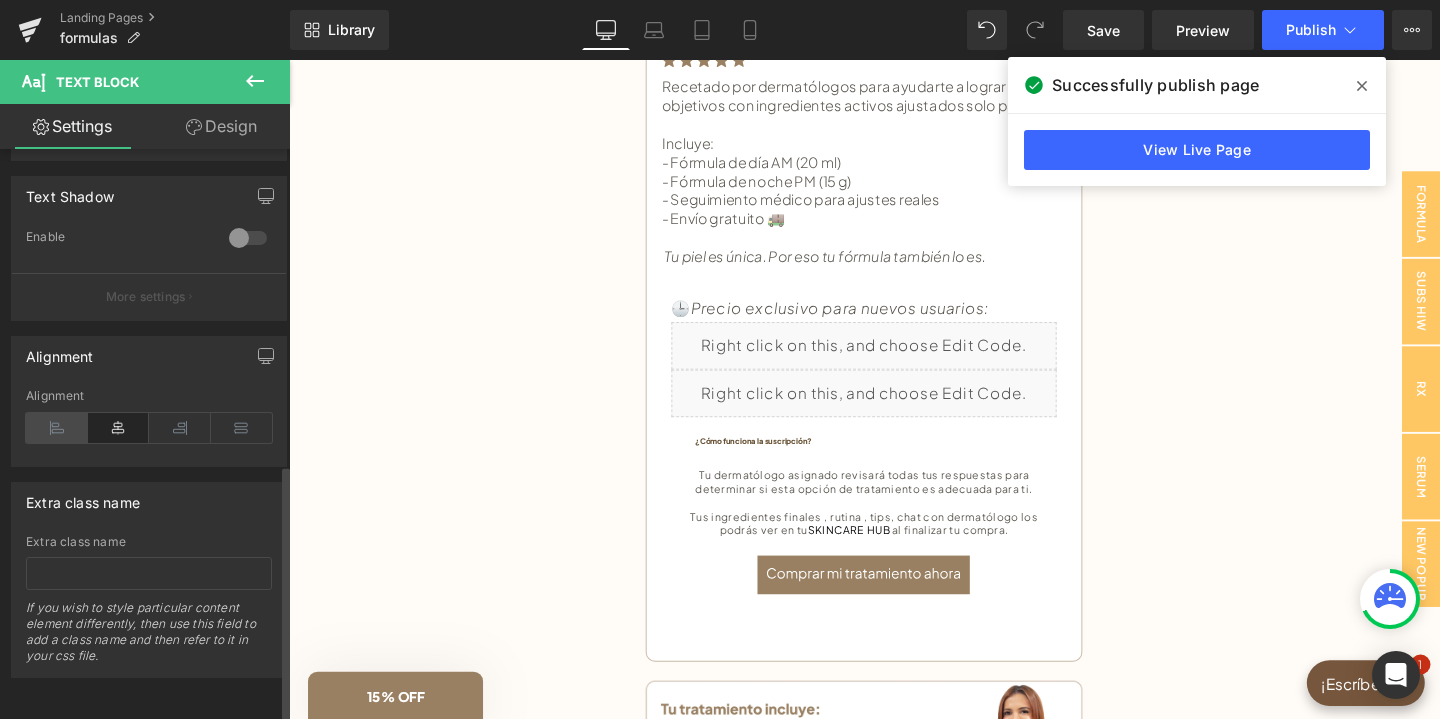click at bounding box center (57, 428) 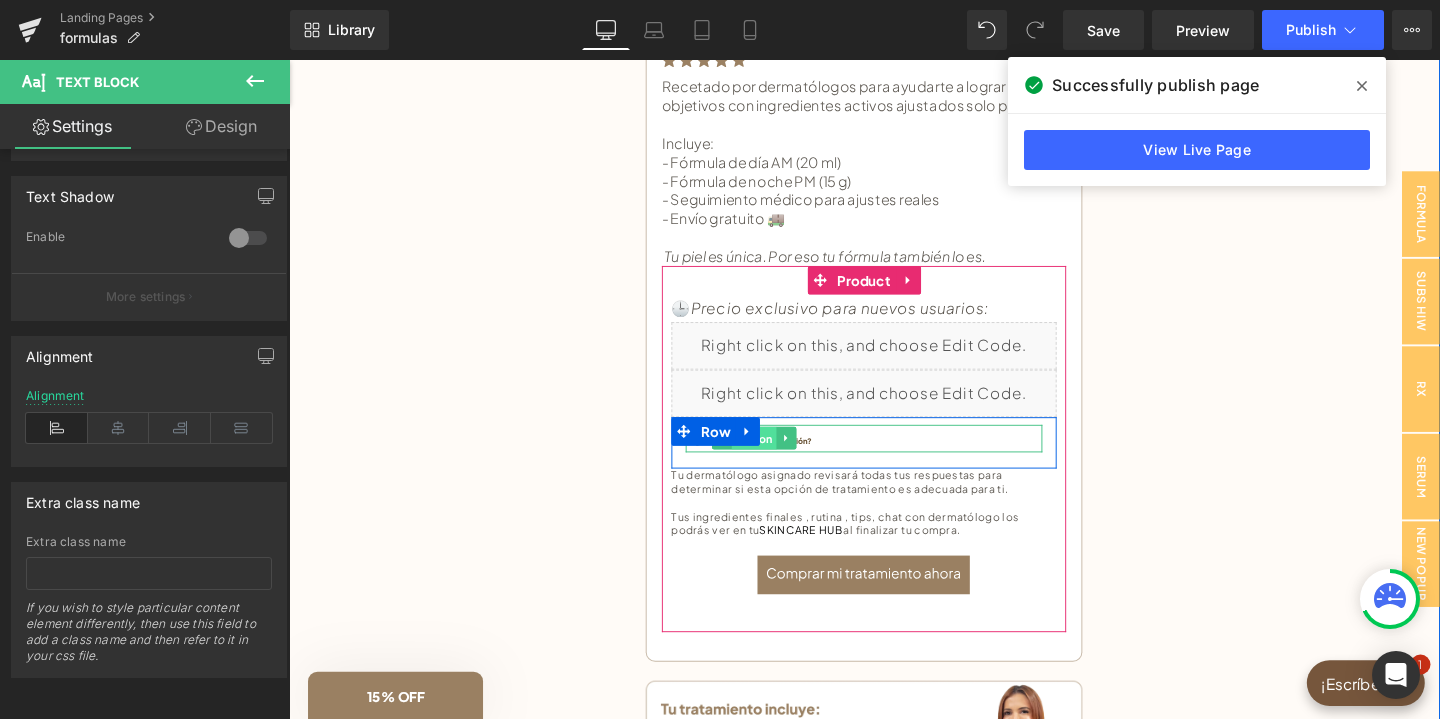 click on "Button" at bounding box center [778, 458] 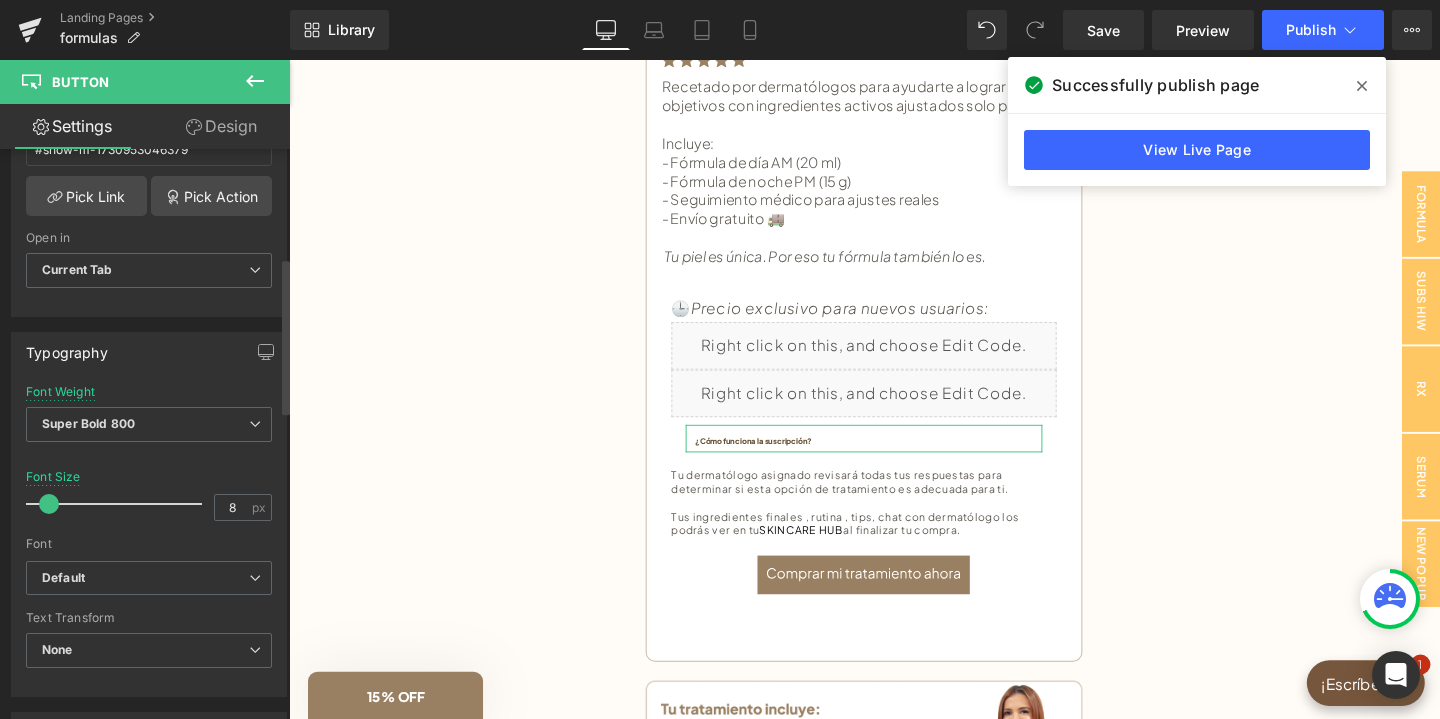scroll, scrollTop: 430, scrollLeft: 0, axis: vertical 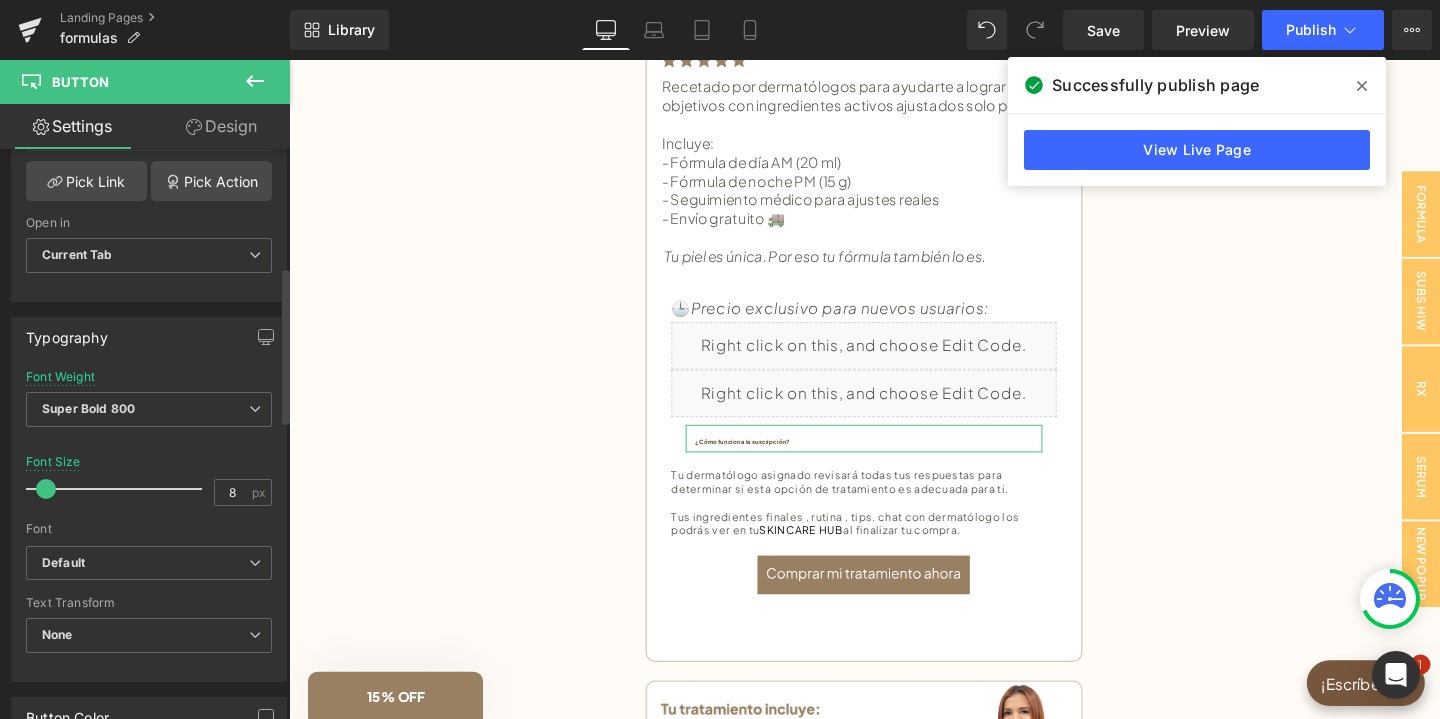 click at bounding box center [46, 489] 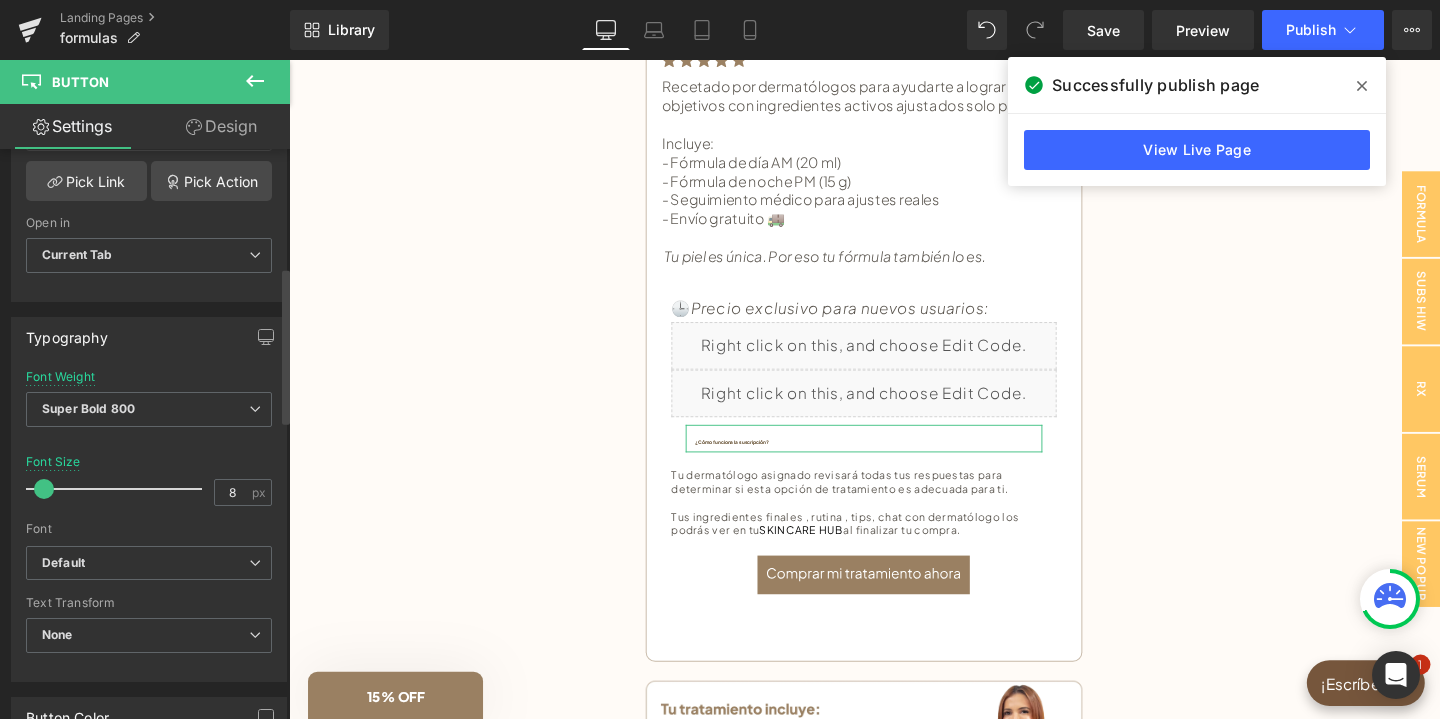 click on "Font
Default
Work Sans
Inter
Arimo
Montserrat
Plus Jakarta Sans
Default
Default
Work Sans
Inter
Arimo
Montserrat
Plus Jakarta Sans
Open Font Manager" at bounding box center [149, 458] 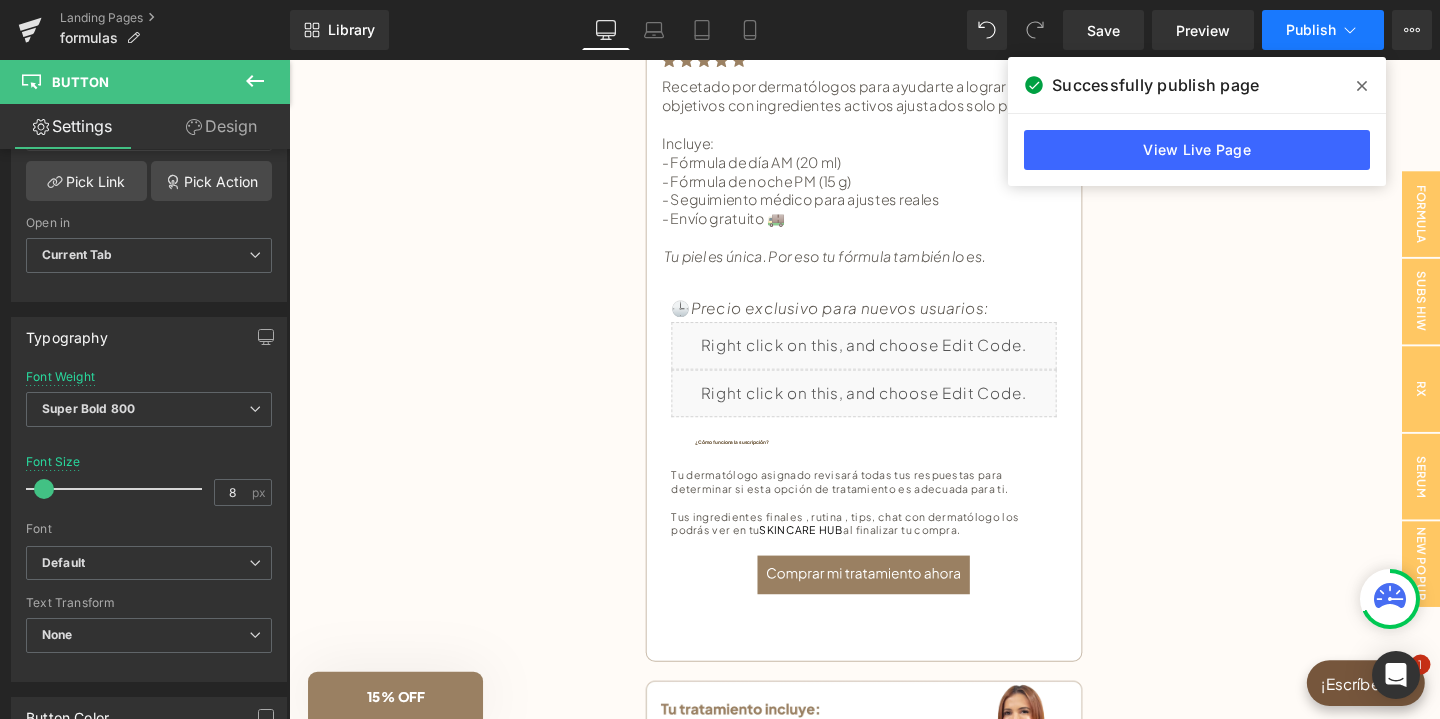 click on "Publish" at bounding box center (1311, 30) 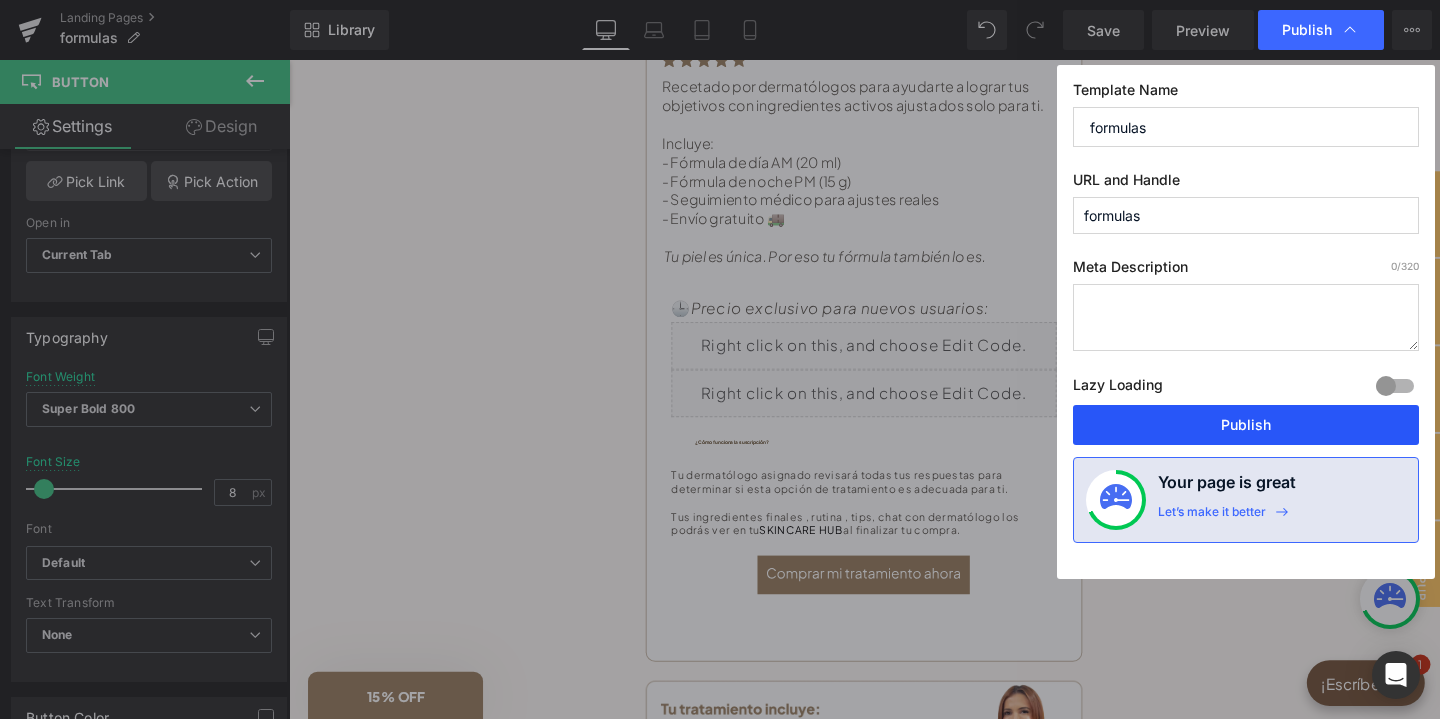click on "Publish" at bounding box center [1246, 425] 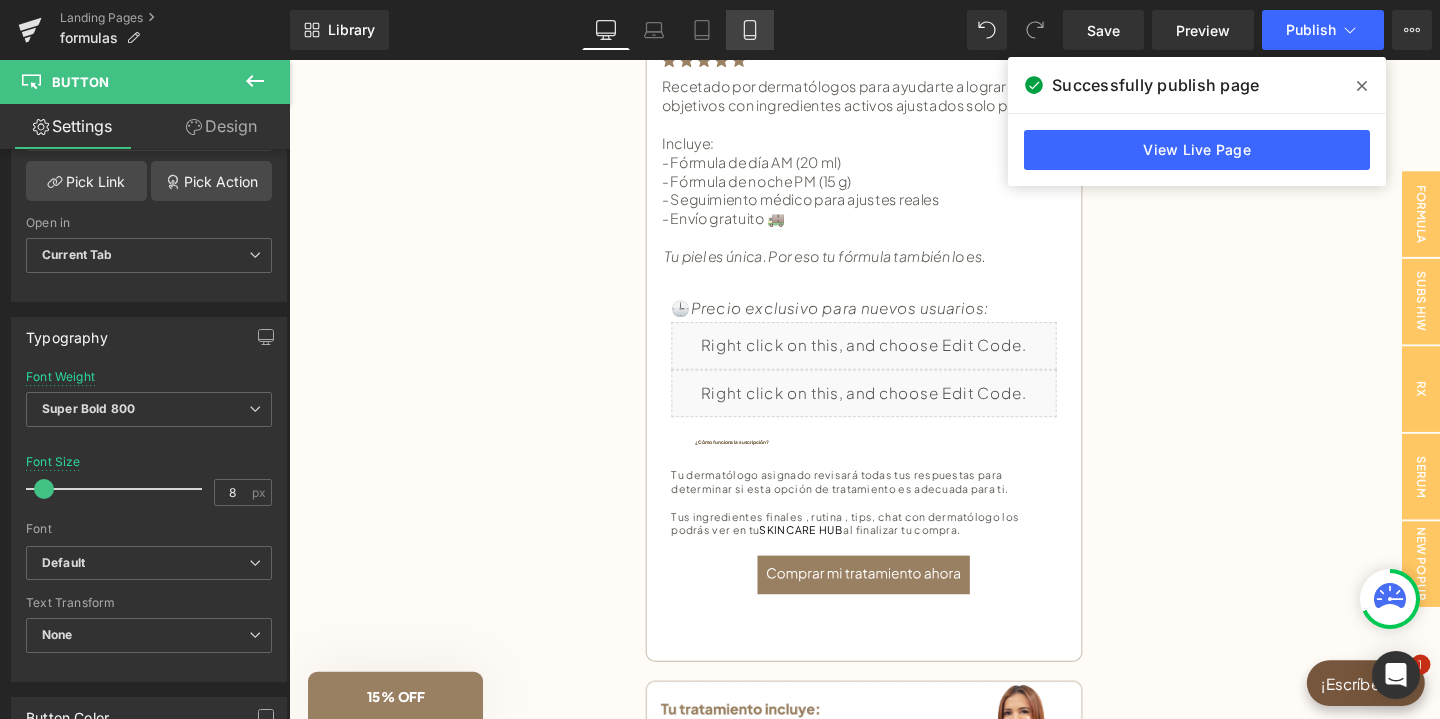click 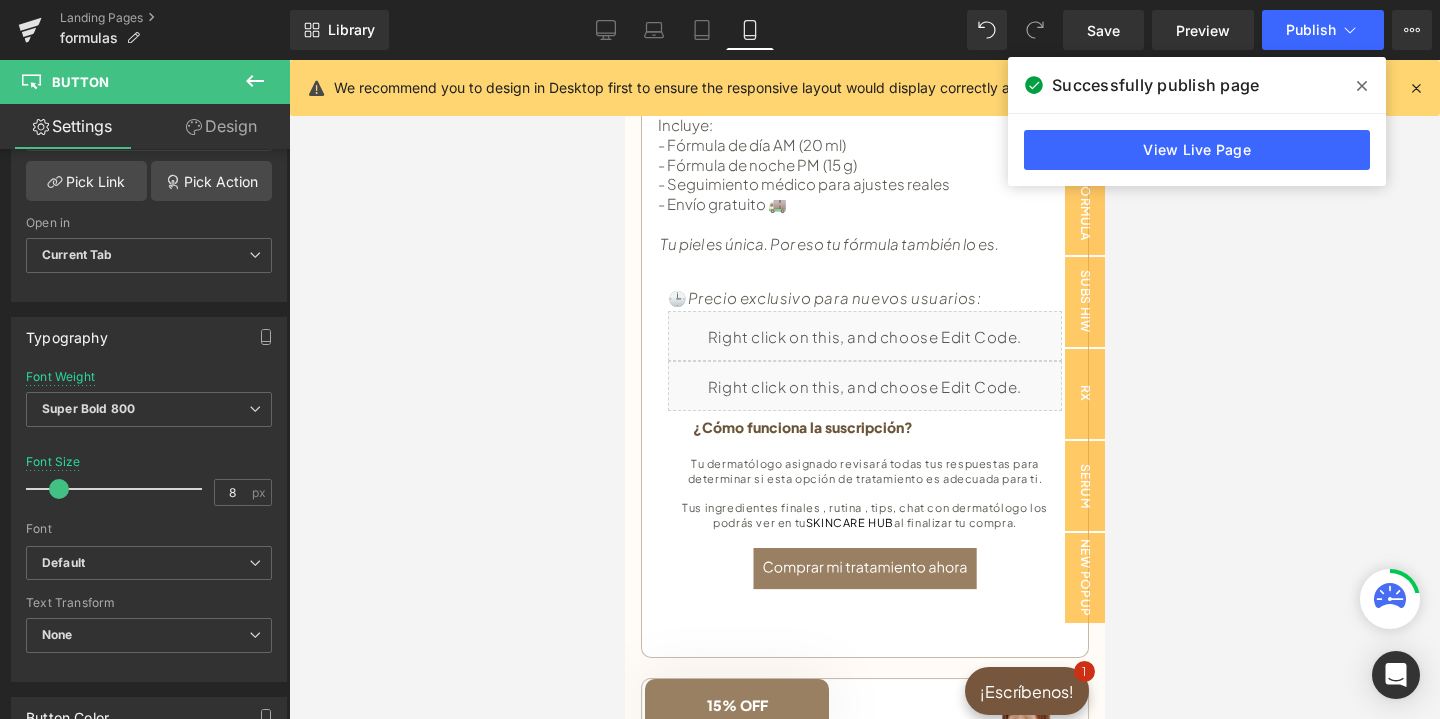 scroll, scrollTop: 865, scrollLeft: 0, axis: vertical 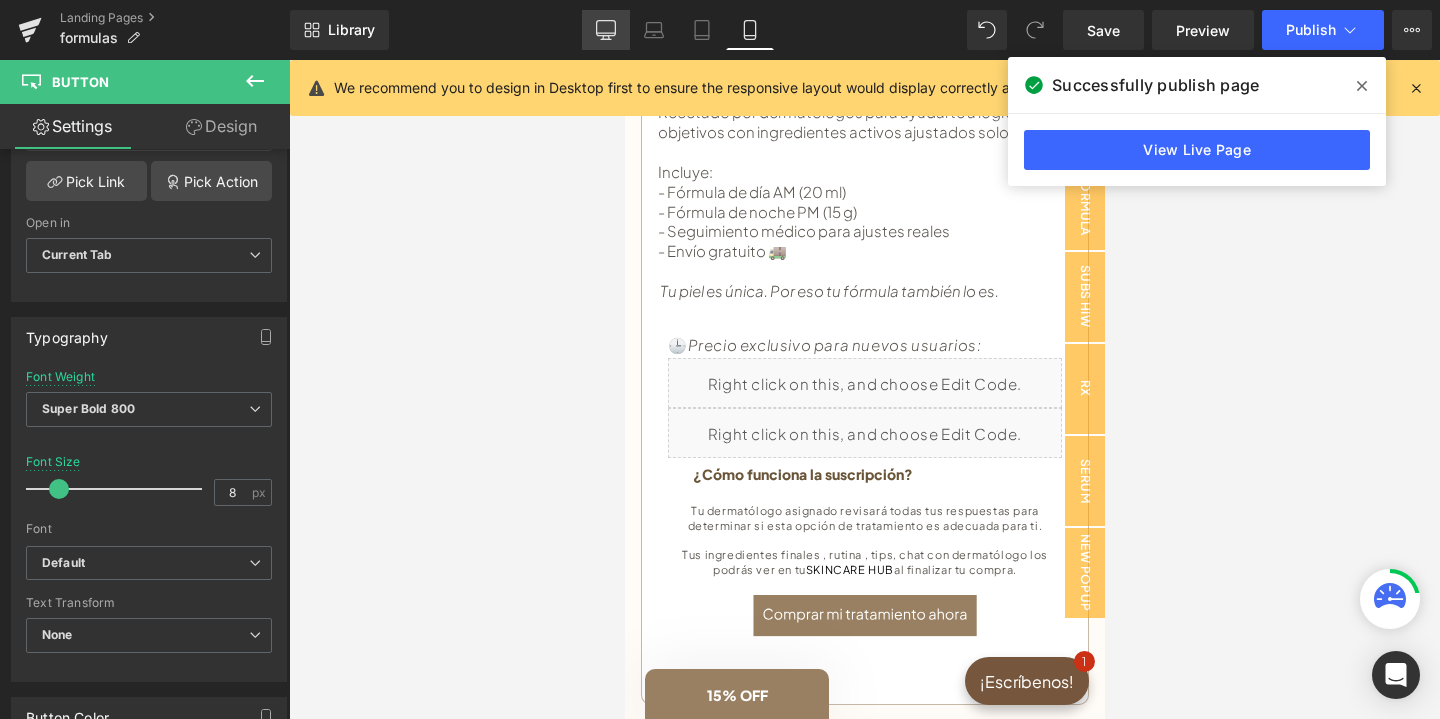 click 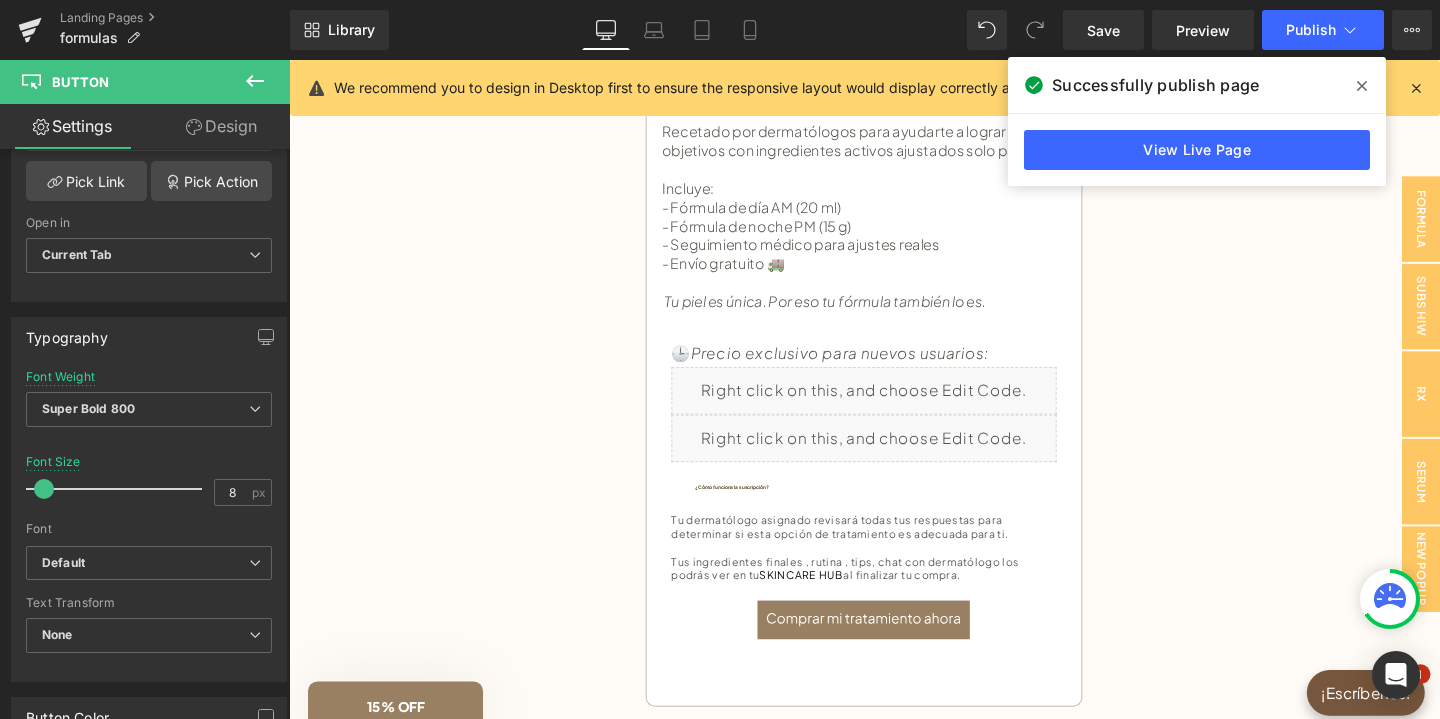 scroll, scrollTop: 911, scrollLeft: 0, axis: vertical 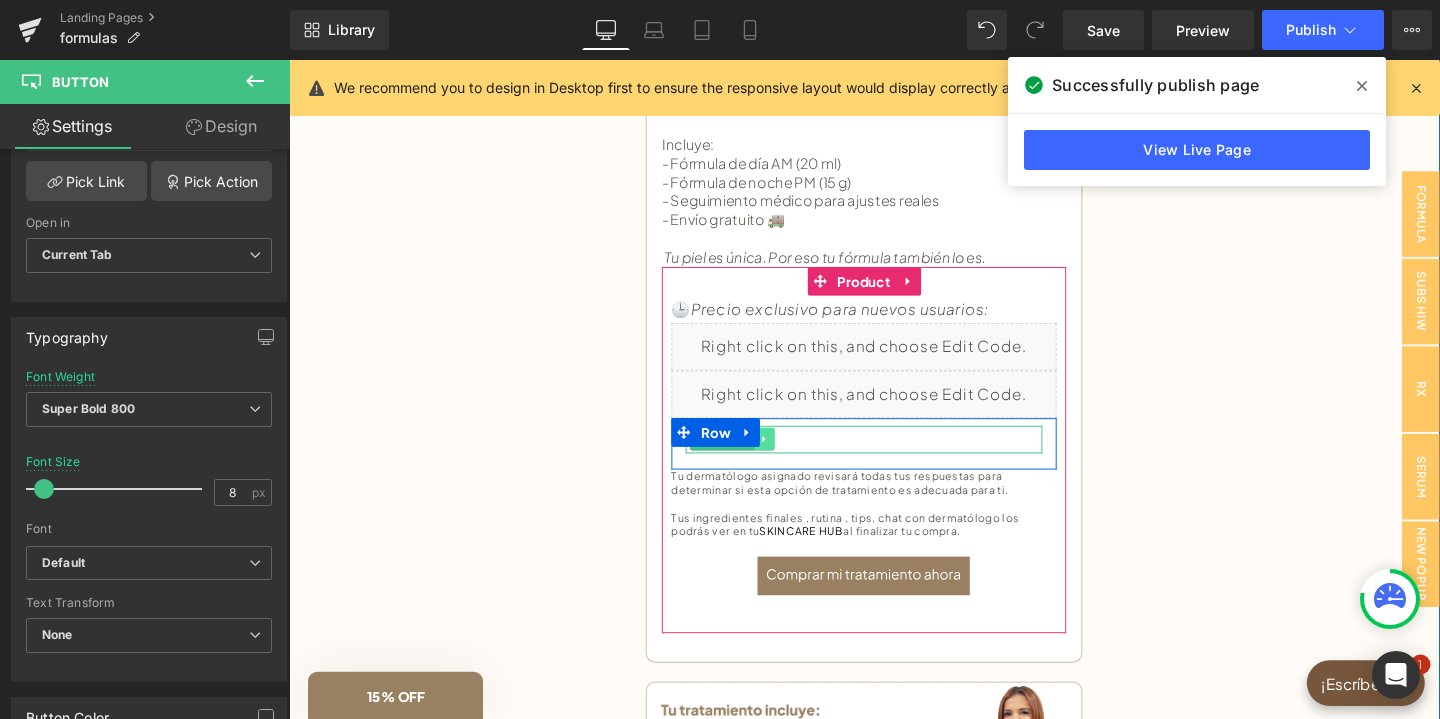 click at bounding box center (788, 459) 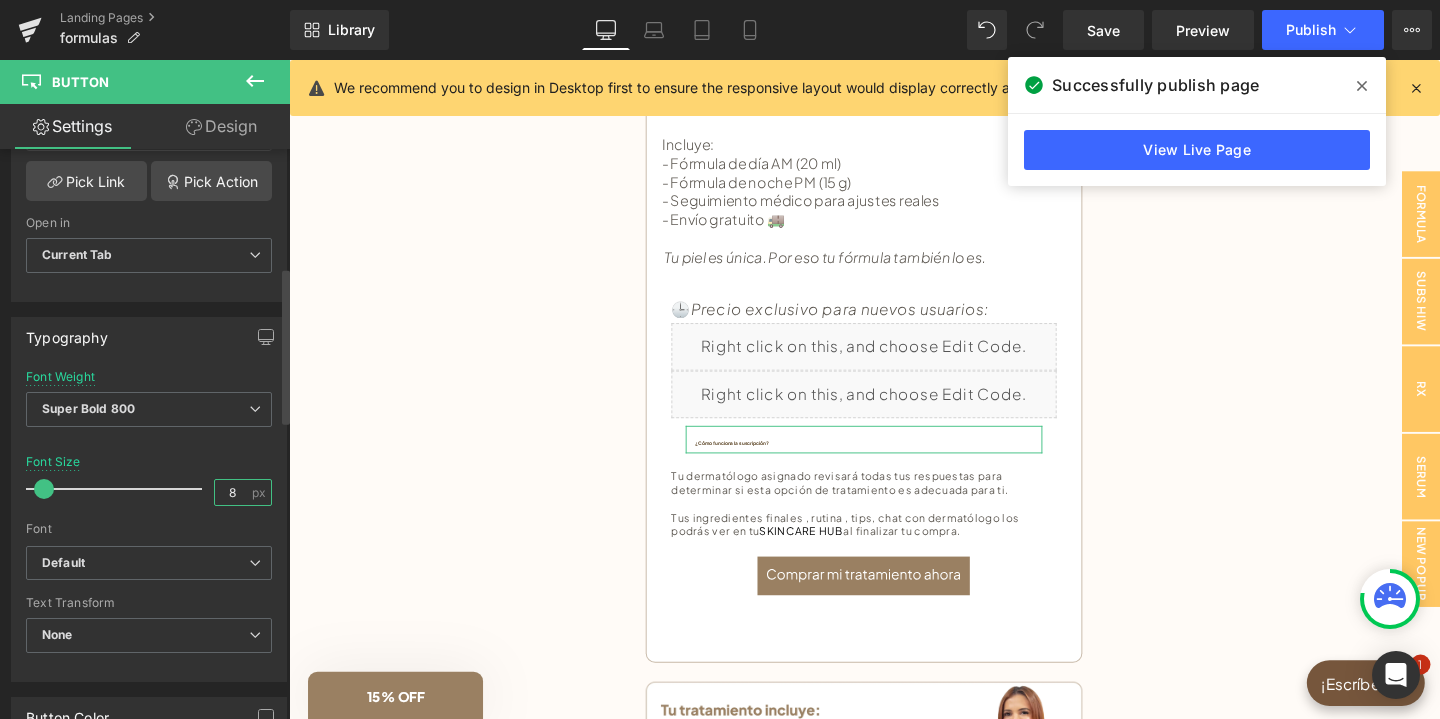 click on "8" at bounding box center [232, 492] 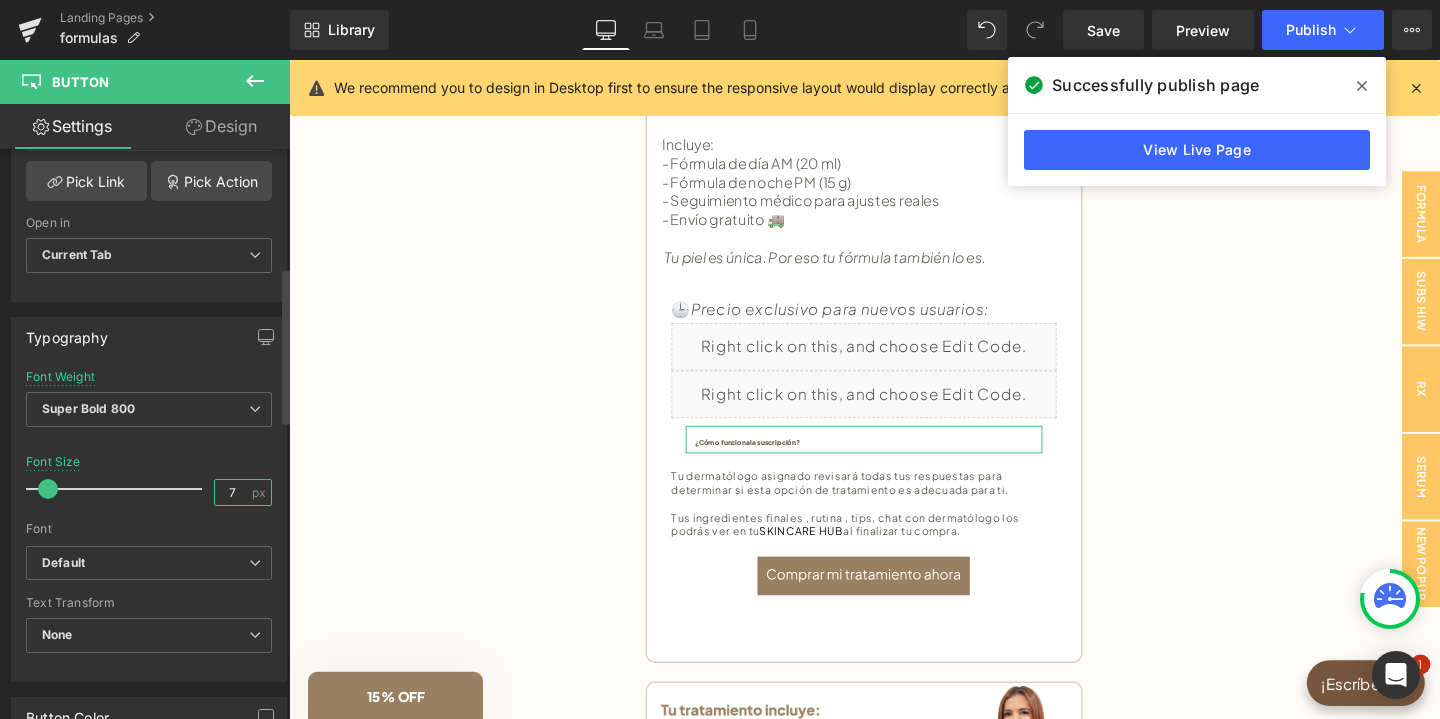 type on "7" 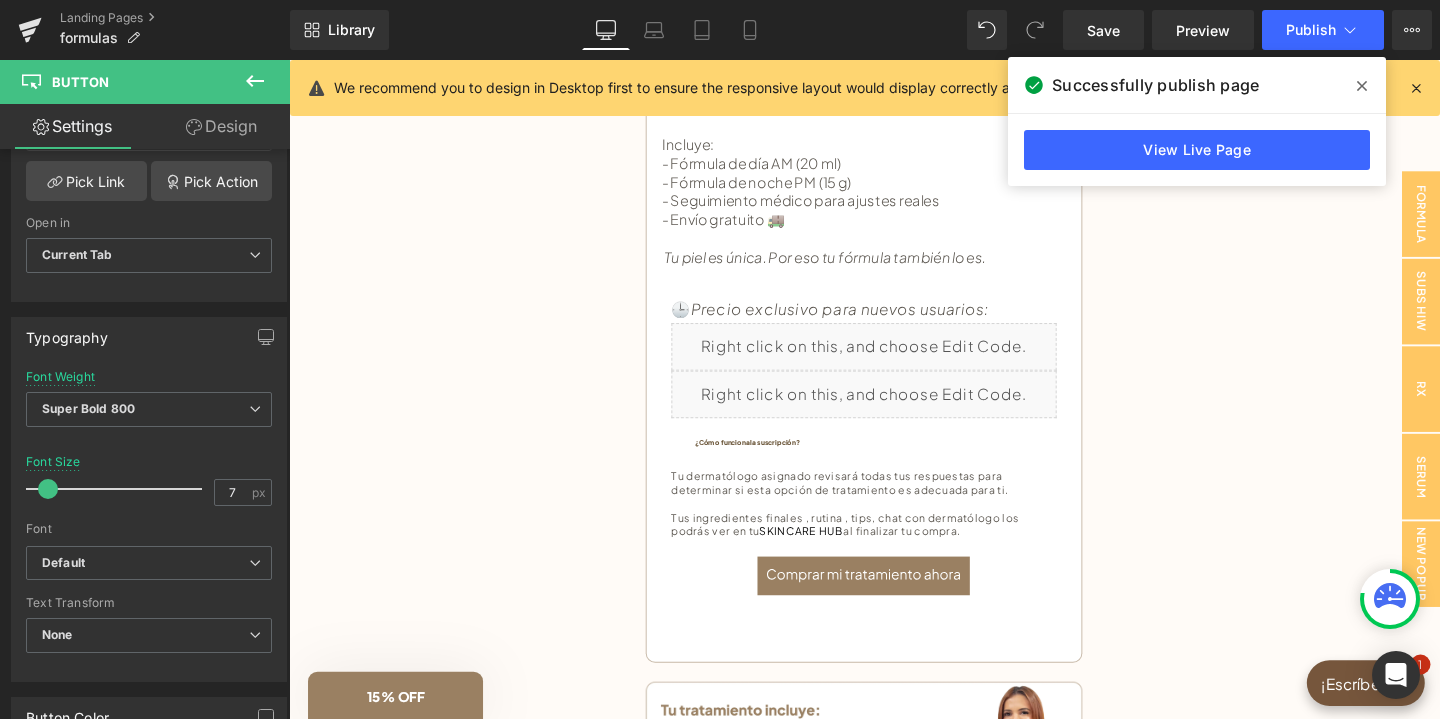 click on "¿Quieres revisar o modificar tus datos?  (edita tu consulta) Text Block         Tratamiento recomendado: Button         Image         Tratamiento recomendado según tu piel y respuestas Heading         Rx Button         Row          (suministro de 30 días) Text Block         Image         Recetado por dermatólogos para ayudarte a lograr tus objetivos con ingredientes activos ajustados solo para ti. Incluye: - Fórmula de día AM  (20 ml) - Fórmula de noche PM  (15 g) - Seguimiento médico para ajustes reales - Envío gratuito 🚚   Tu piel es única. Por eso tu fórmula también lo es. Text Block
🕒  Precio exclusivo para nuevos usuarios:
Text Block         Liquid" at bounding box center [894, 1668] 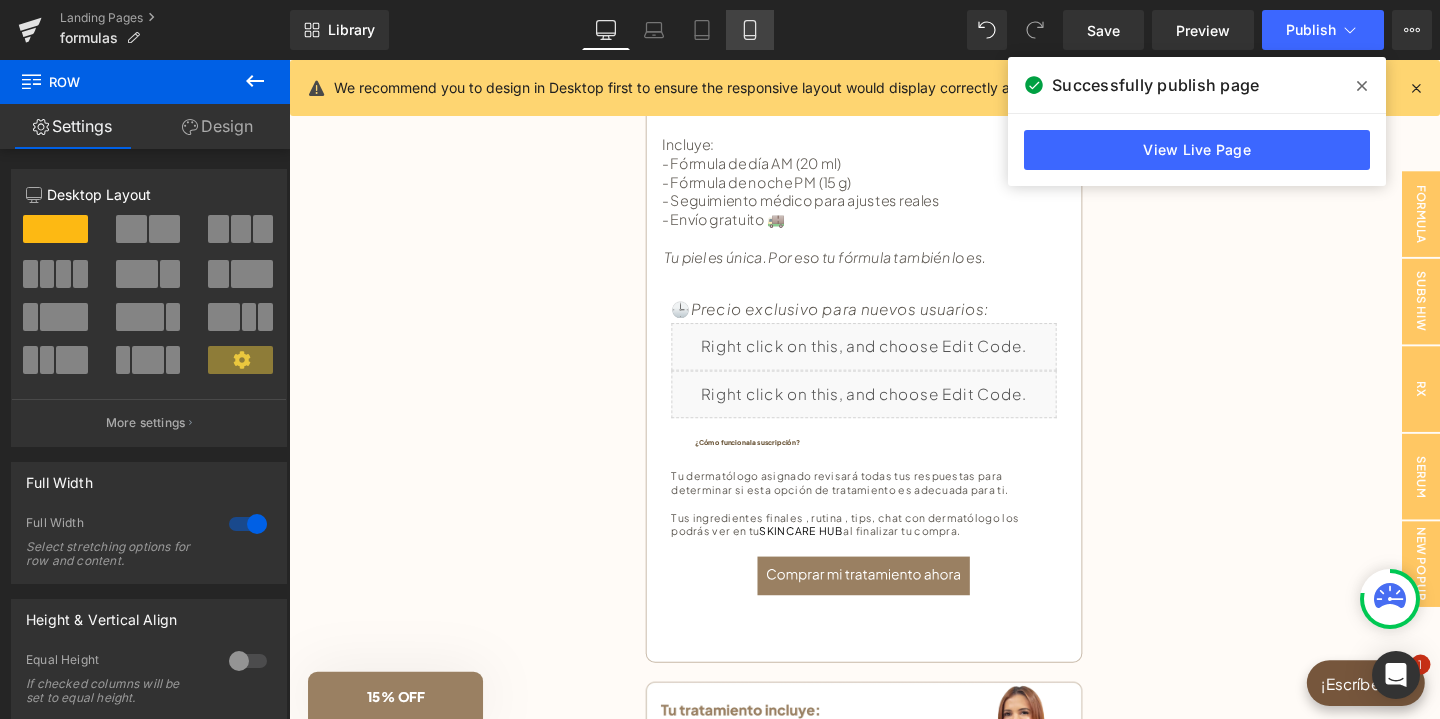 click 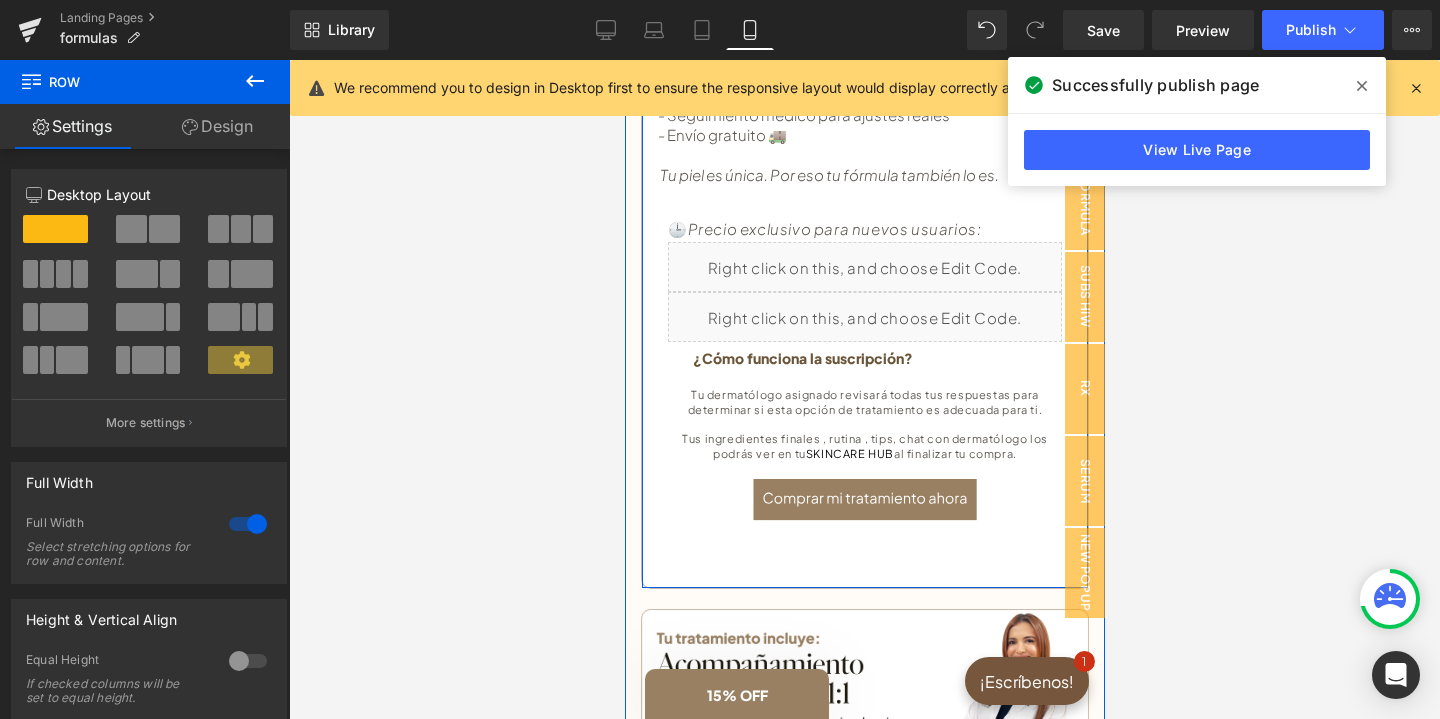 scroll, scrollTop: 999, scrollLeft: 0, axis: vertical 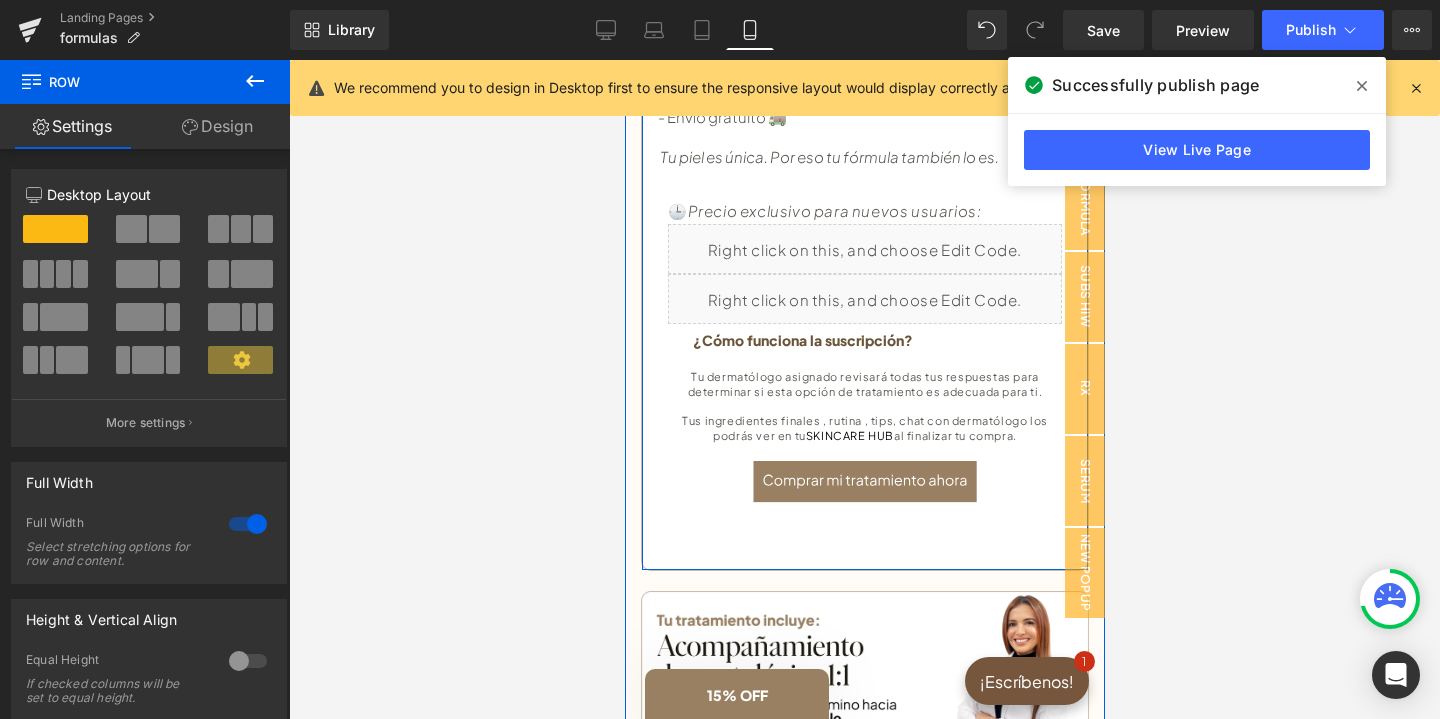 click on "Tu dermatólogo asignado revisará todas tus respuestas para determinar si esta opción de tratamiento es adecuada para ti." at bounding box center [864, 384] 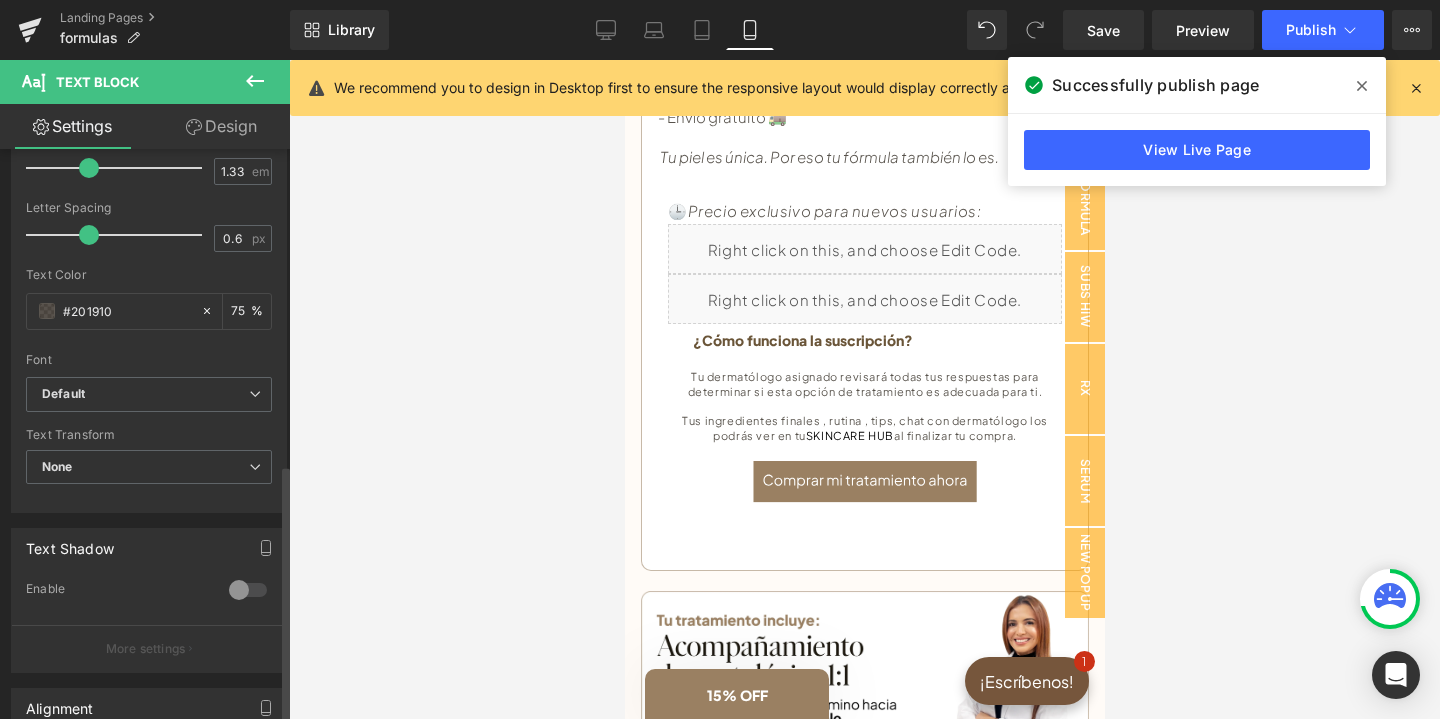 scroll, scrollTop: 696, scrollLeft: 0, axis: vertical 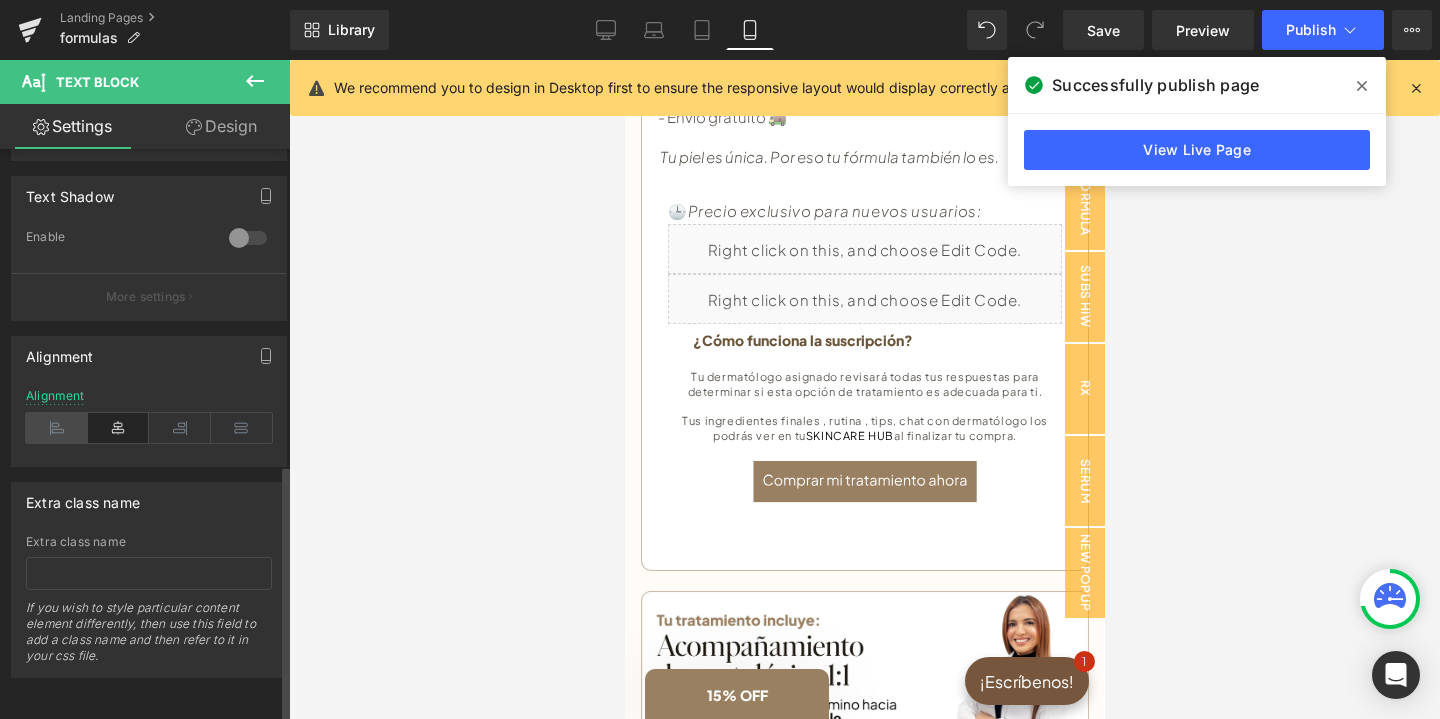 click at bounding box center (57, 428) 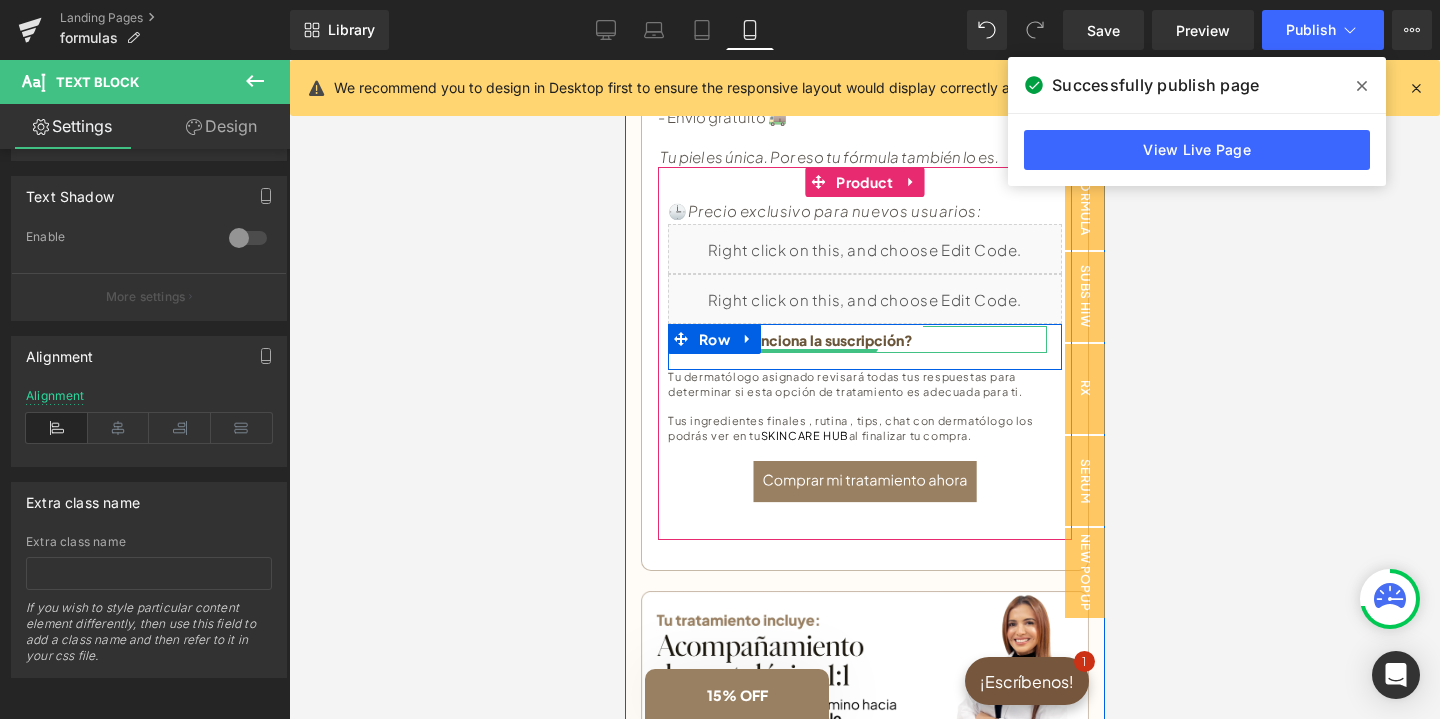 click on "¿Cómo funciona la suscripción?" at bounding box center [802, 337] 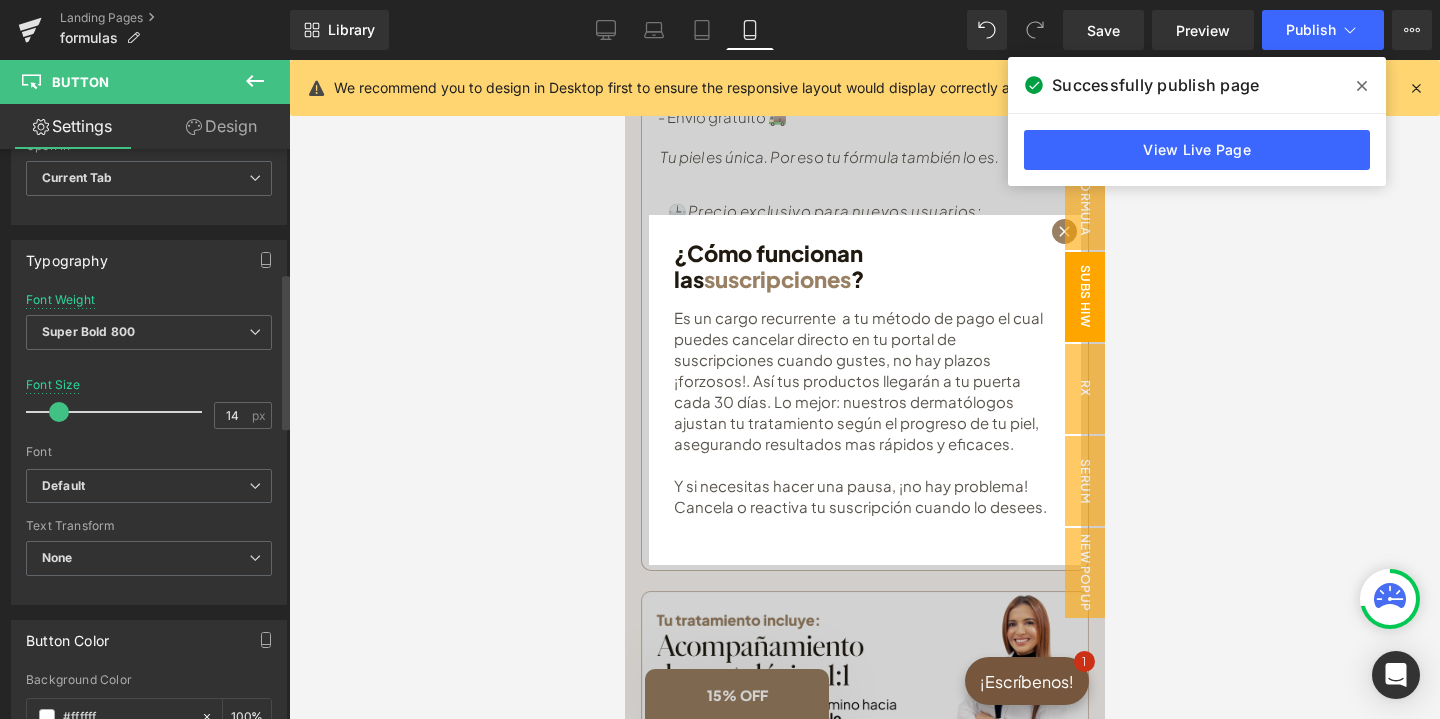 scroll, scrollTop: 519, scrollLeft: 0, axis: vertical 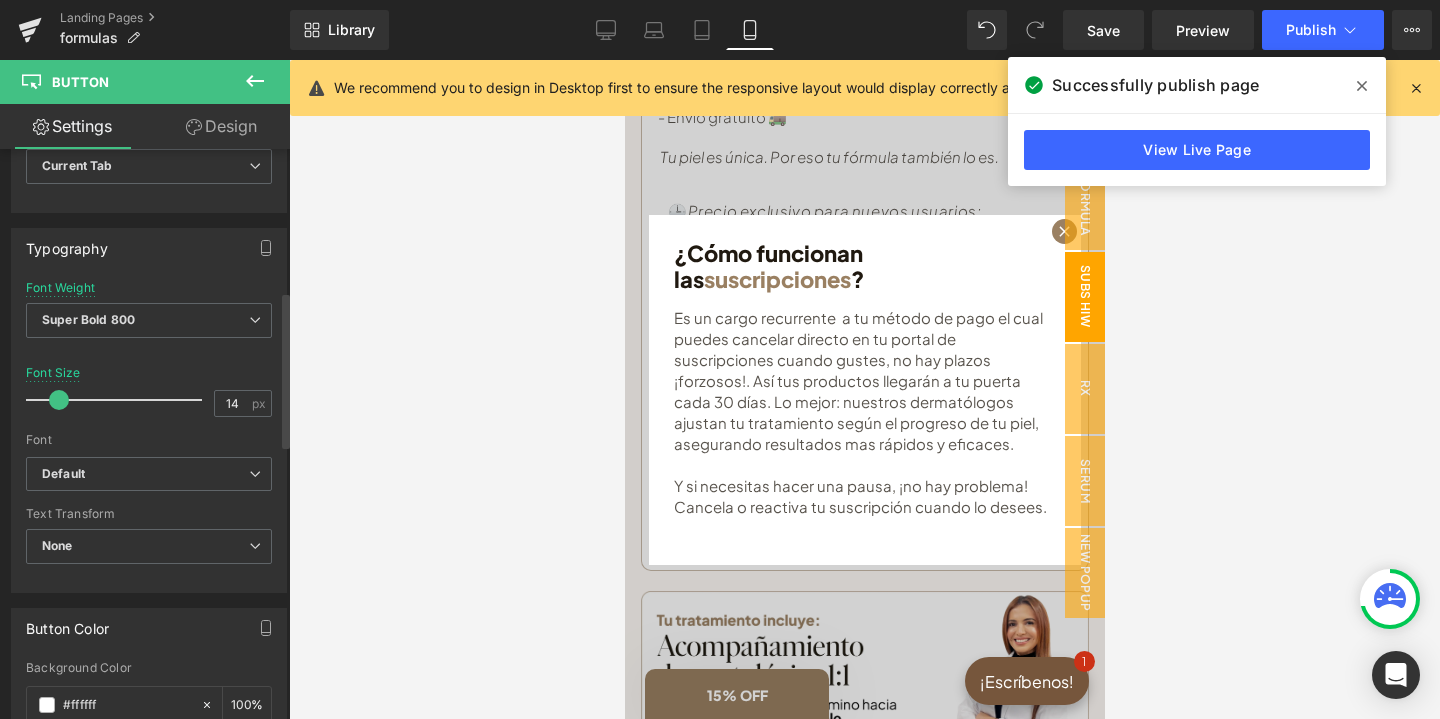 click at bounding box center (119, 400) 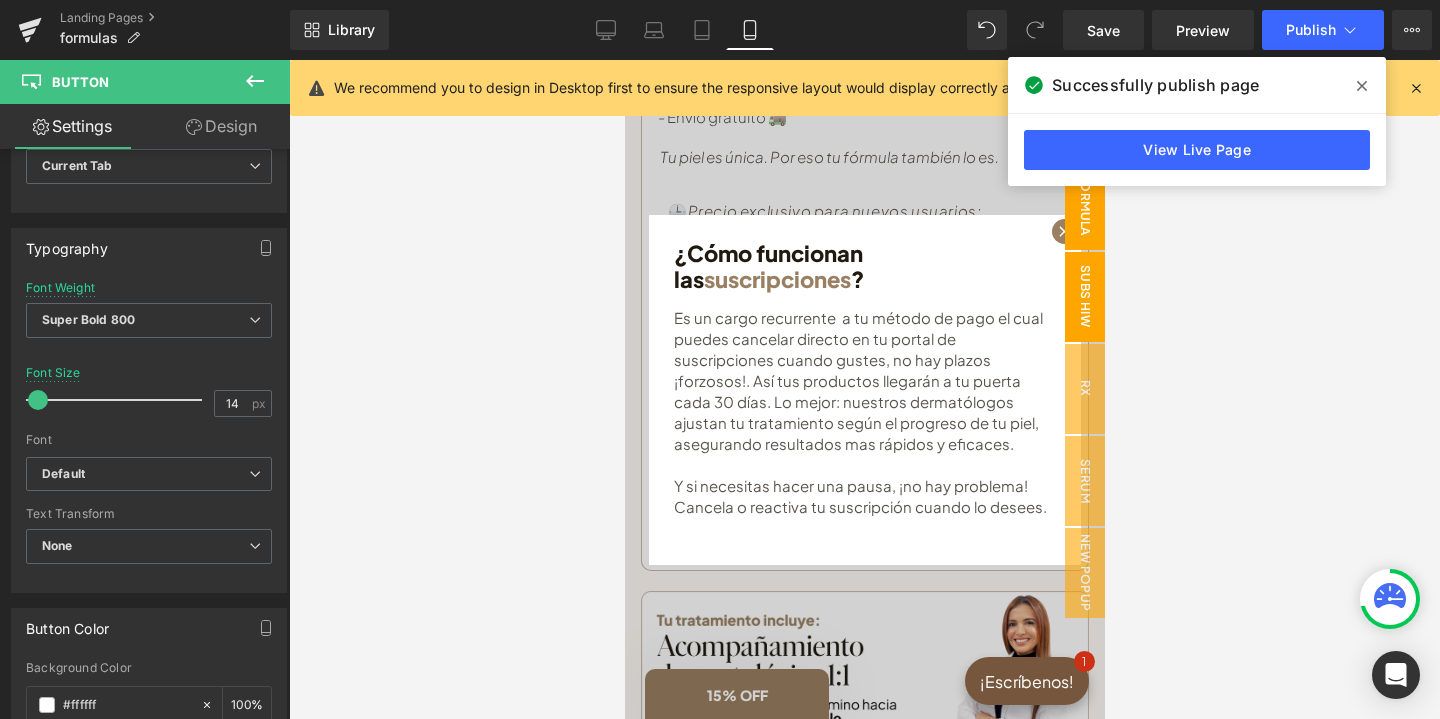 click on "Formula Personalizada" at bounding box center (1064, 205) 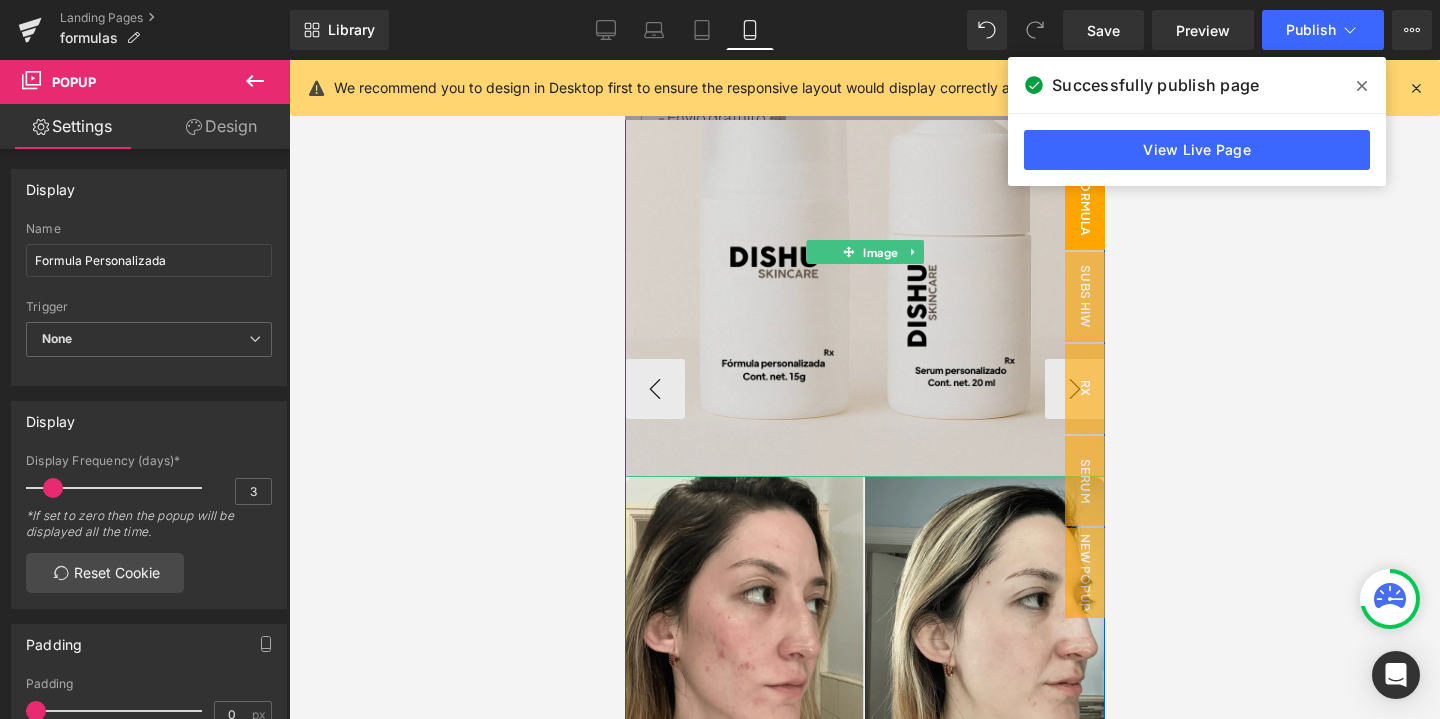 scroll, scrollTop: 0, scrollLeft: 0, axis: both 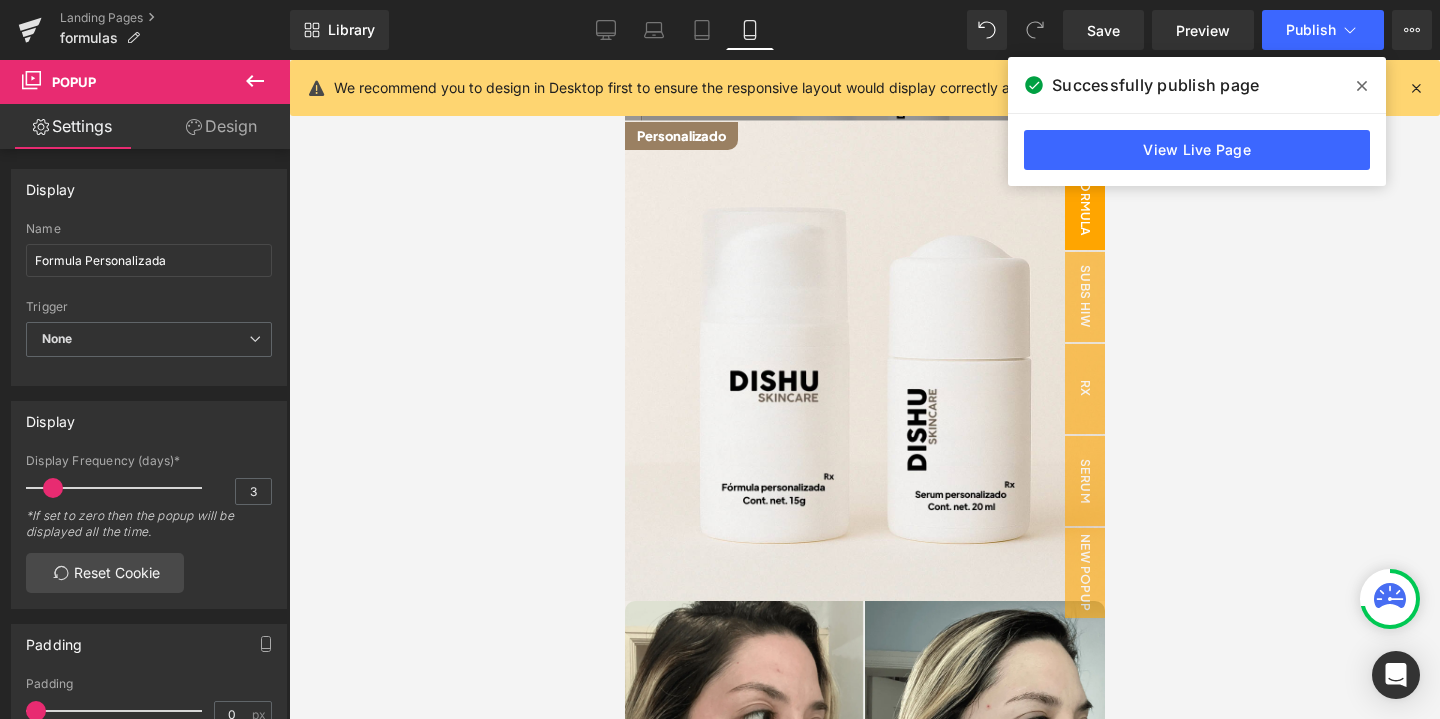 click at bounding box center (1416, 88) 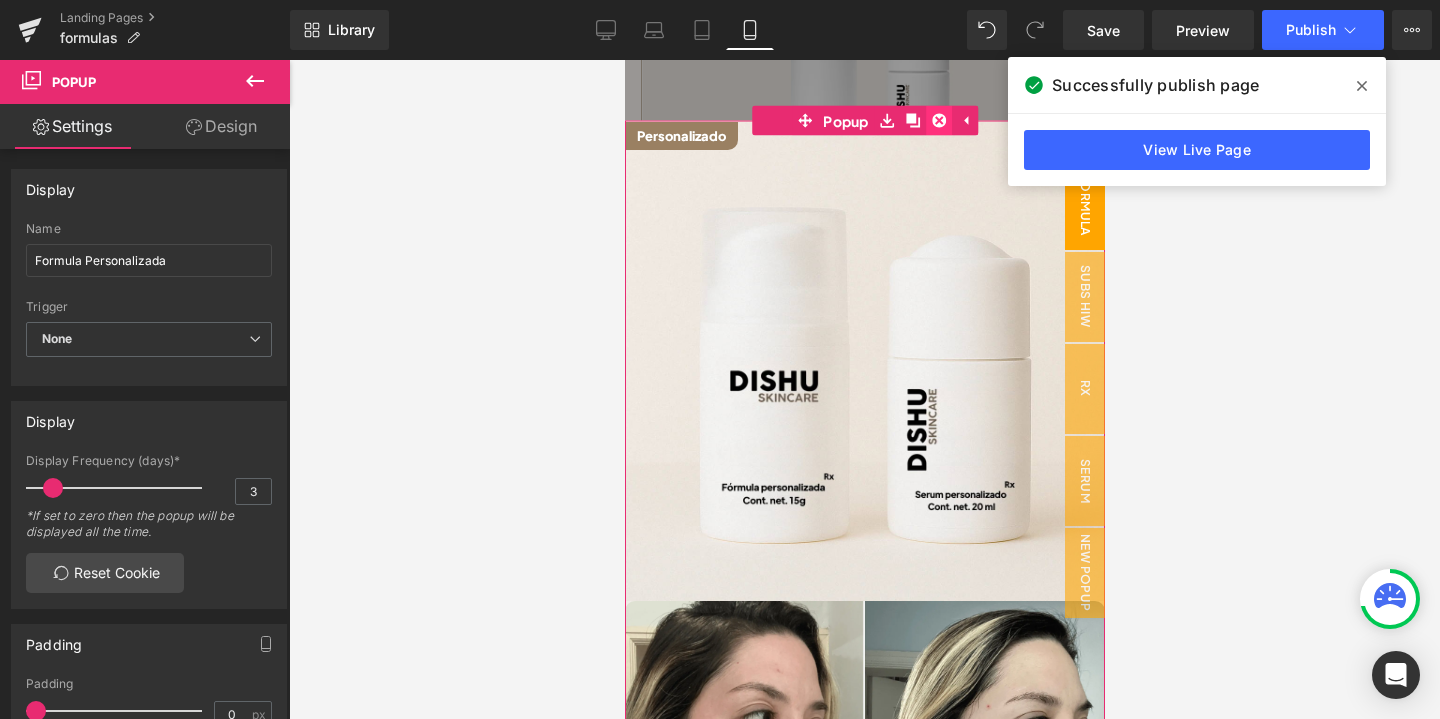 click 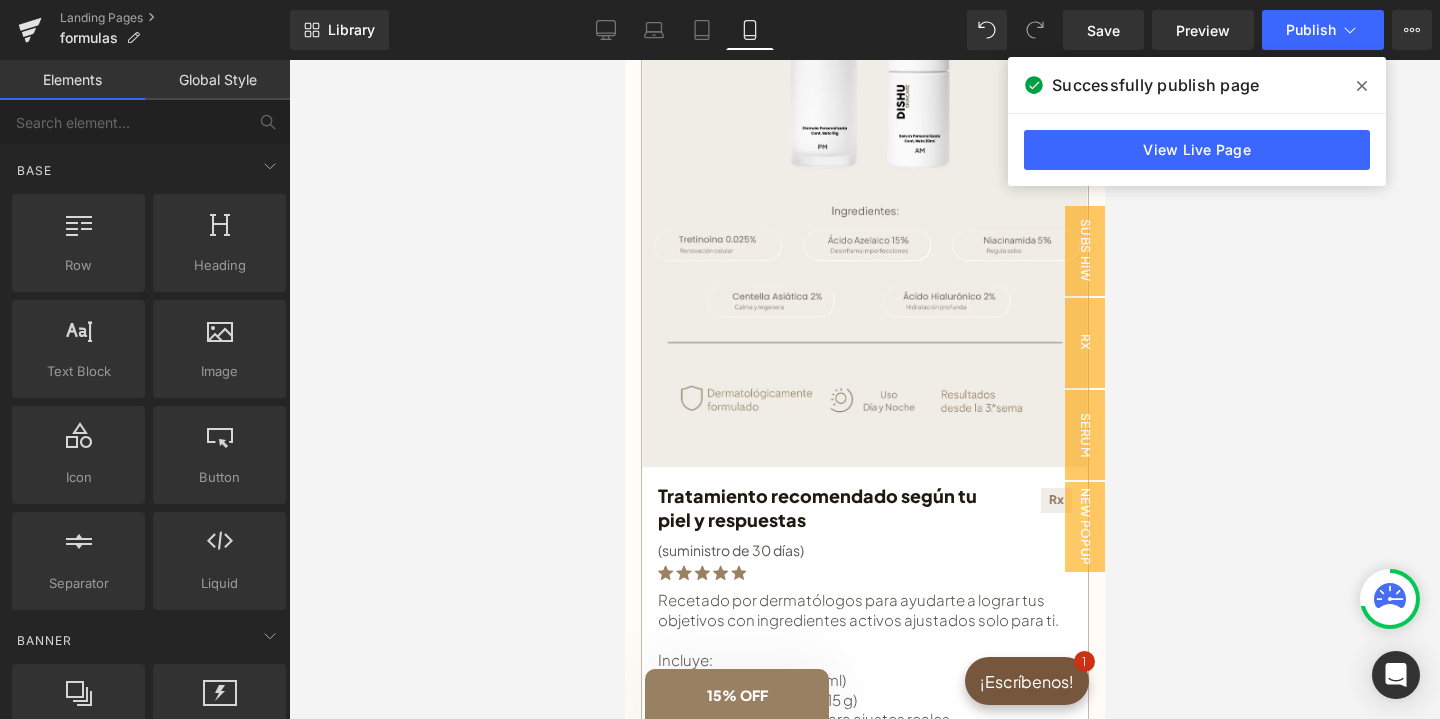 click 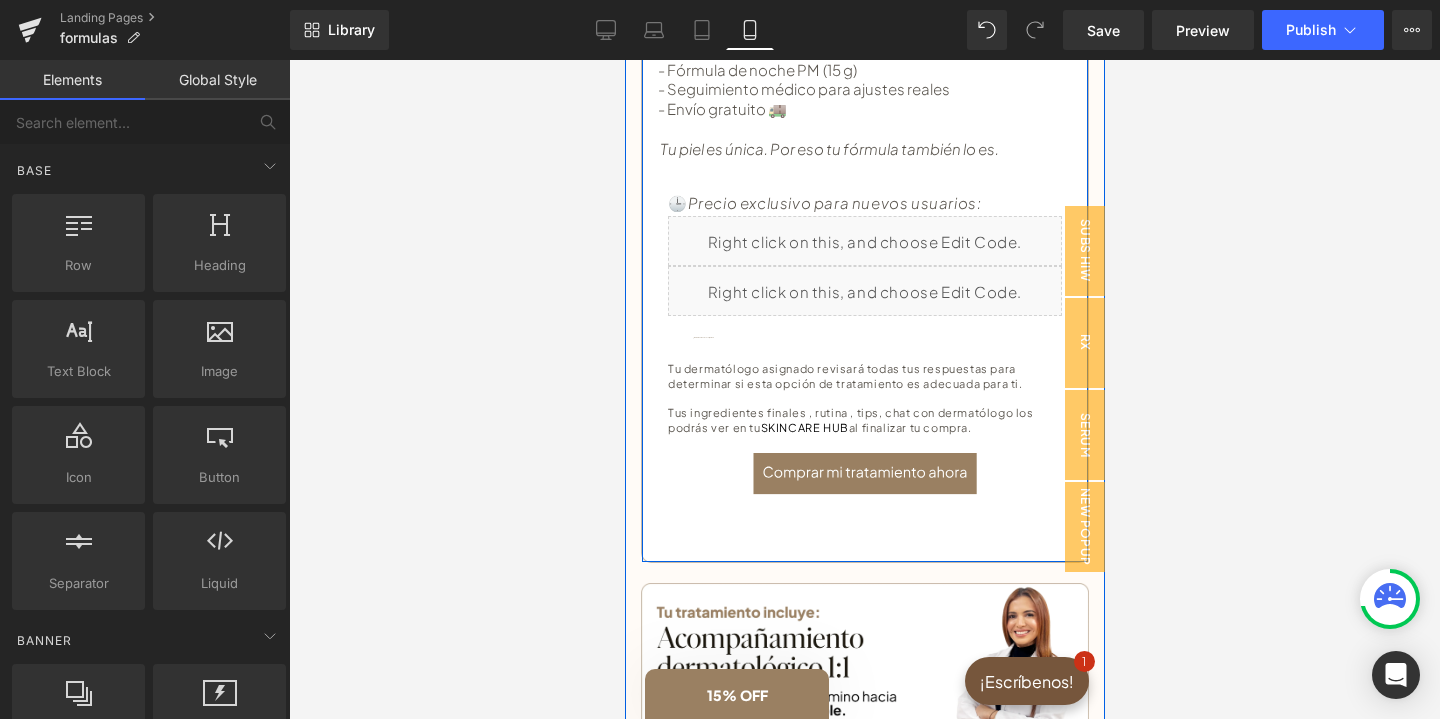 scroll, scrollTop: 1013, scrollLeft: 0, axis: vertical 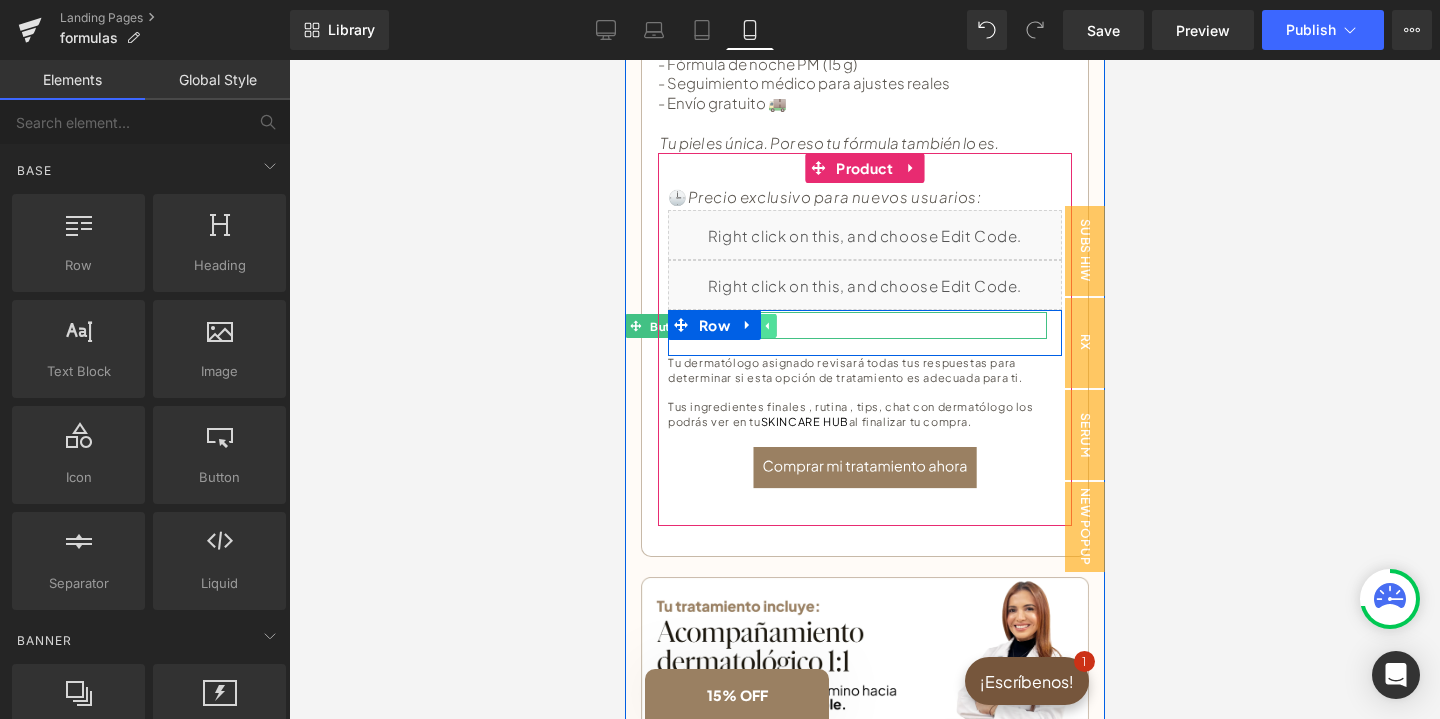 click 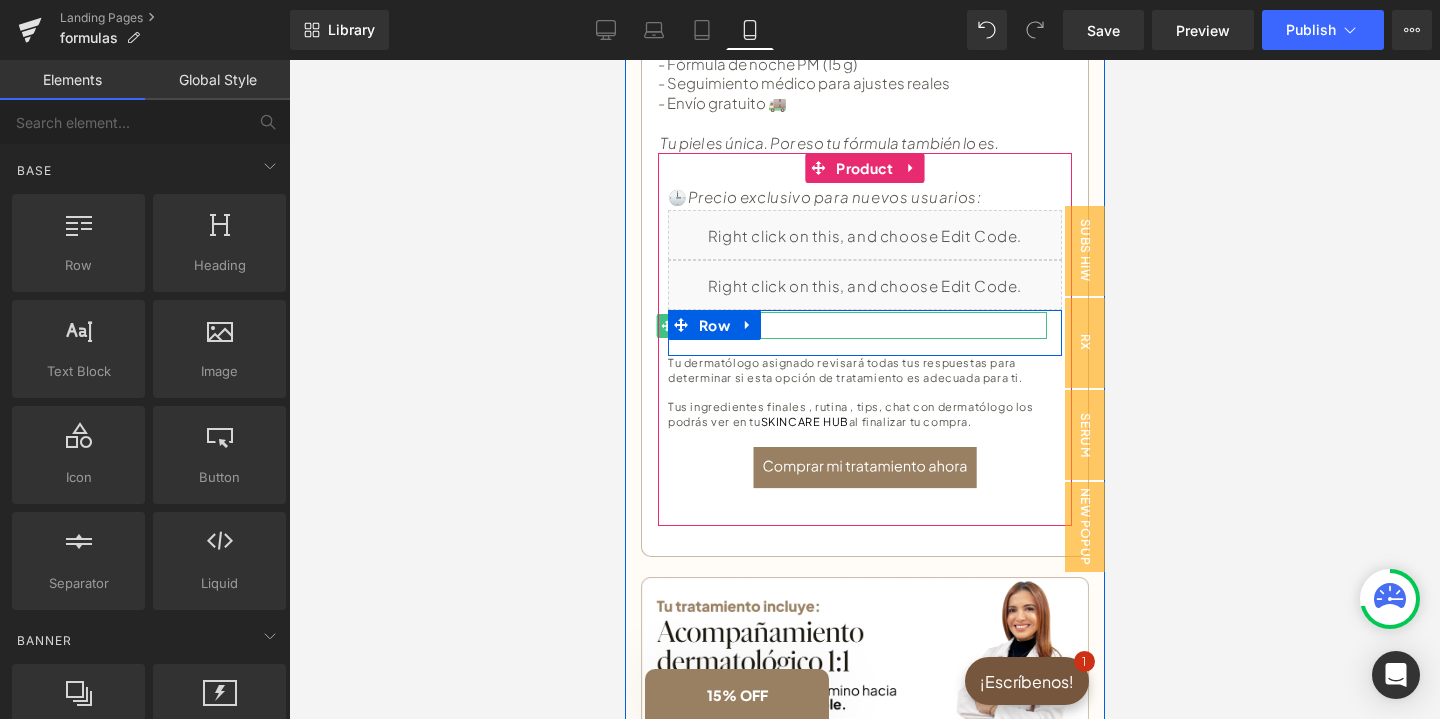 click on "¿Cómo funciona la suscripción?" at bounding box center [864, 325] 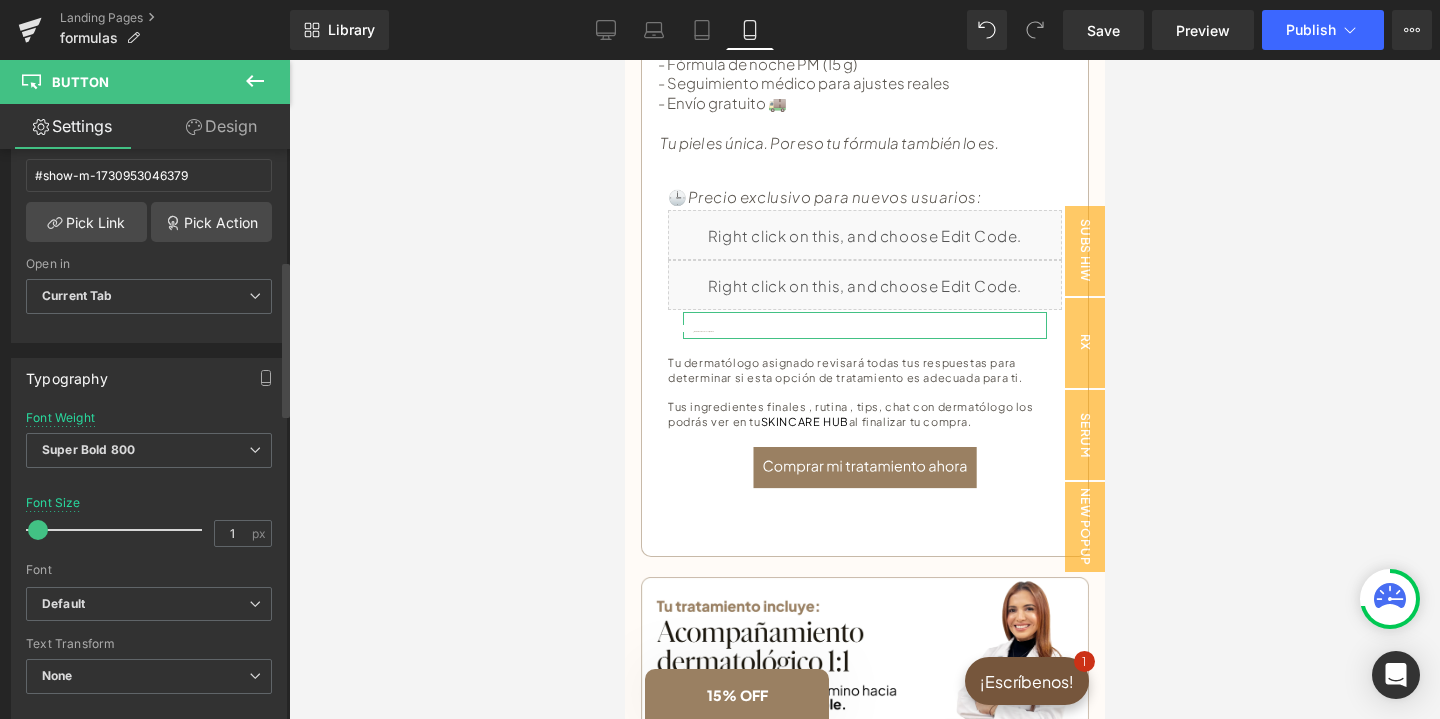 scroll, scrollTop: 405, scrollLeft: 0, axis: vertical 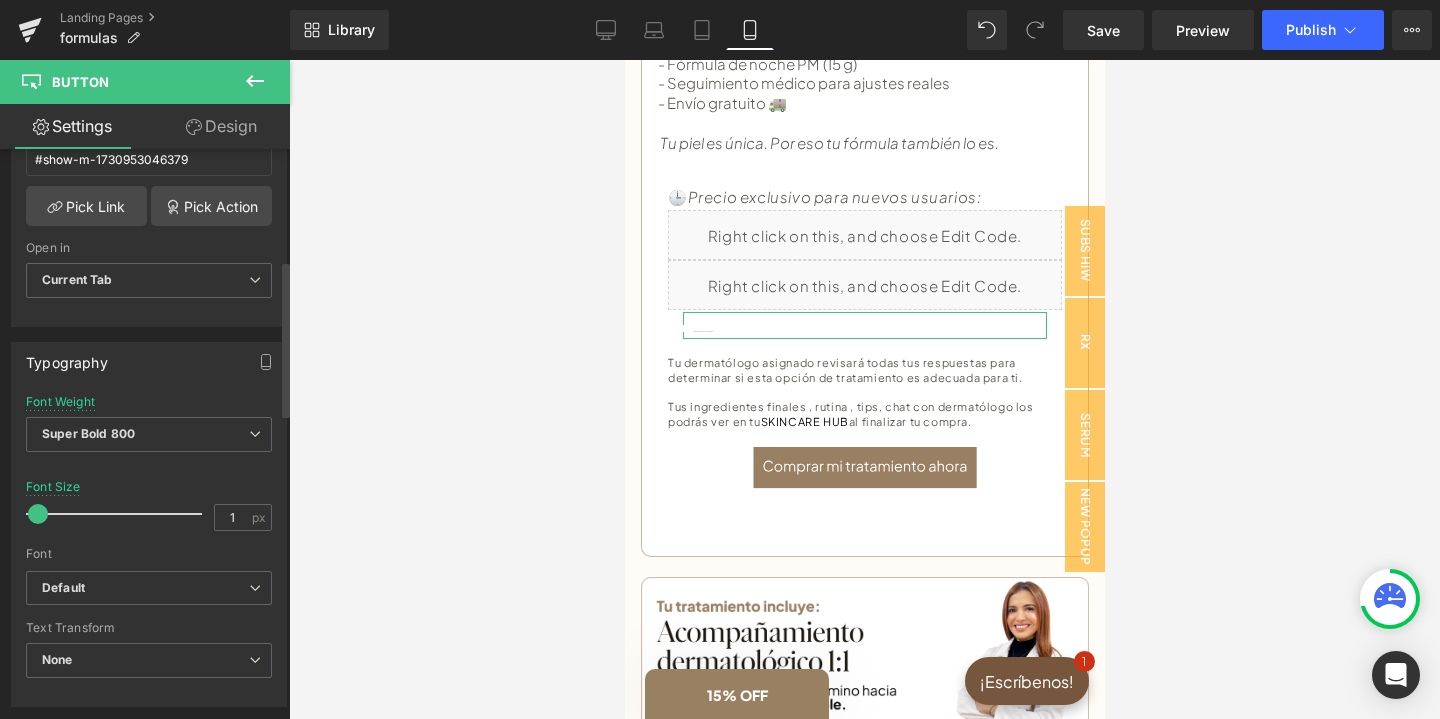 click at bounding box center (119, 514) 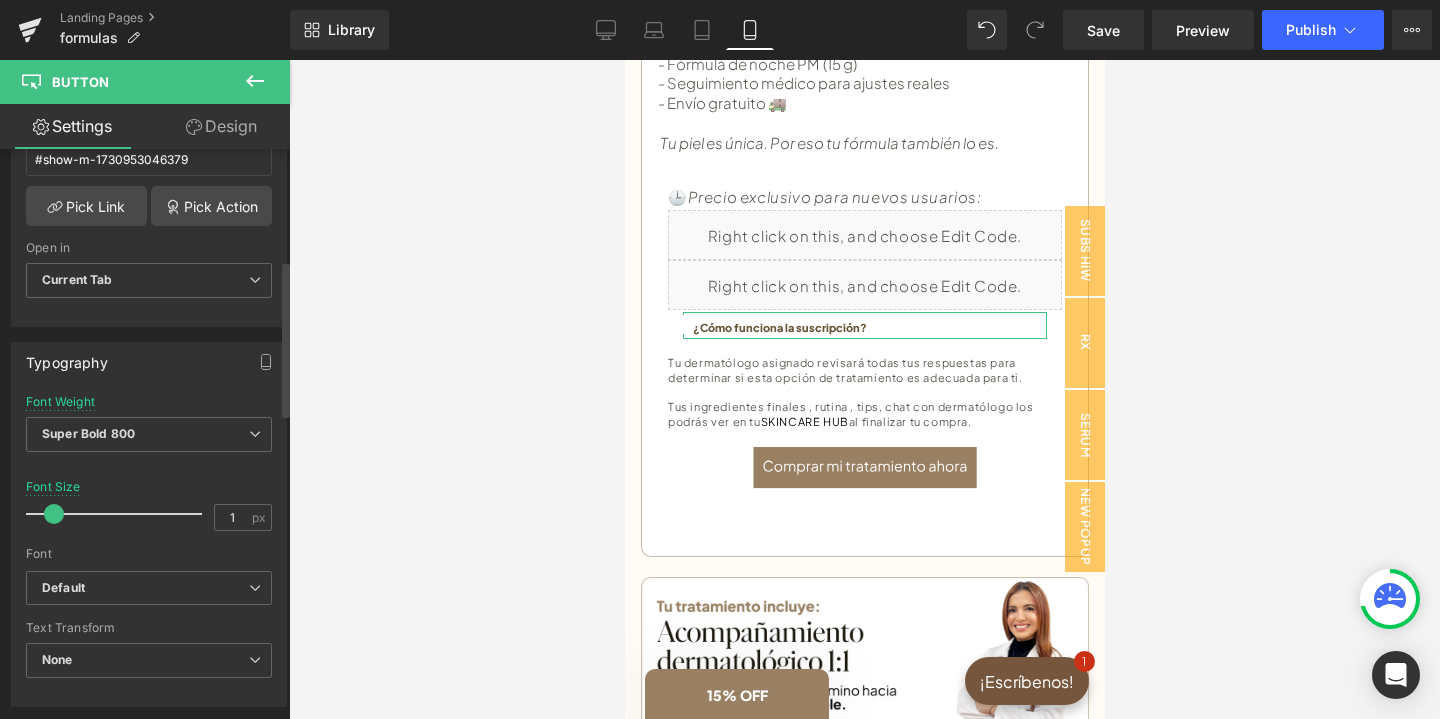click at bounding box center (119, 514) 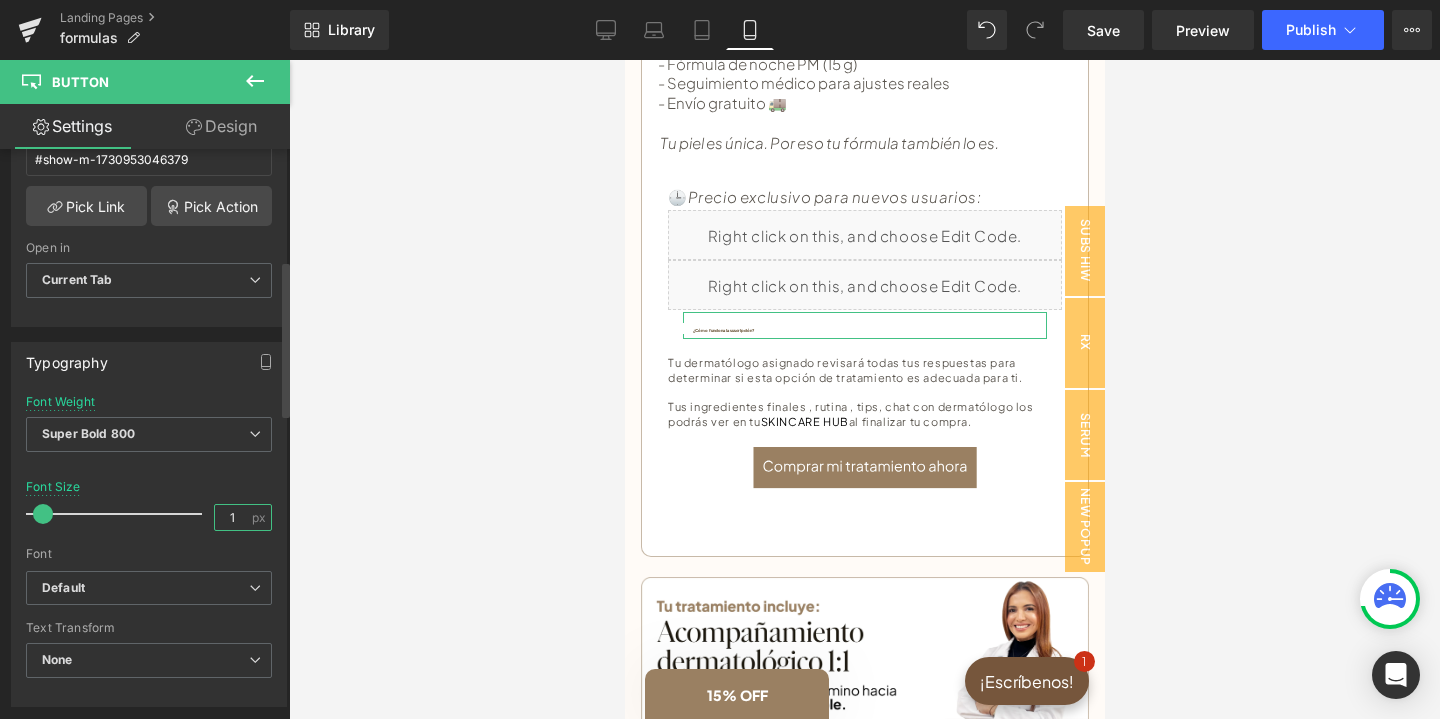 click on "1" at bounding box center [232, 517] 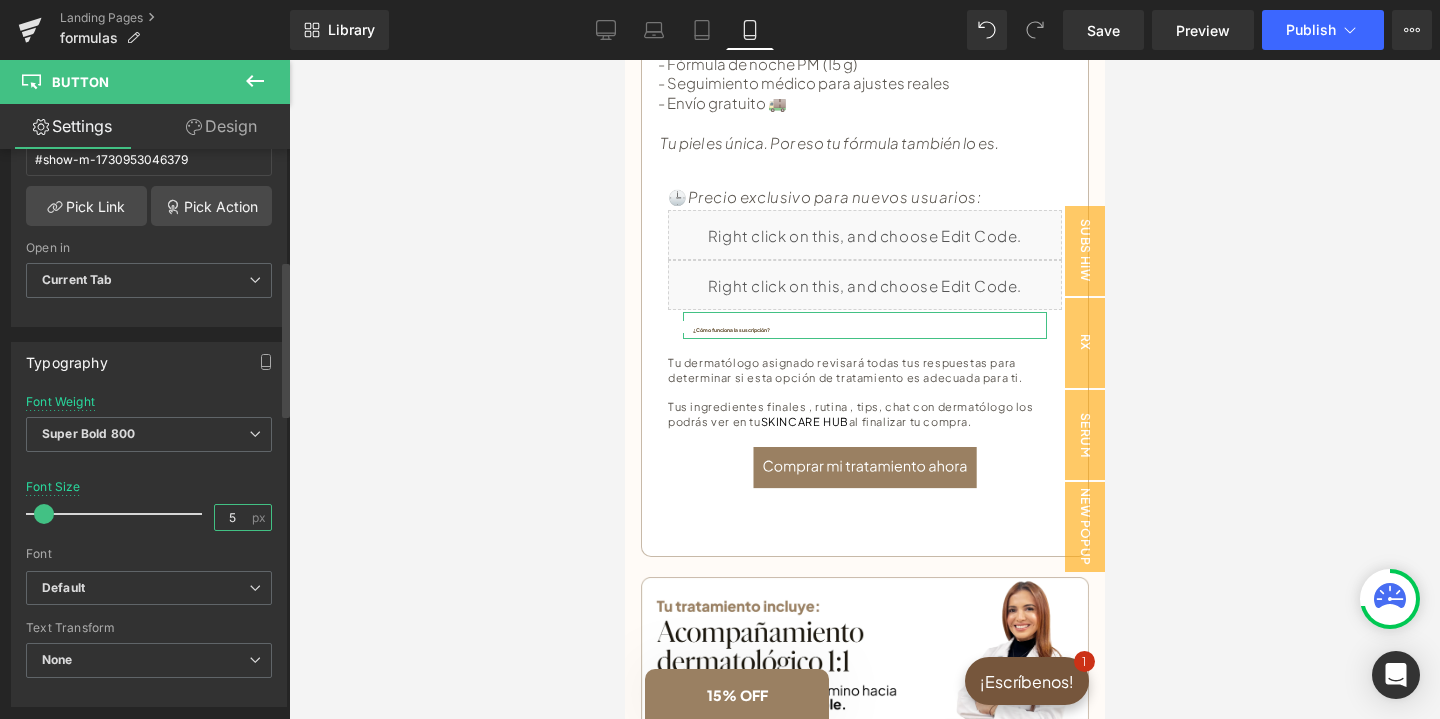 type on "5" 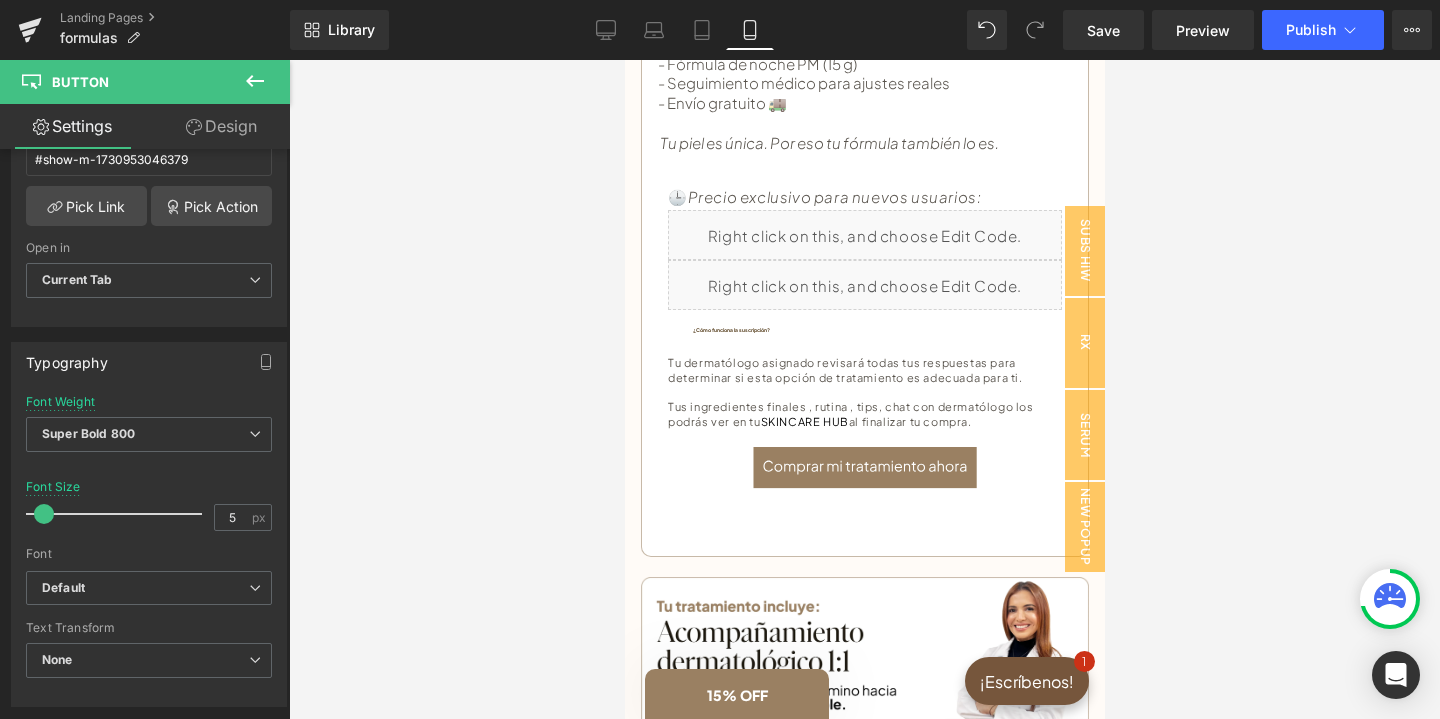 click at bounding box center [864, 389] 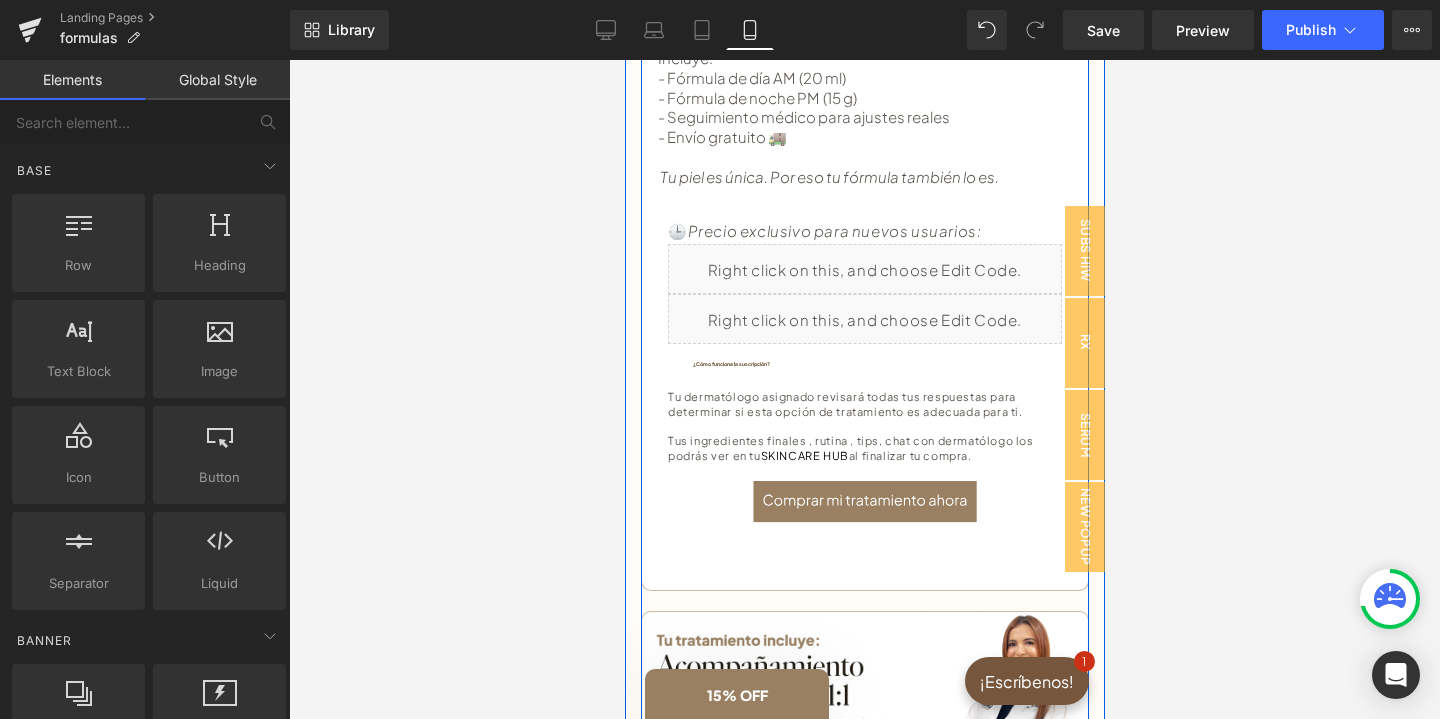 scroll, scrollTop: 945, scrollLeft: 0, axis: vertical 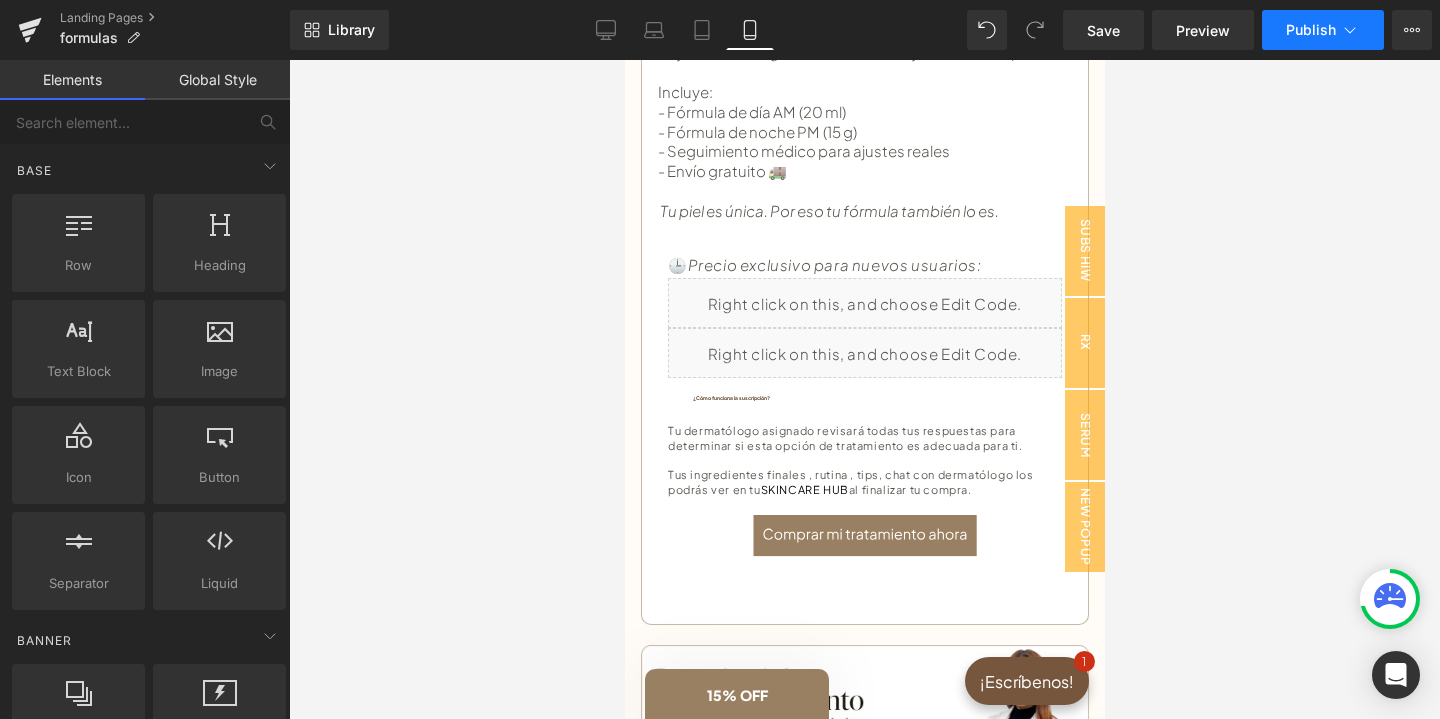 click on "Publish" at bounding box center (1311, 30) 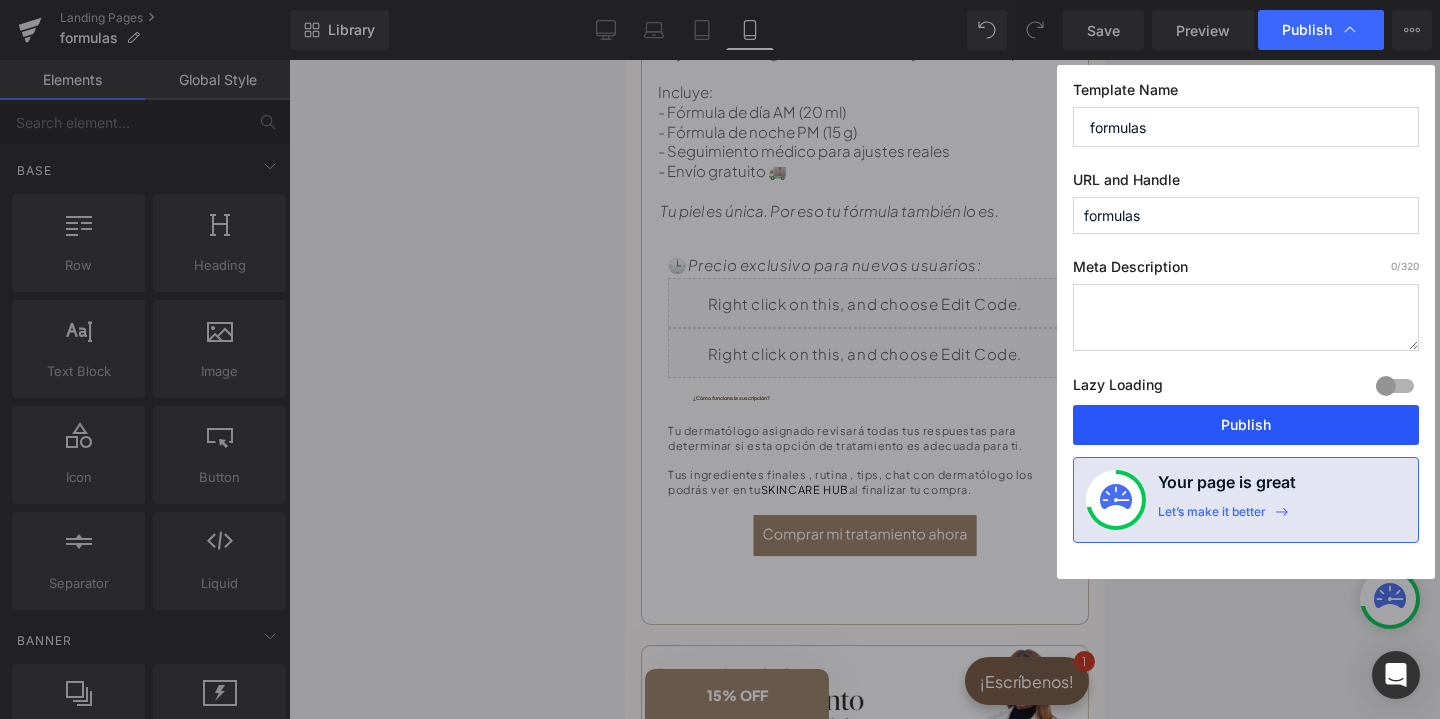click on "Publish" at bounding box center [1246, 425] 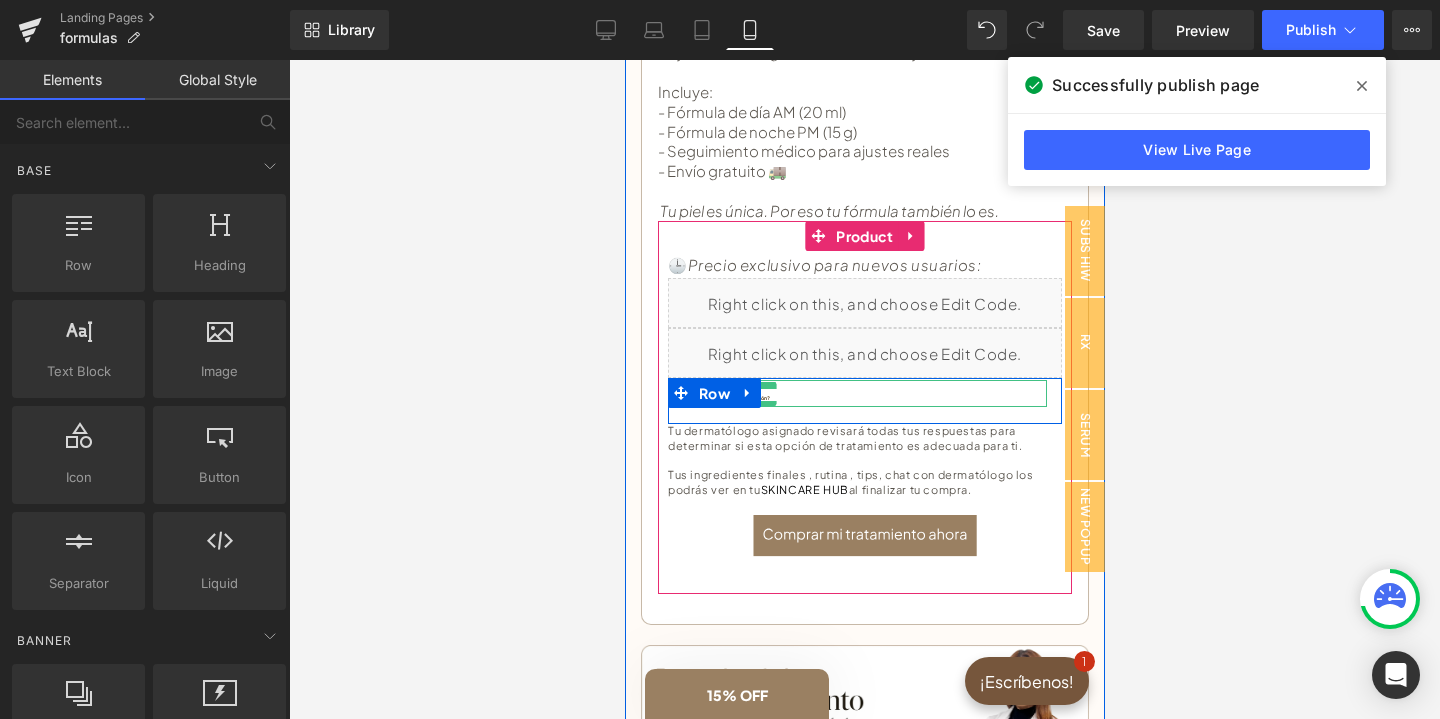 click on "¿Cómo funciona la suscripción?" at bounding box center (730, 395) 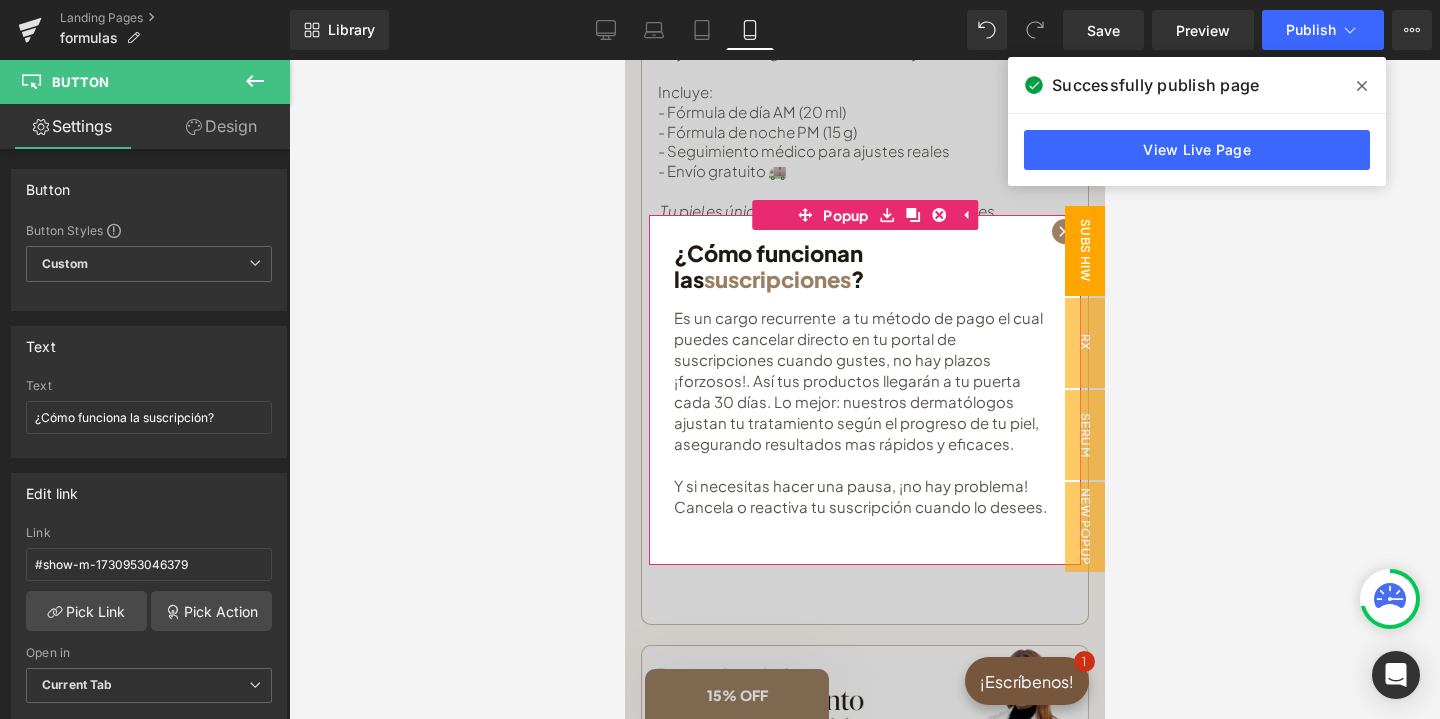 click 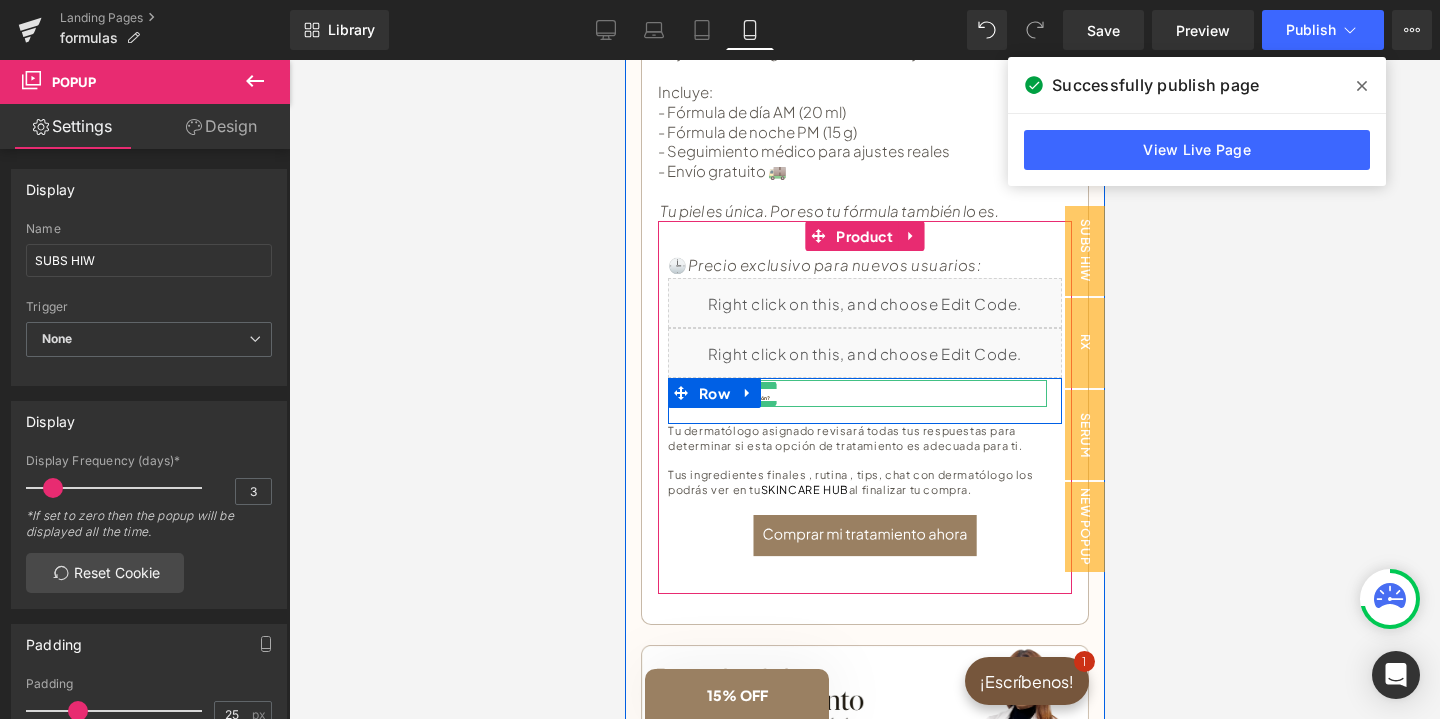 click on "¿Cómo funciona la suscripción?" at bounding box center [864, 393] 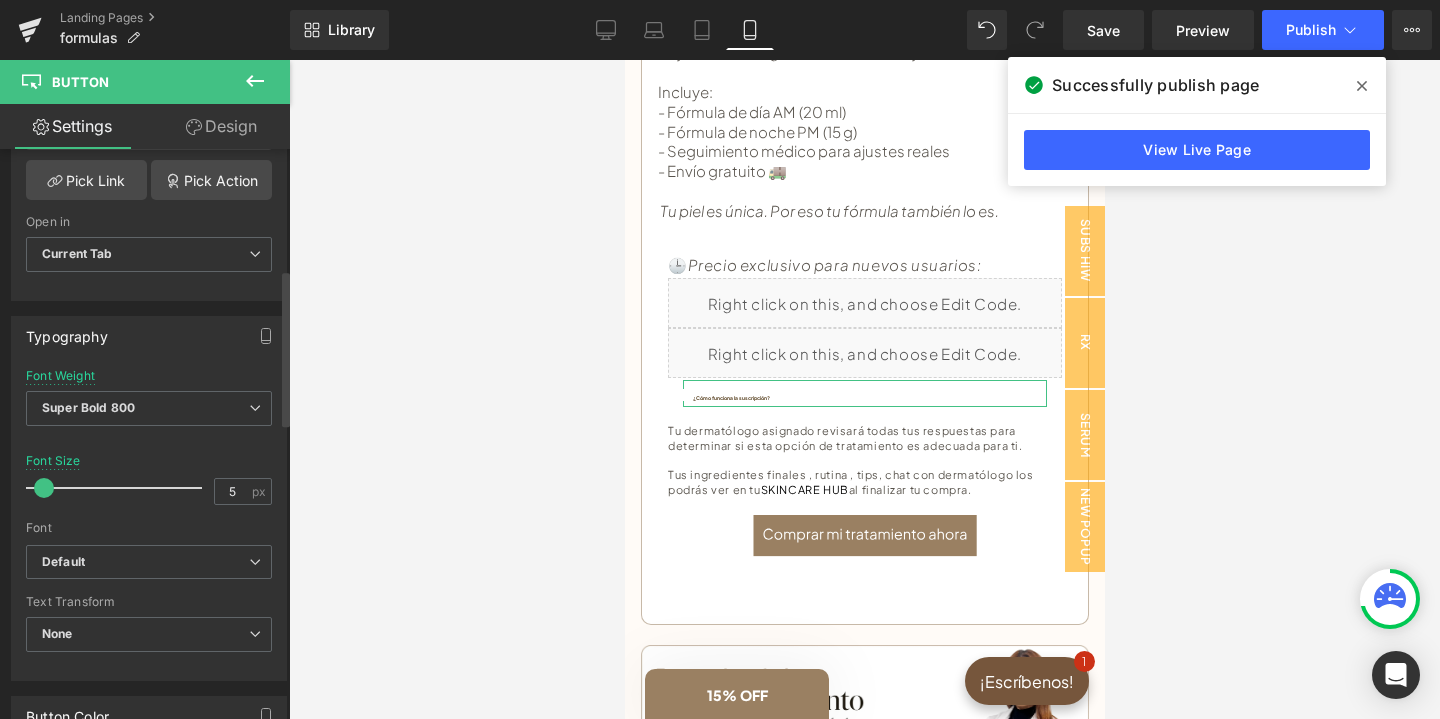 scroll, scrollTop: 439, scrollLeft: 0, axis: vertical 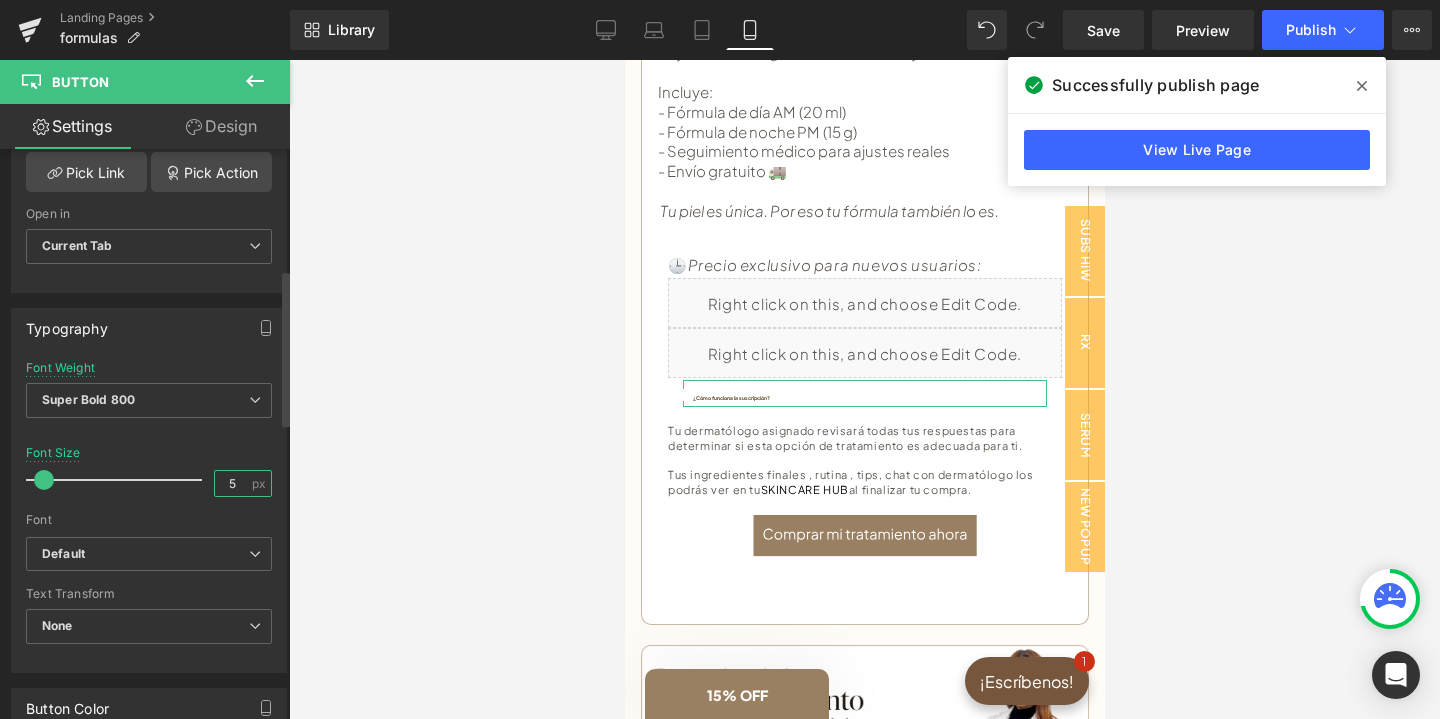 click on "5" at bounding box center (232, 483) 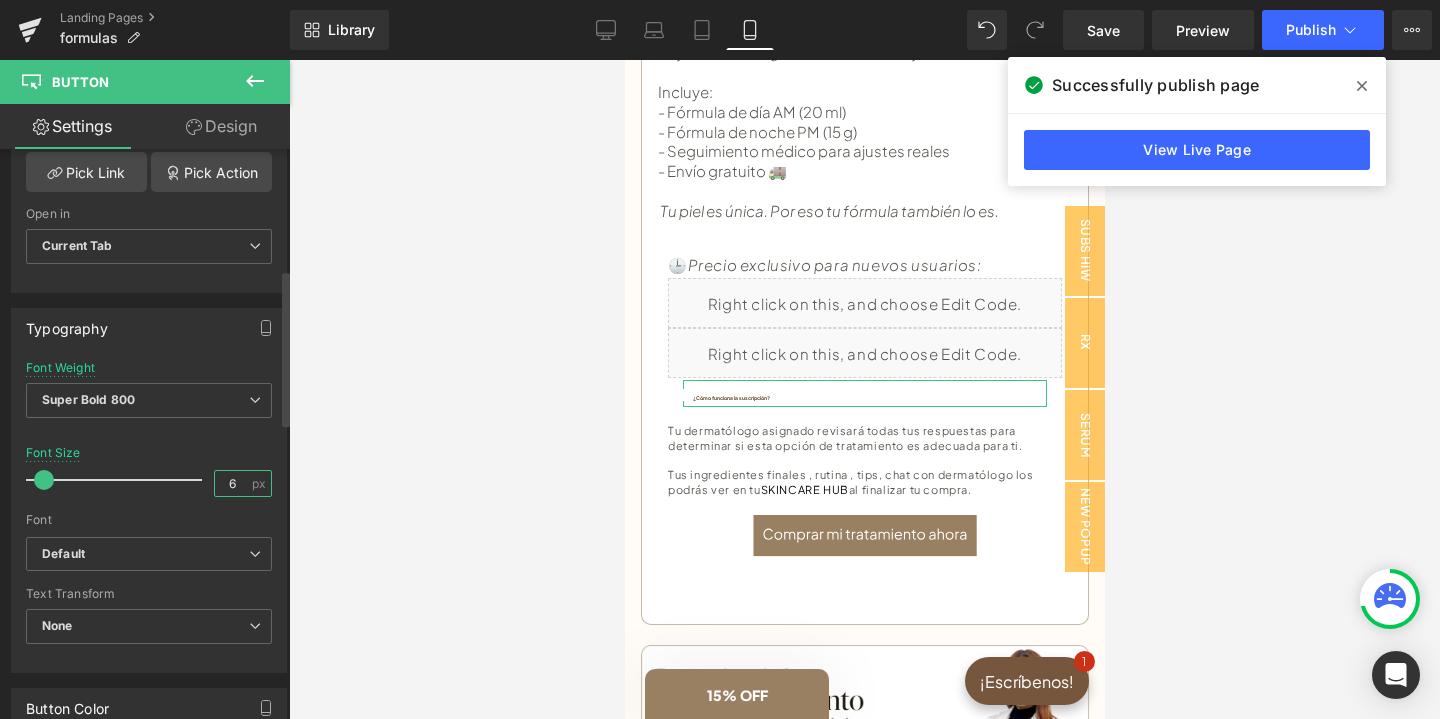 type on "6" 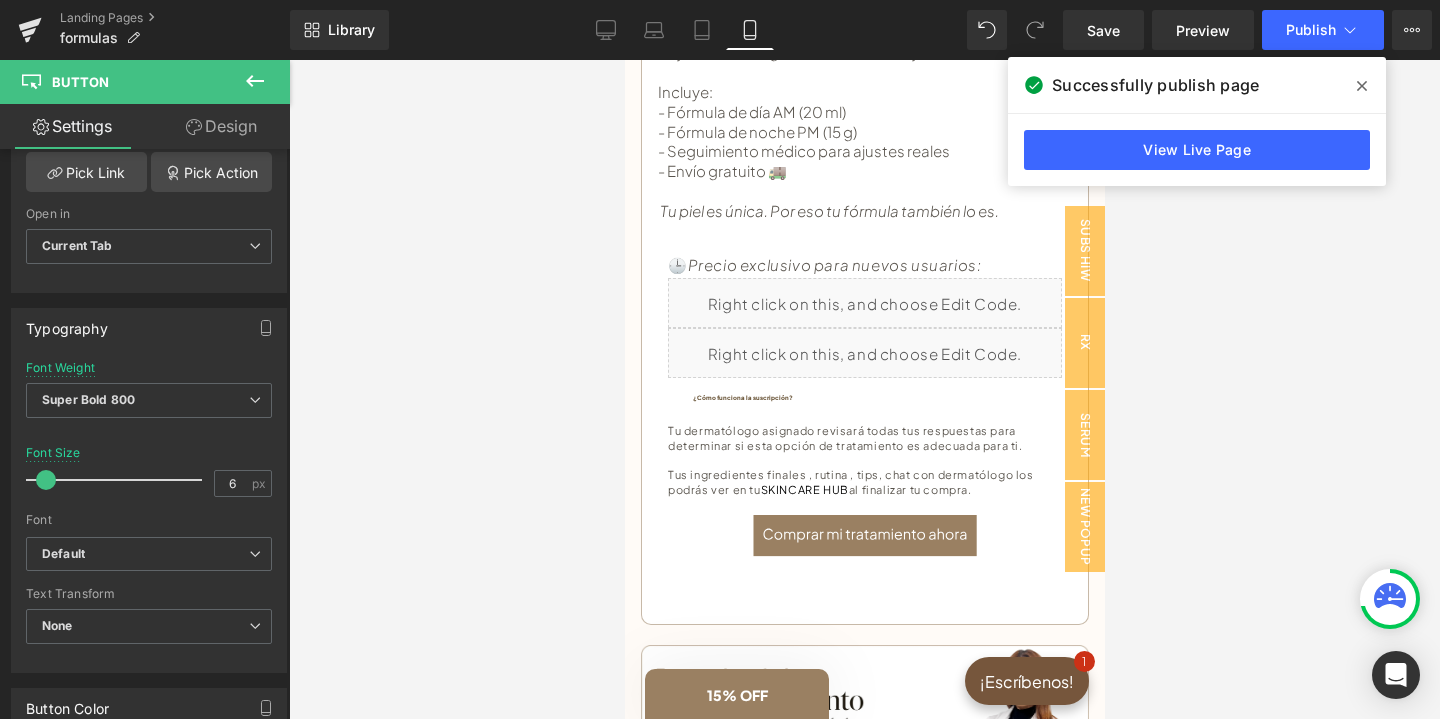 click at bounding box center [864, 389] 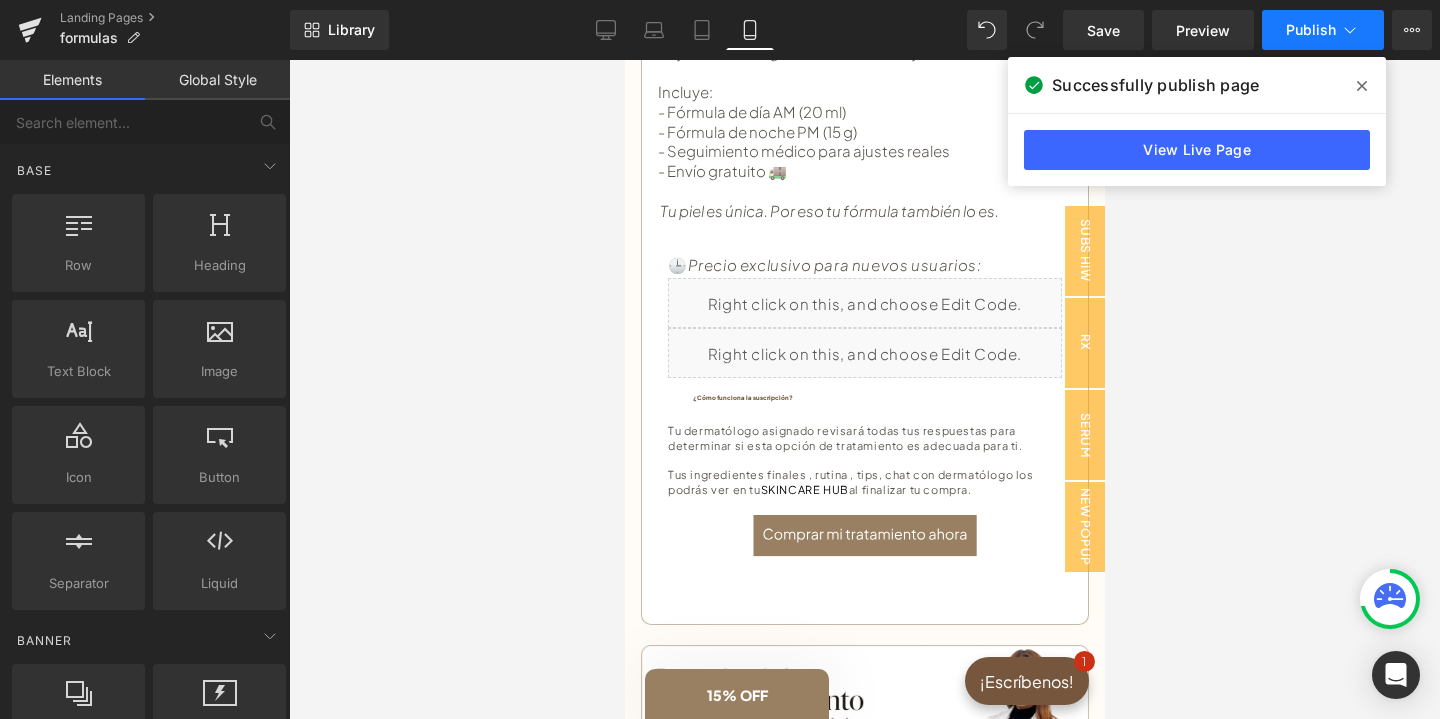 click on "Publish" at bounding box center (1311, 30) 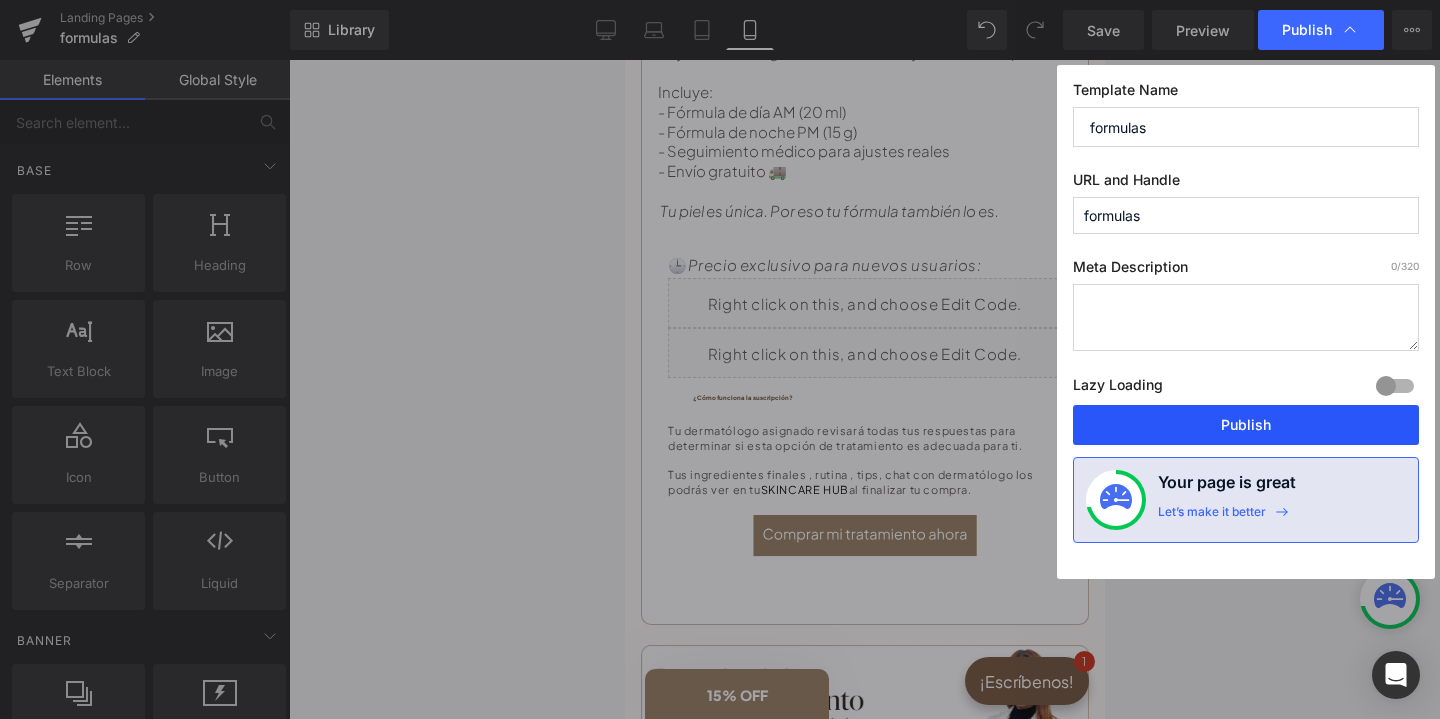 click on "Publish" at bounding box center [1246, 425] 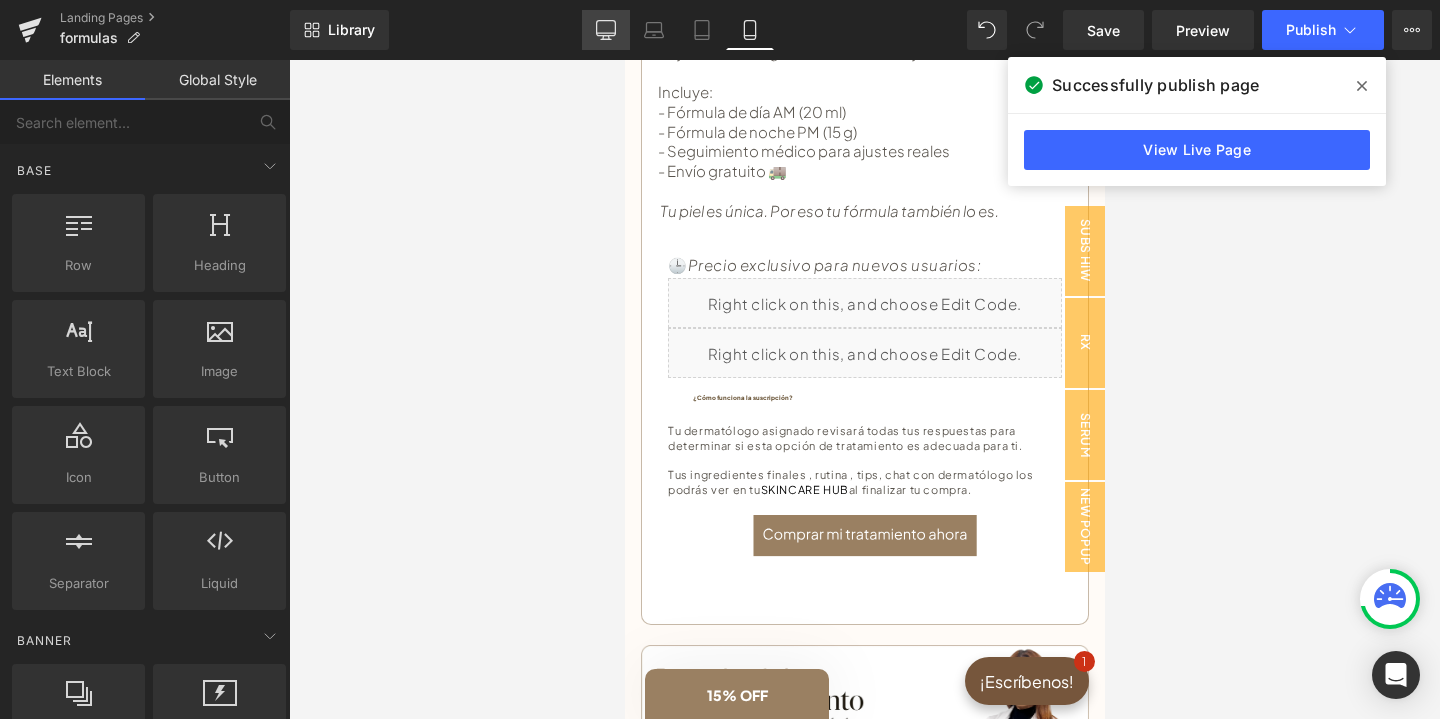 click 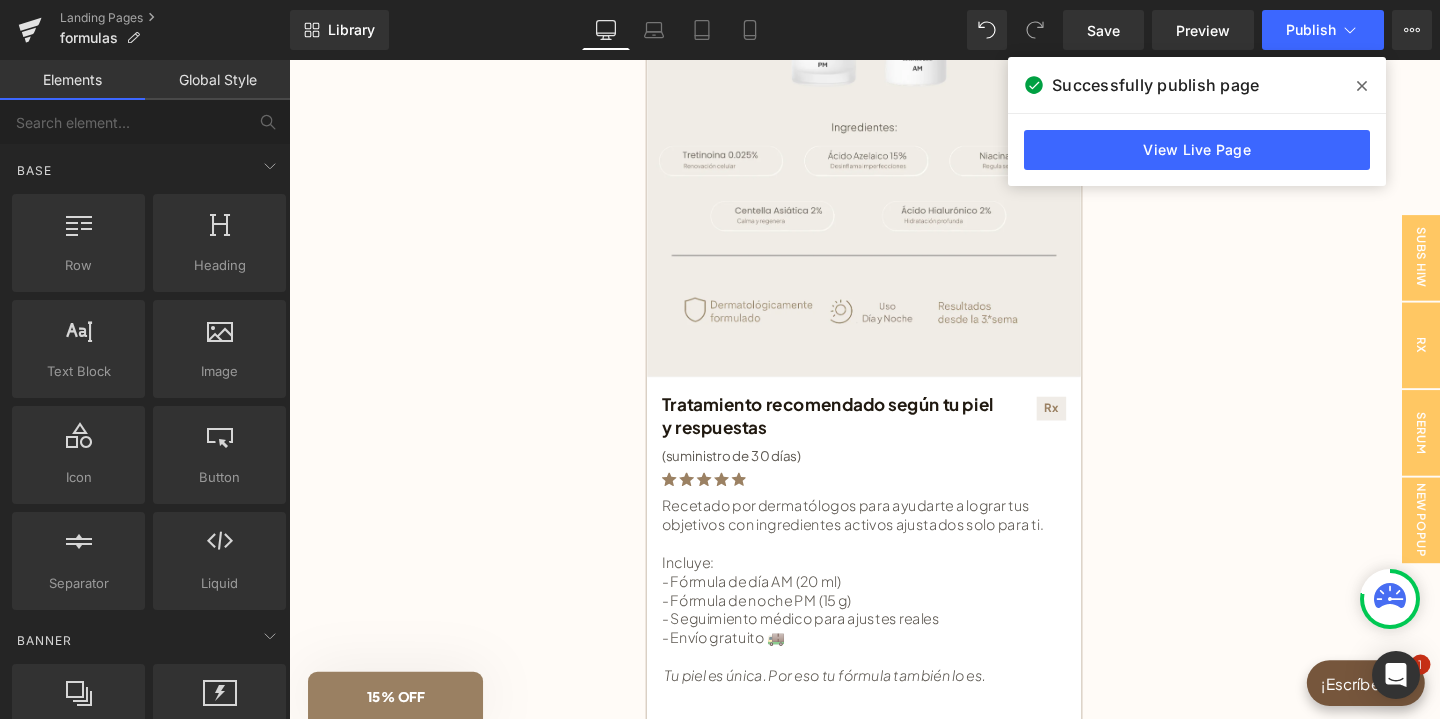 scroll, scrollTop: 478, scrollLeft: 0, axis: vertical 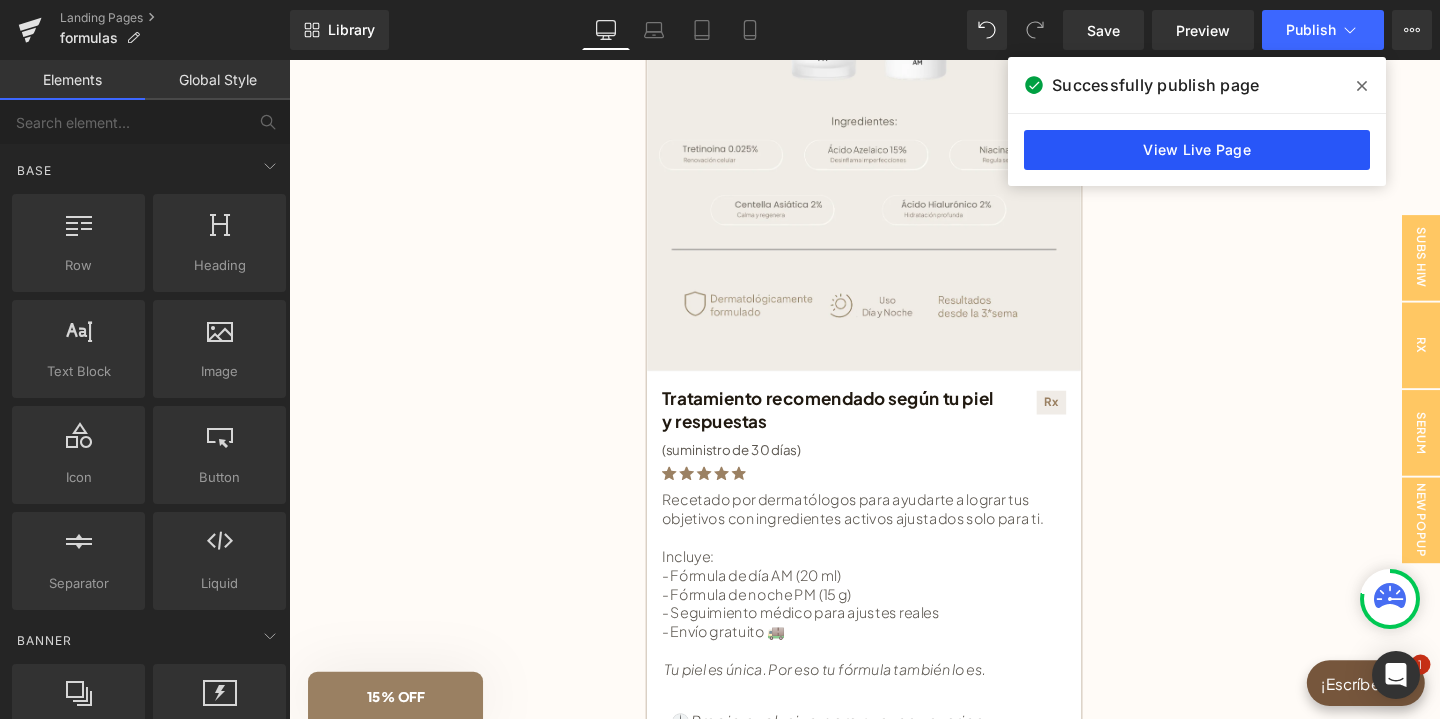 click on "View Live Page" at bounding box center (1197, 150) 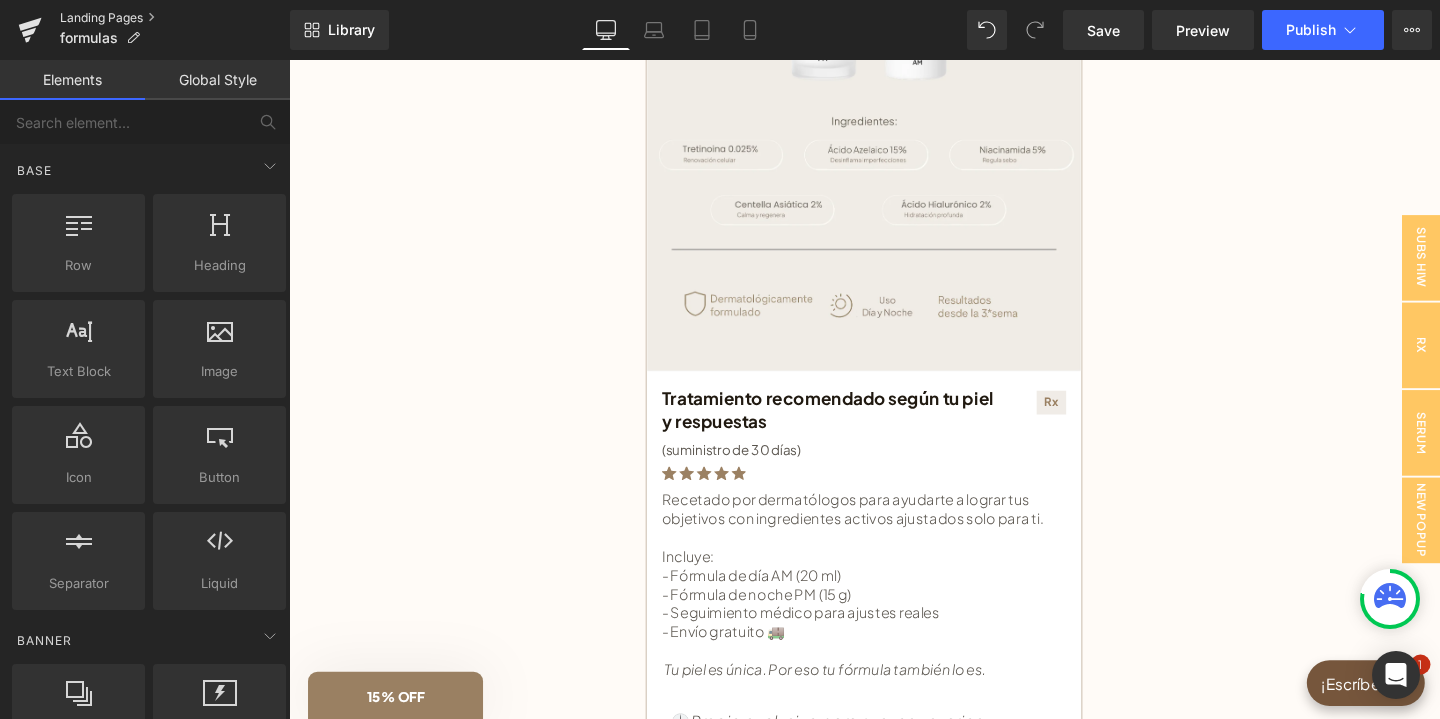 click on "Landing Pages" at bounding box center [175, 18] 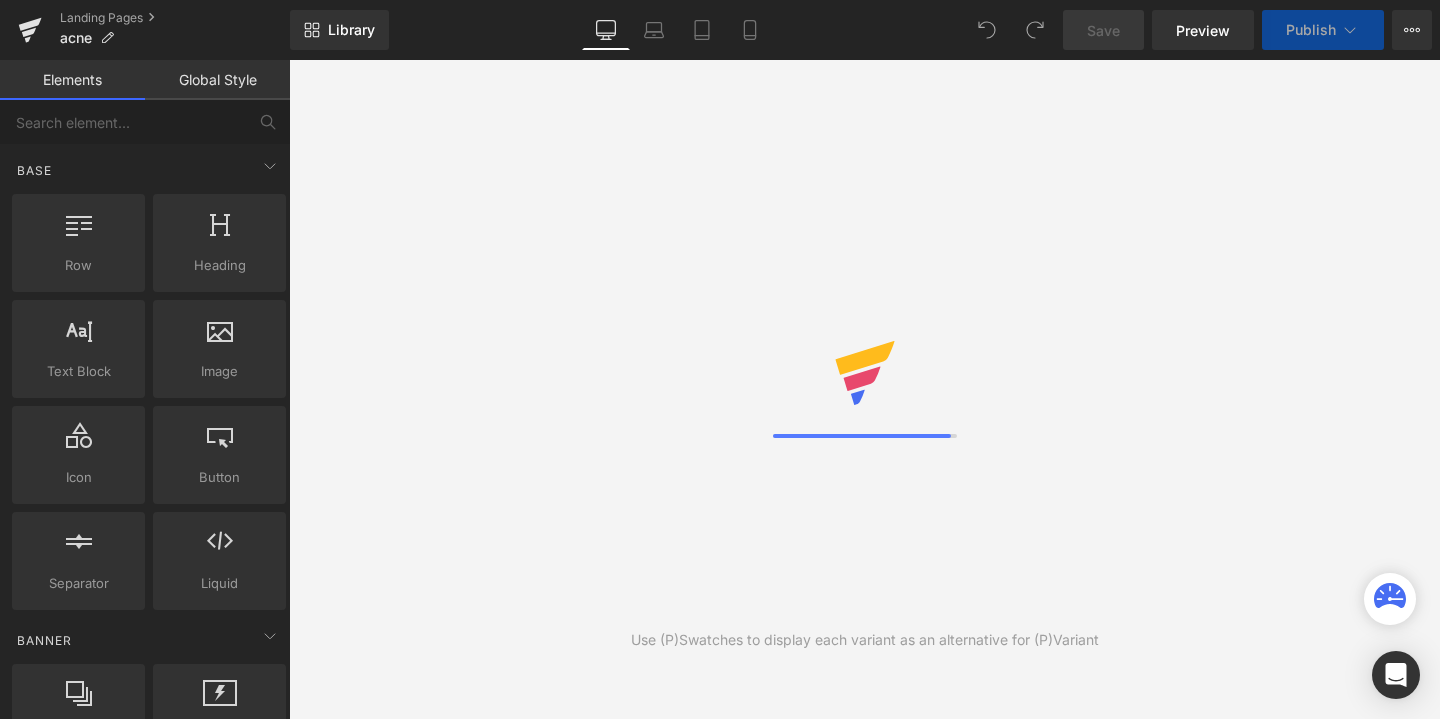 scroll, scrollTop: 0, scrollLeft: 0, axis: both 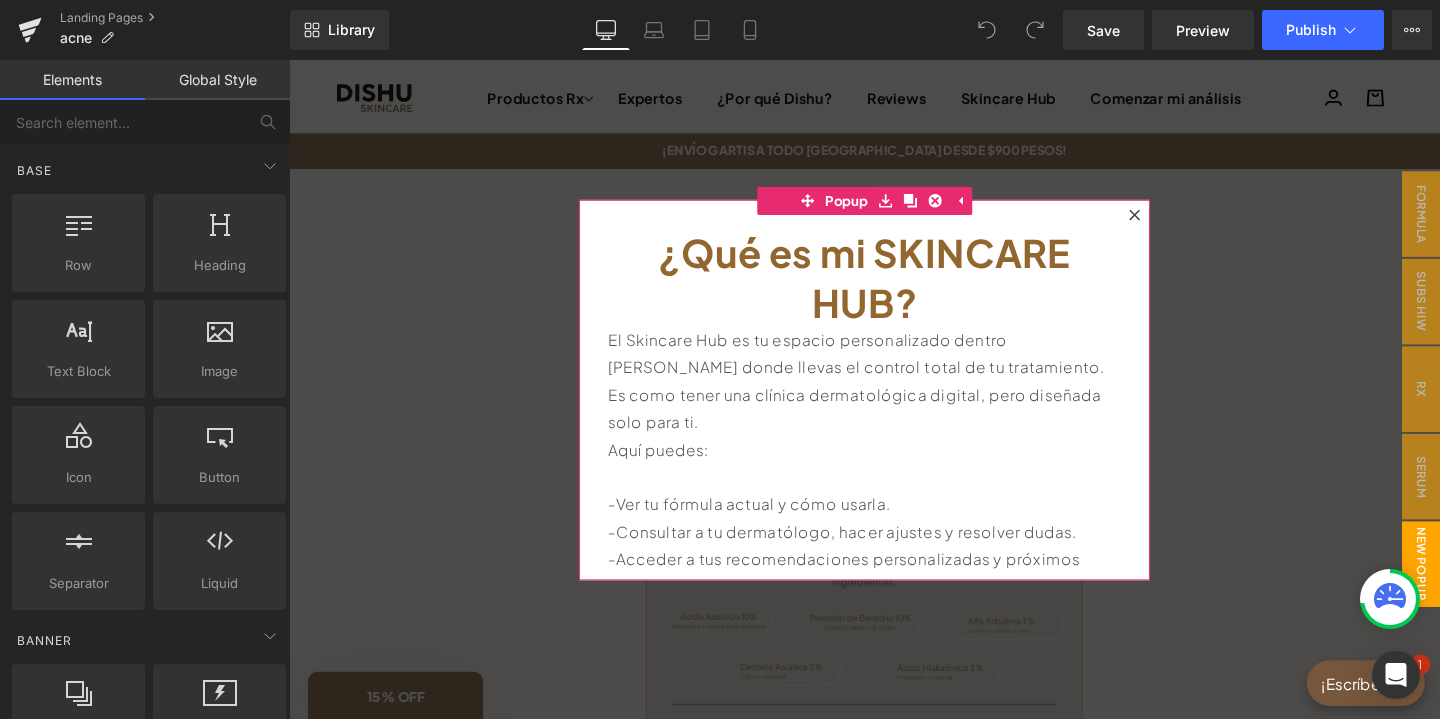 click 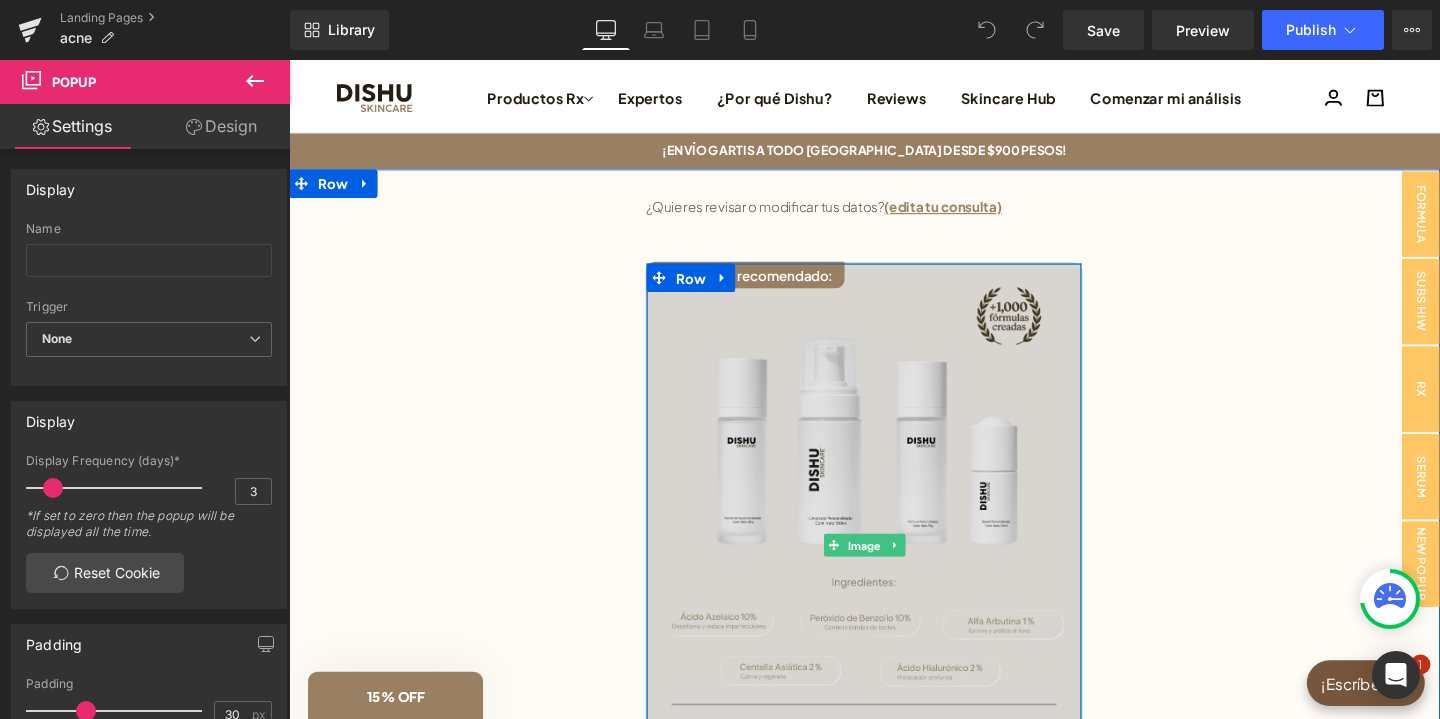 click at bounding box center (893, 570) 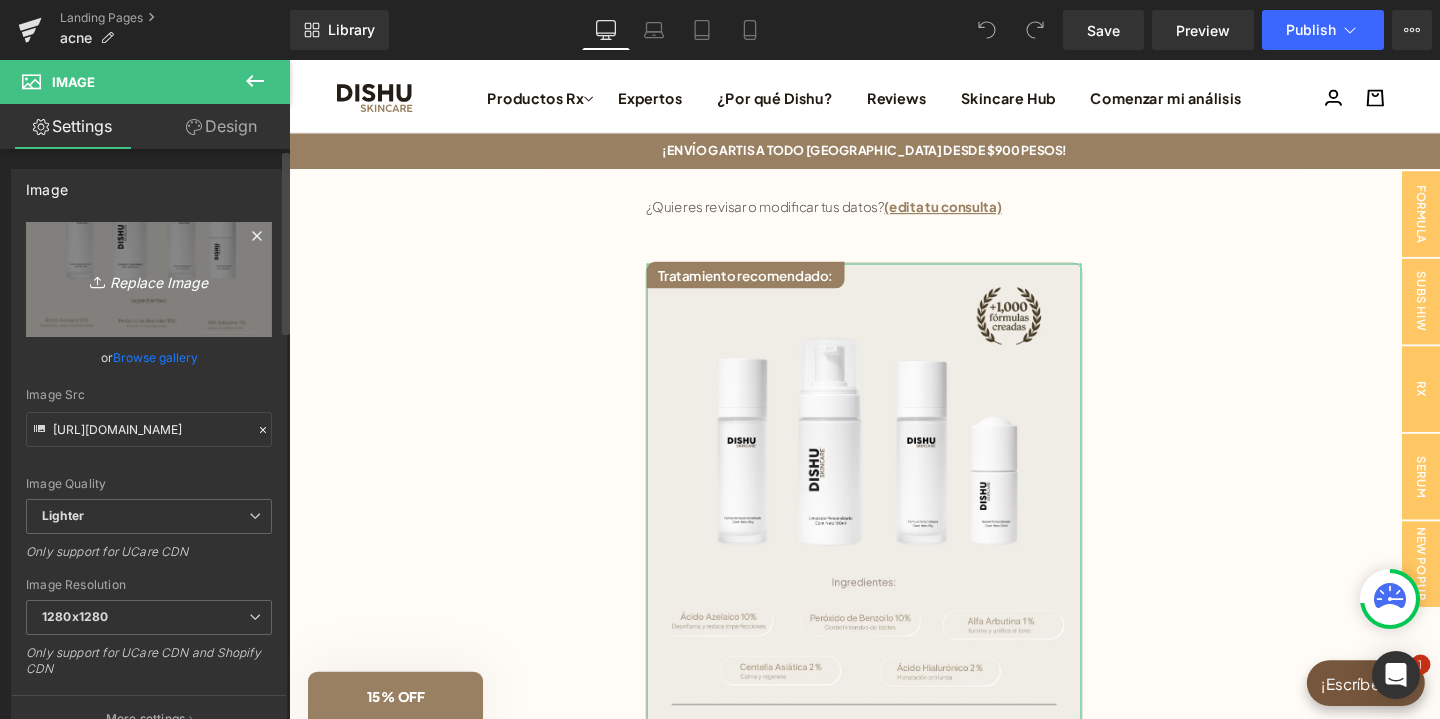 click on "Replace Image" at bounding box center [149, 279] 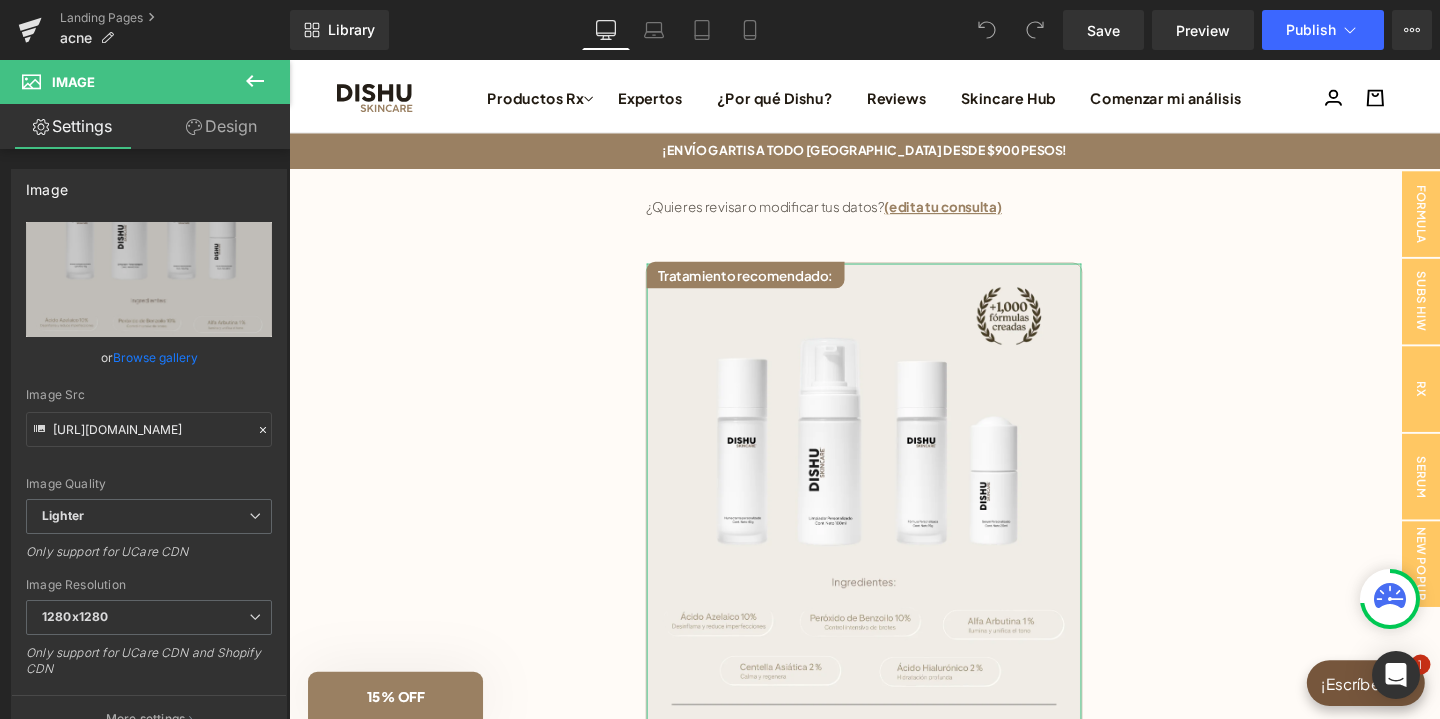 type on "C:\fakepath\pre analisis landing (1).webp" 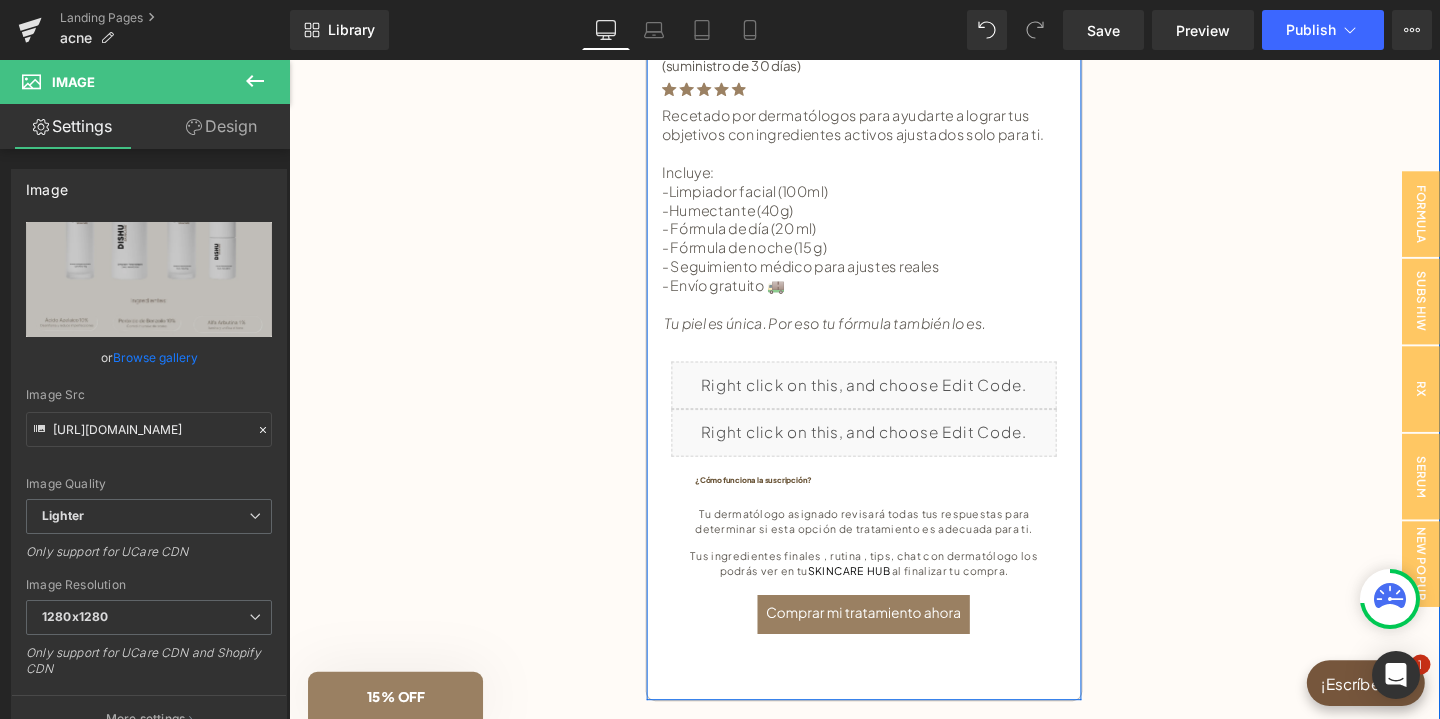 scroll, scrollTop: 893, scrollLeft: 0, axis: vertical 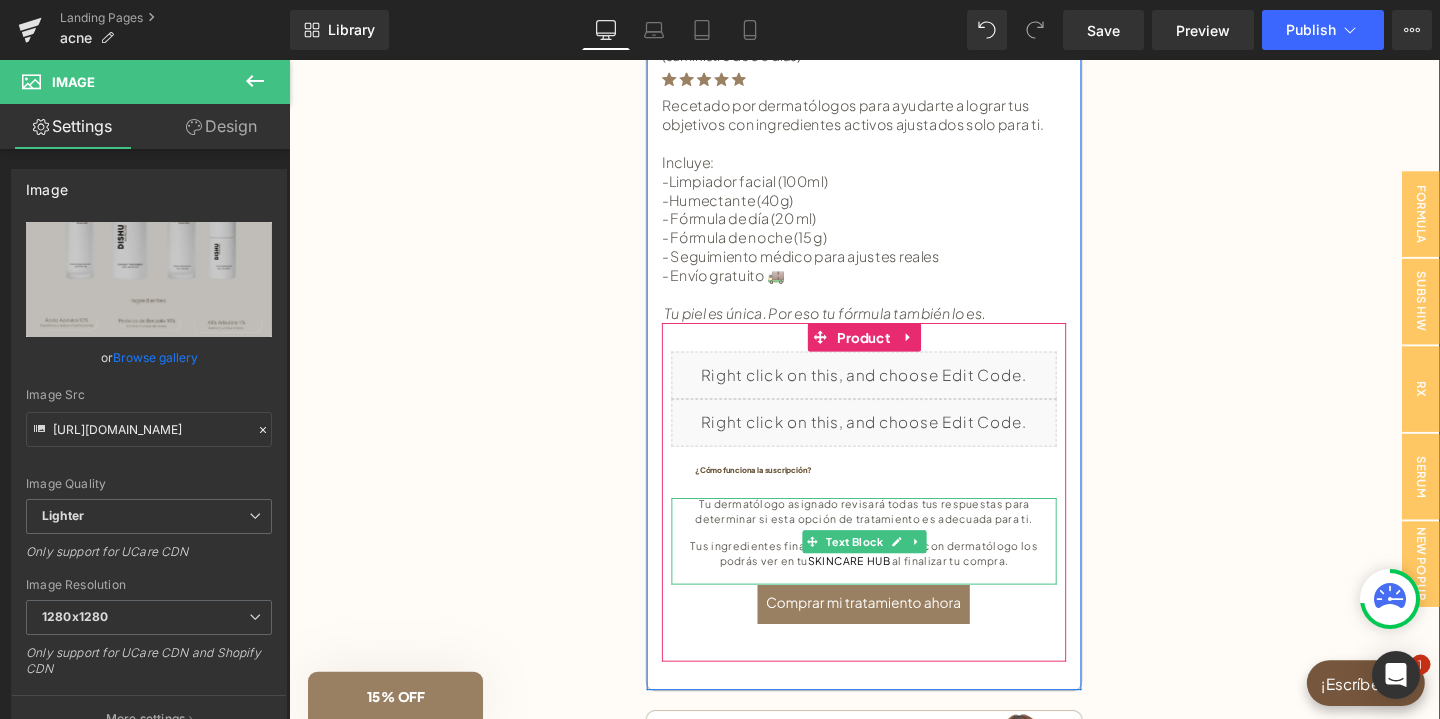 click on "Tu dermatólogo asignado revisará todas tus respuestas para determinar si esta opción de tratamiento es adecuada para ti." at bounding box center (893, 534) 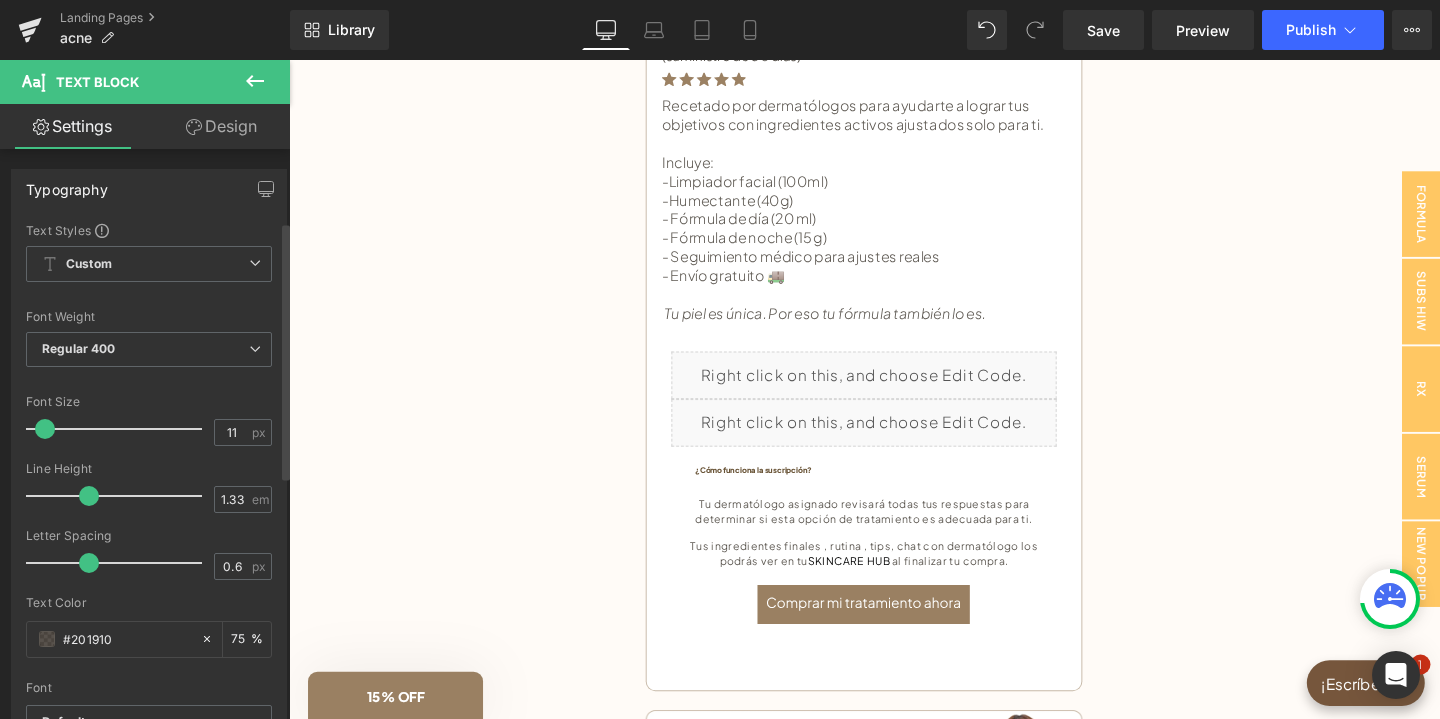 scroll, scrollTop: 696, scrollLeft: 0, axis: vertical 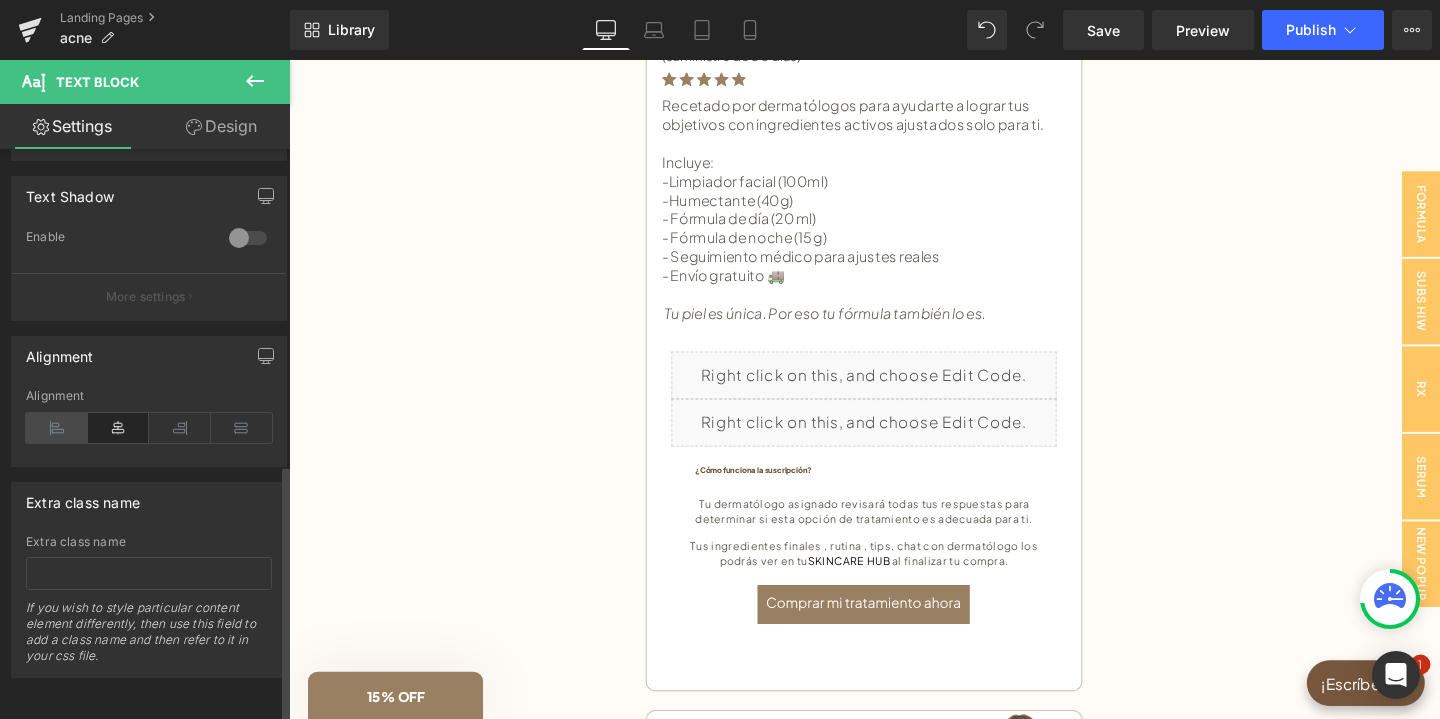 click at bounding box center (57, 428) 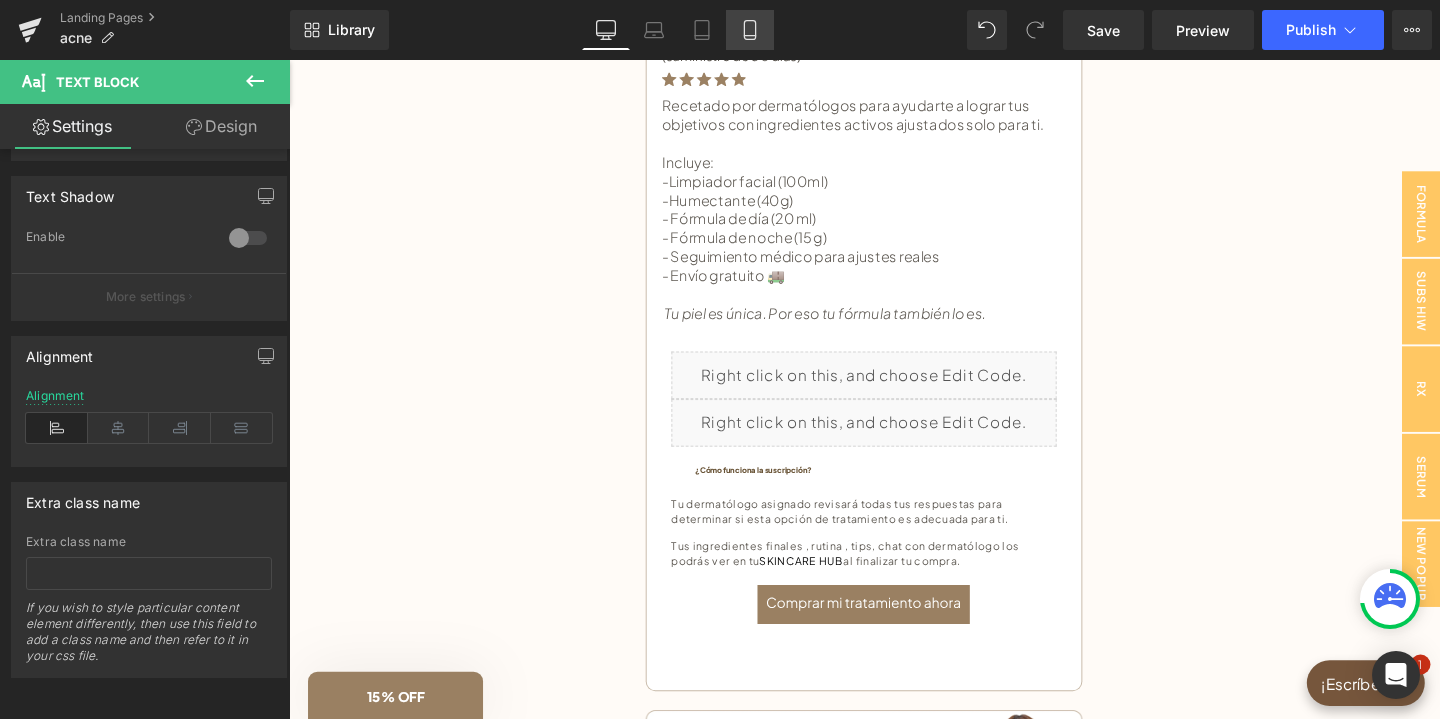 click 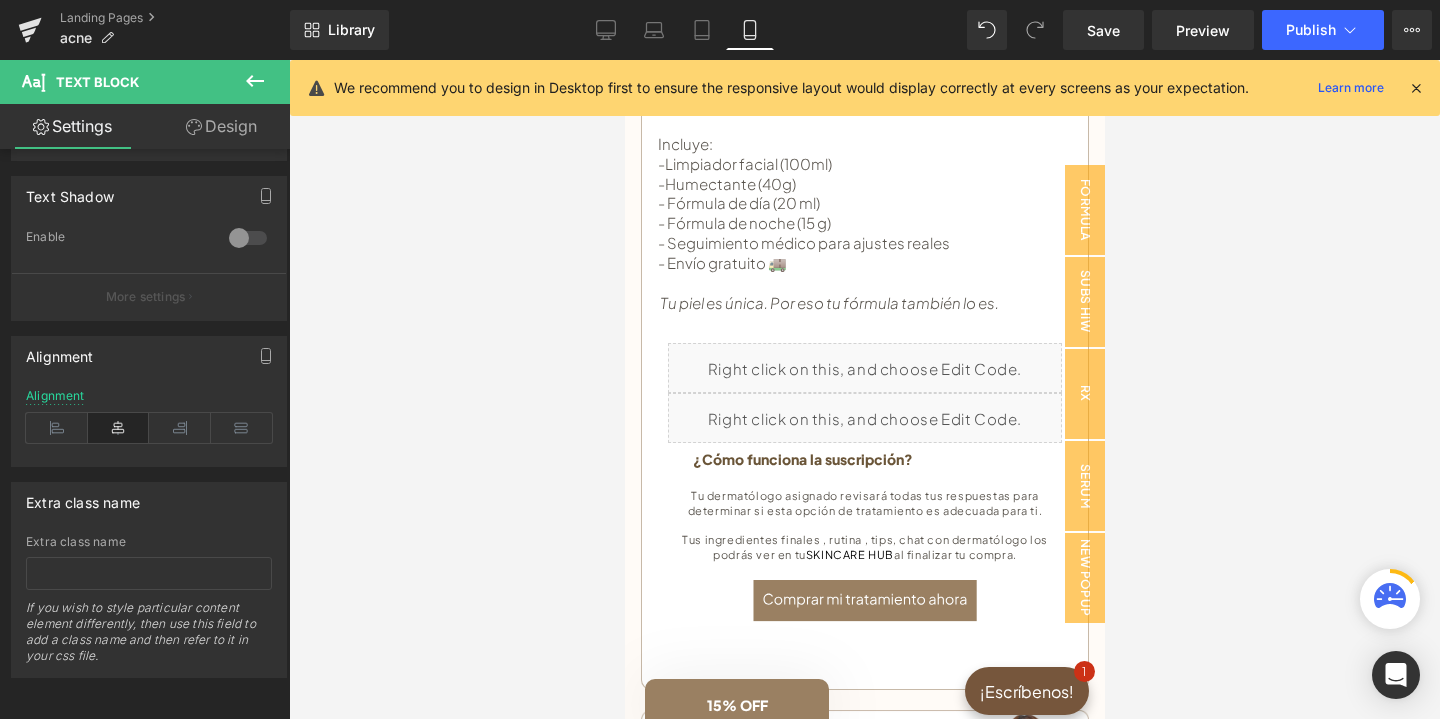 scroll, scrollTop: 846, scrollLeft: 0, axis: vertical 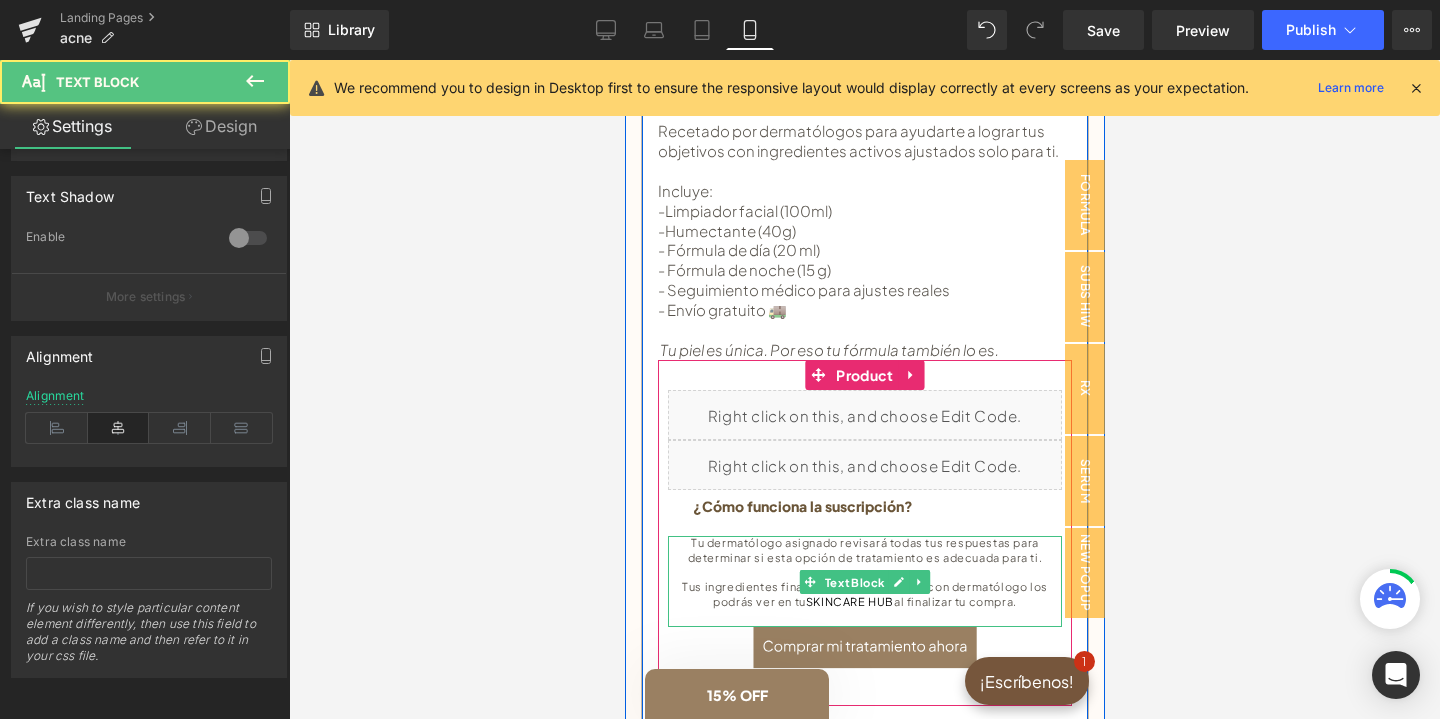 drag, startPoint x: 770, startPoint y: 296, endPoint x: 693, endPoint y: 476, distance: 195.77794 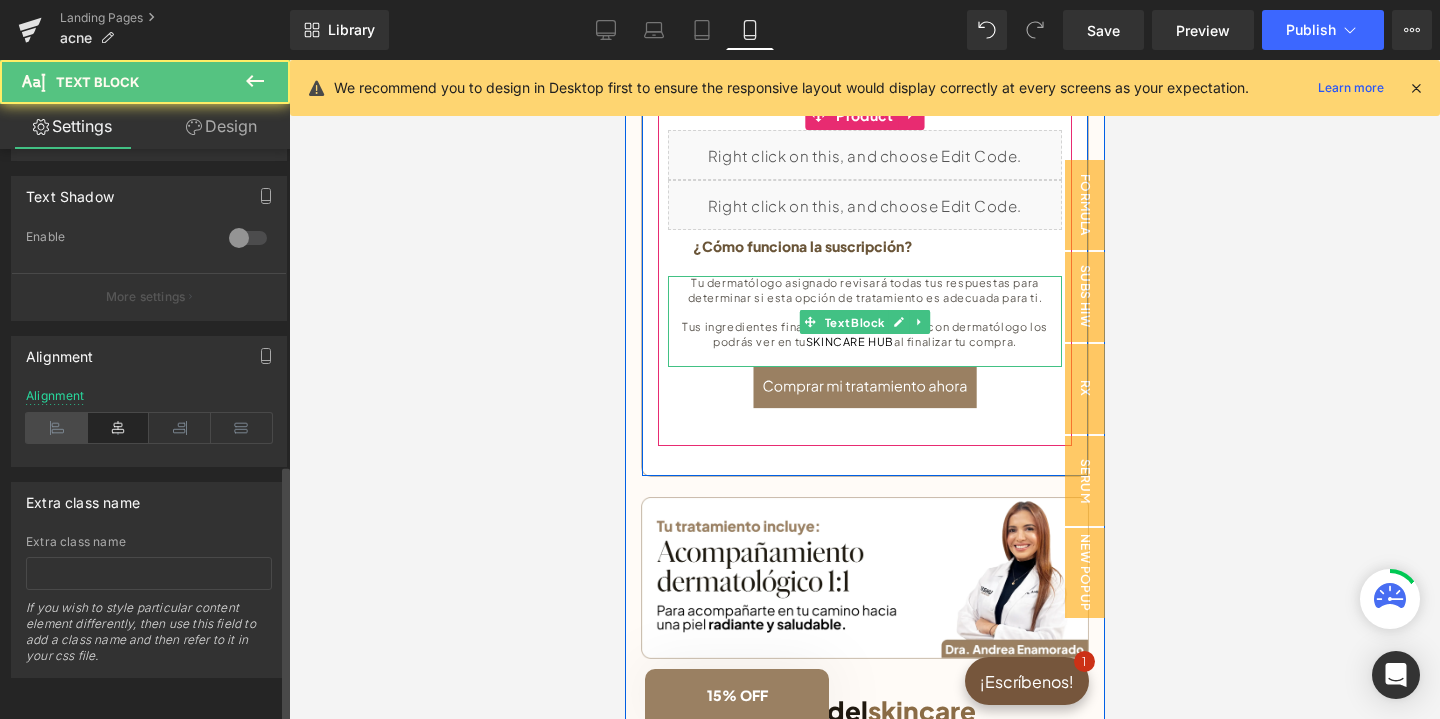 click at bounding box center [57, 428] 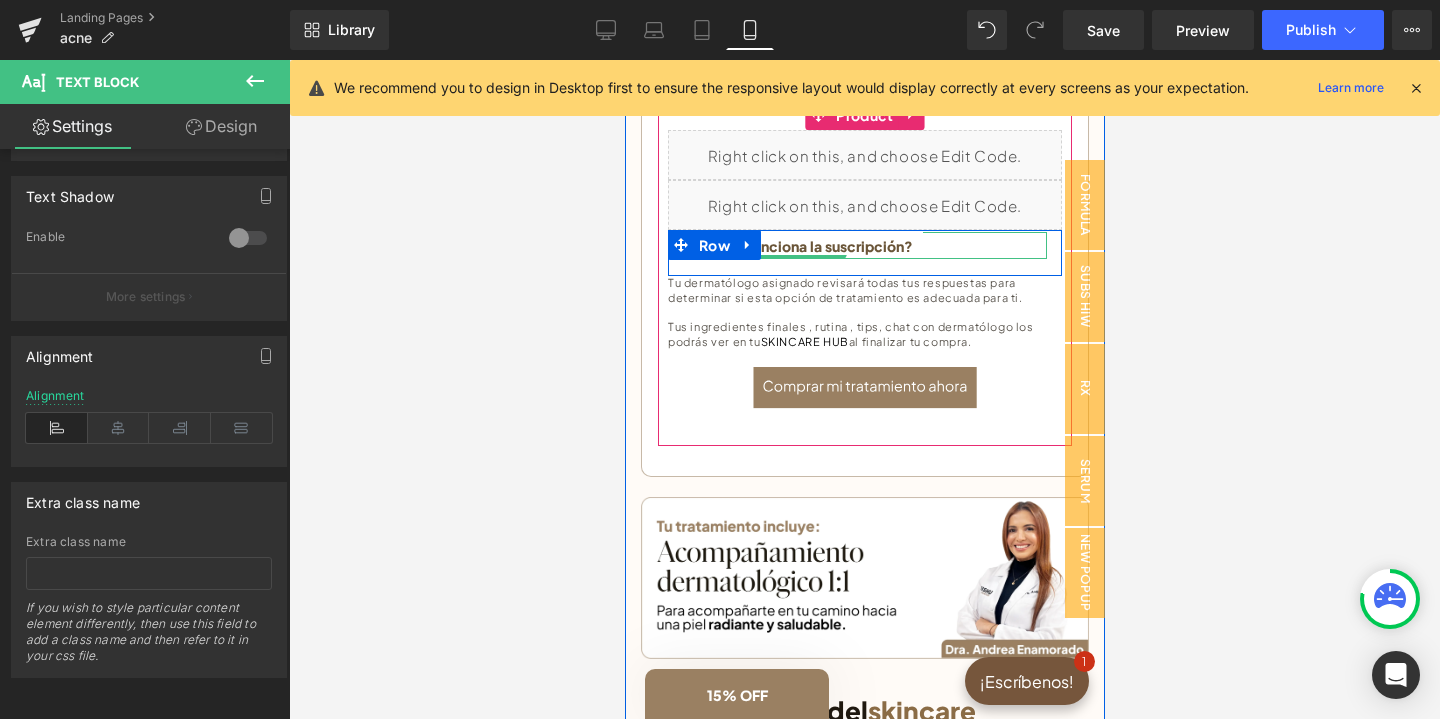 click on "¿Cómo funciona la suscripción?" at bounding box center [802, 243] 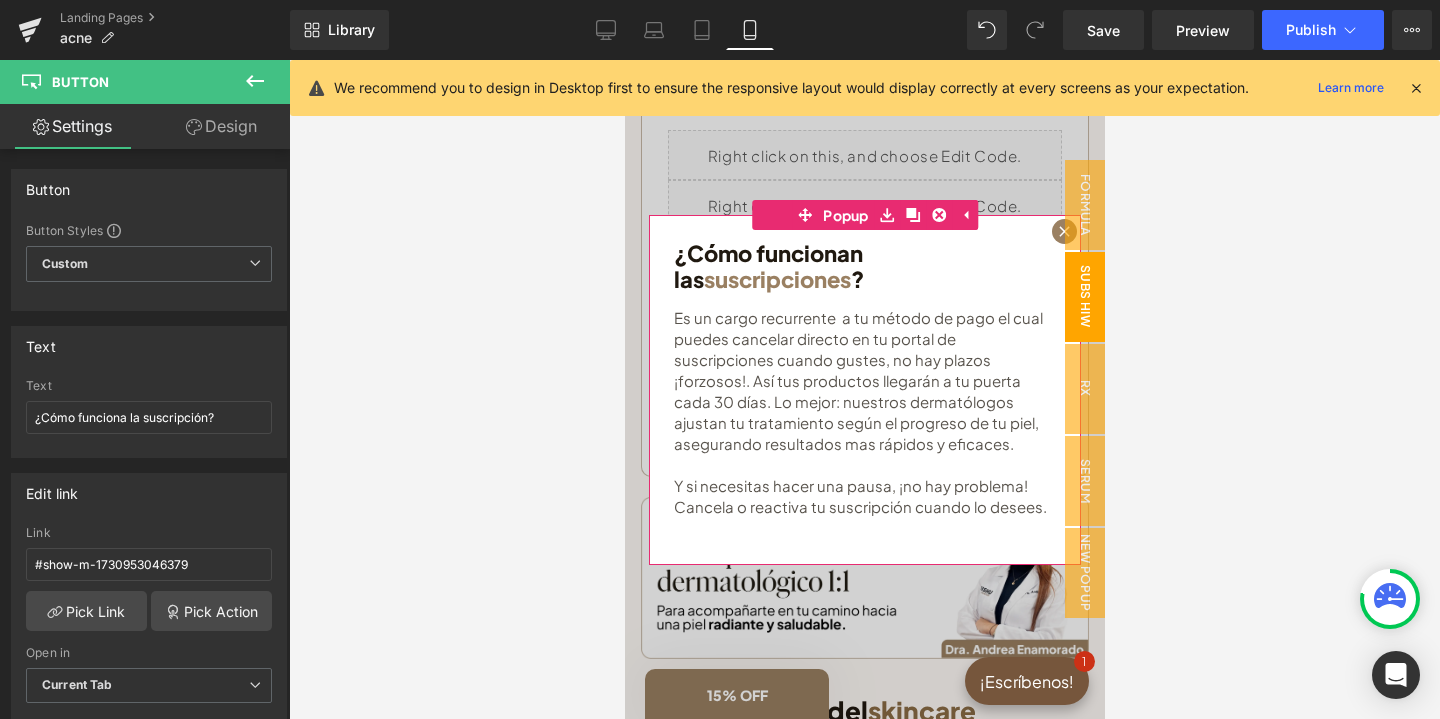 click 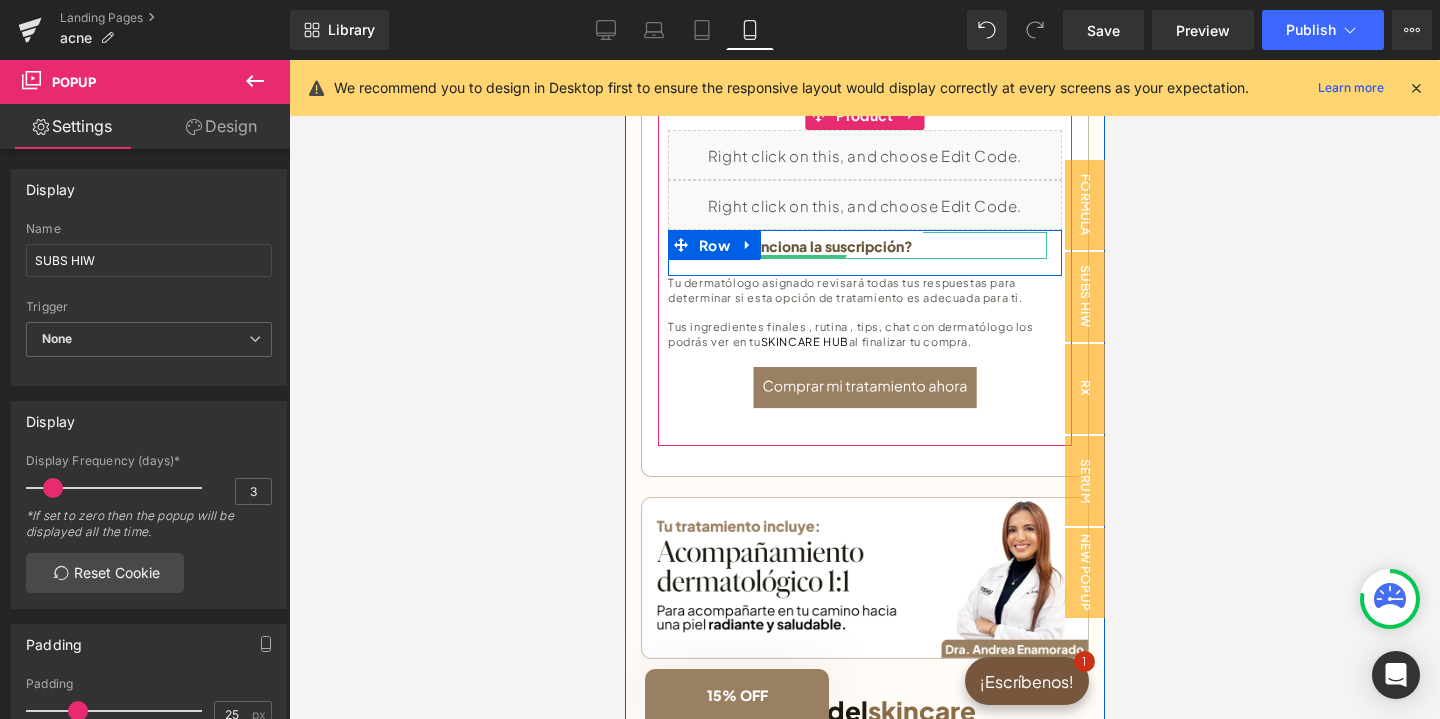 click on "¿Cómo funciona la suscripción?" at bounding box center (802, 243) 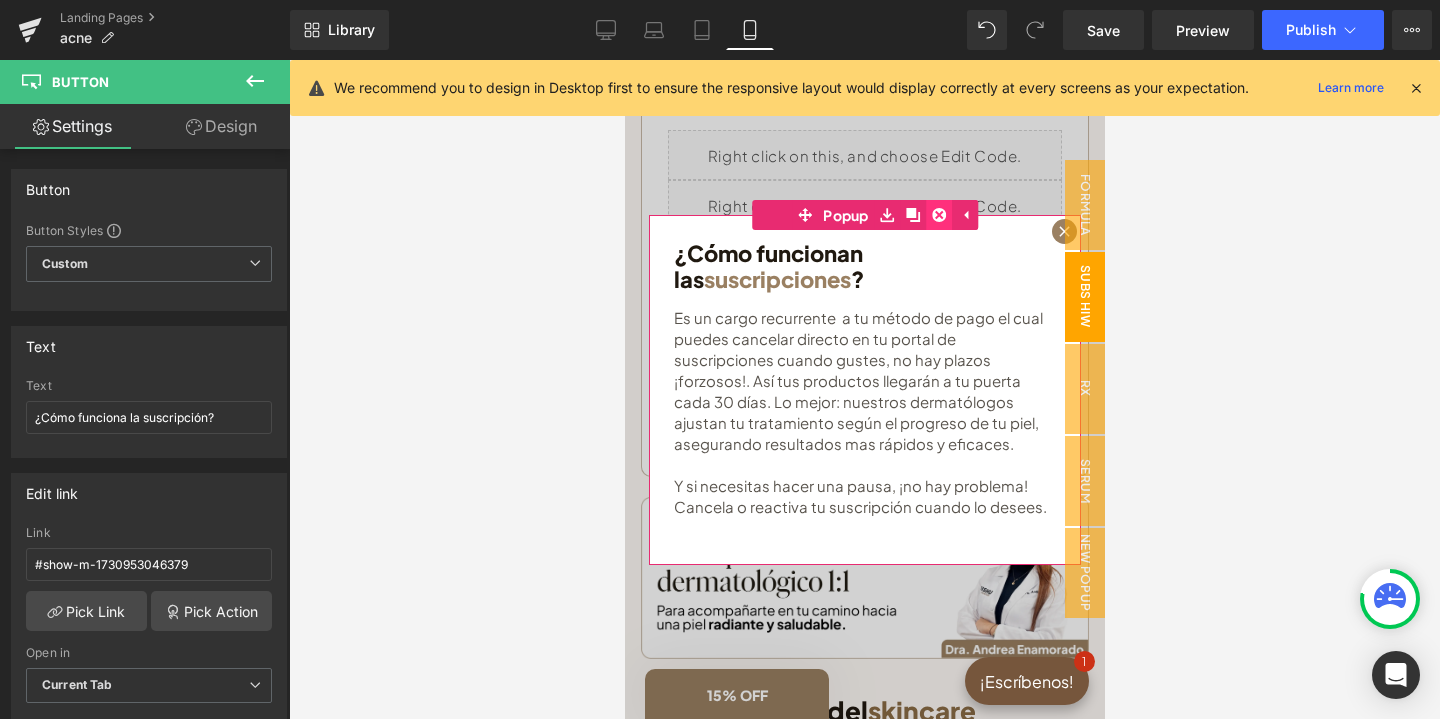 click 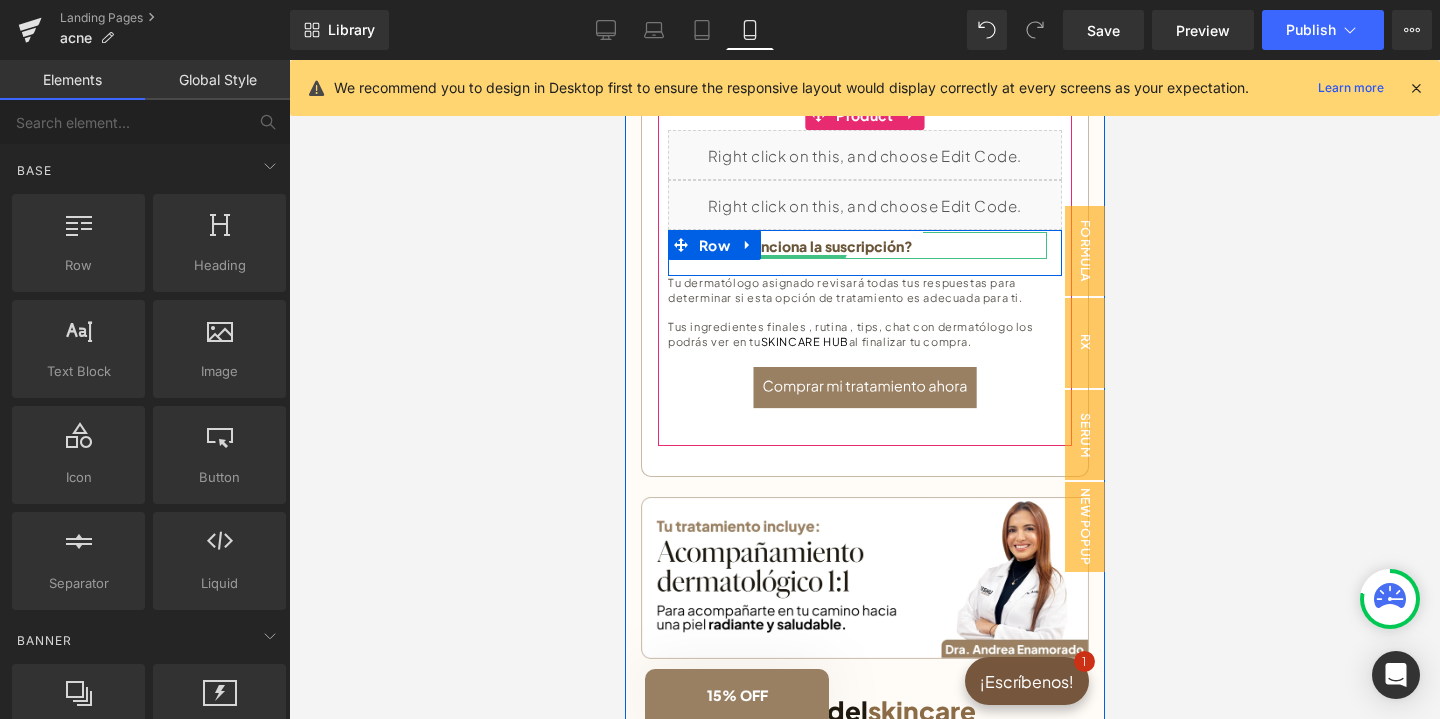 click on "¿Cómo funciona la suscripción?" at bounding box center (864, 245) 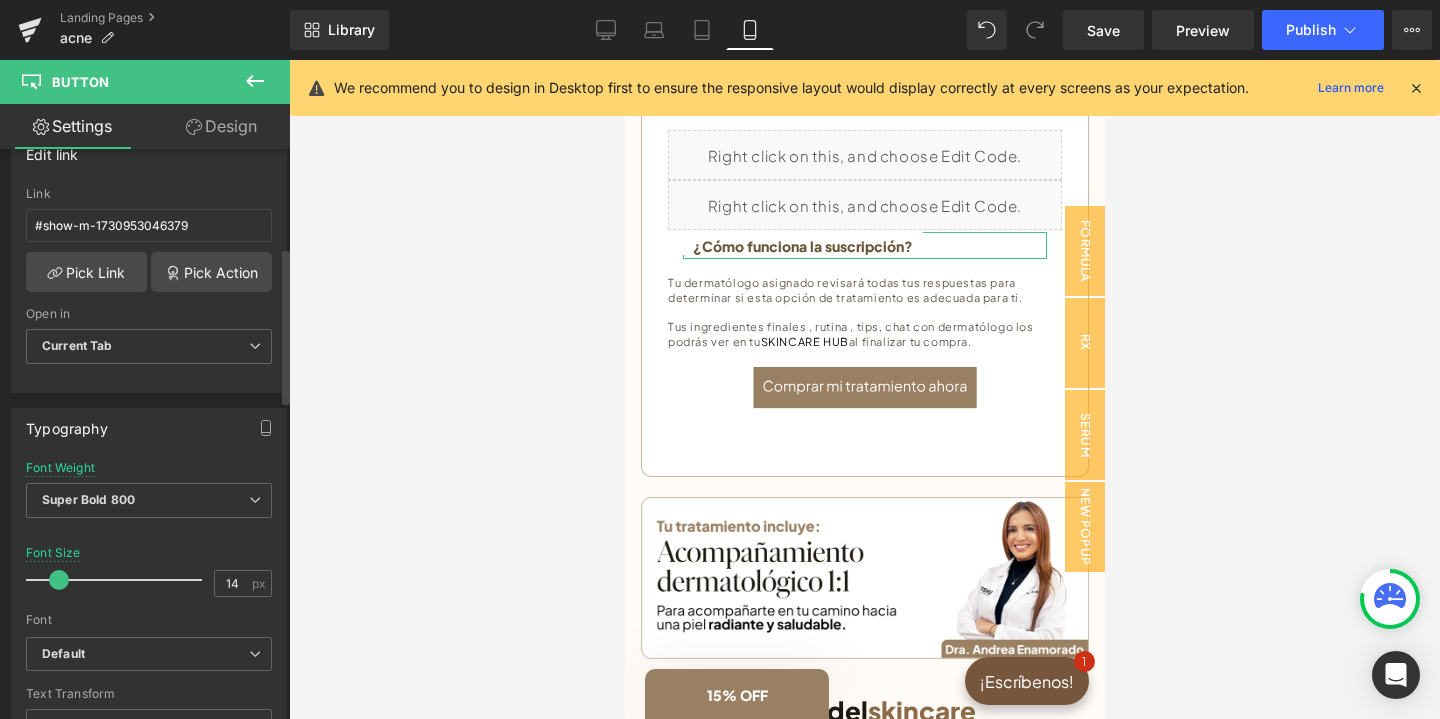 scroll, scrollTop: 368, scrollLeft: 0, axis: vertical 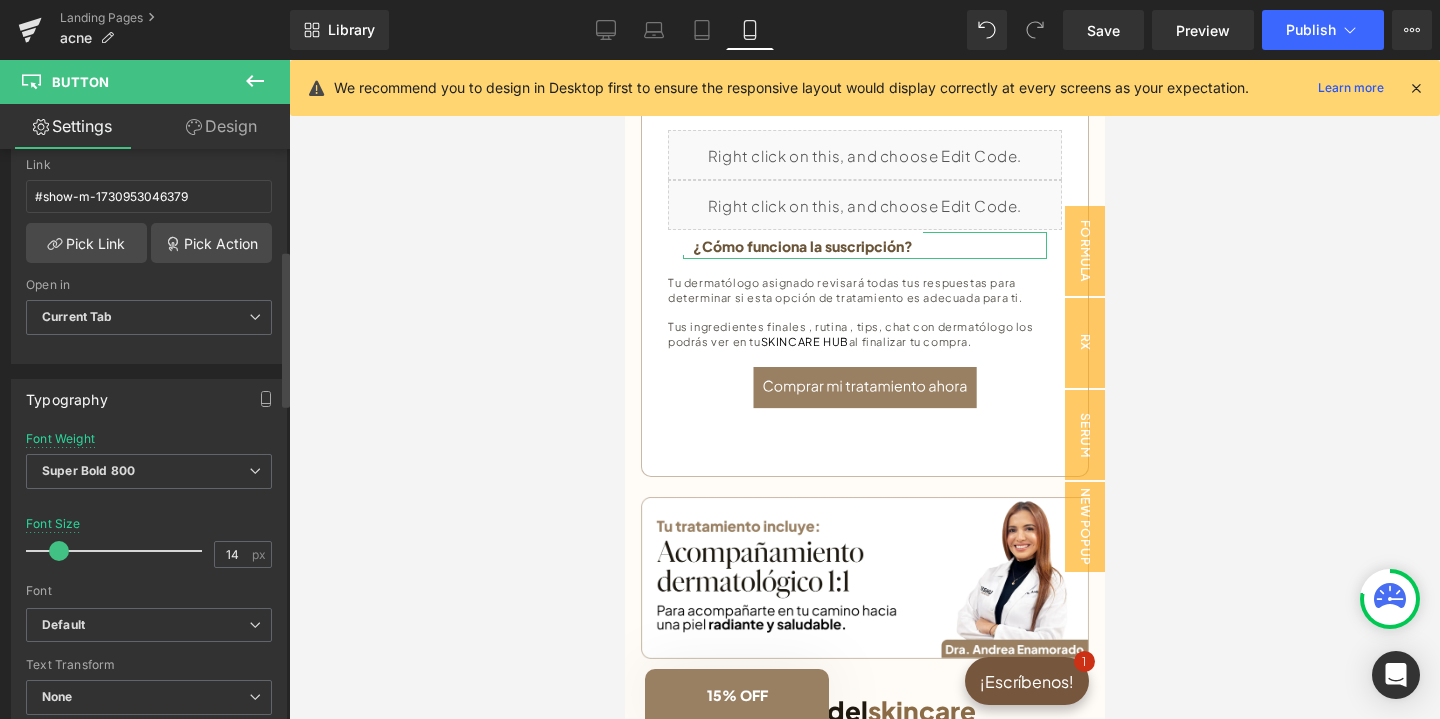 click at bounding box center (119, 551) 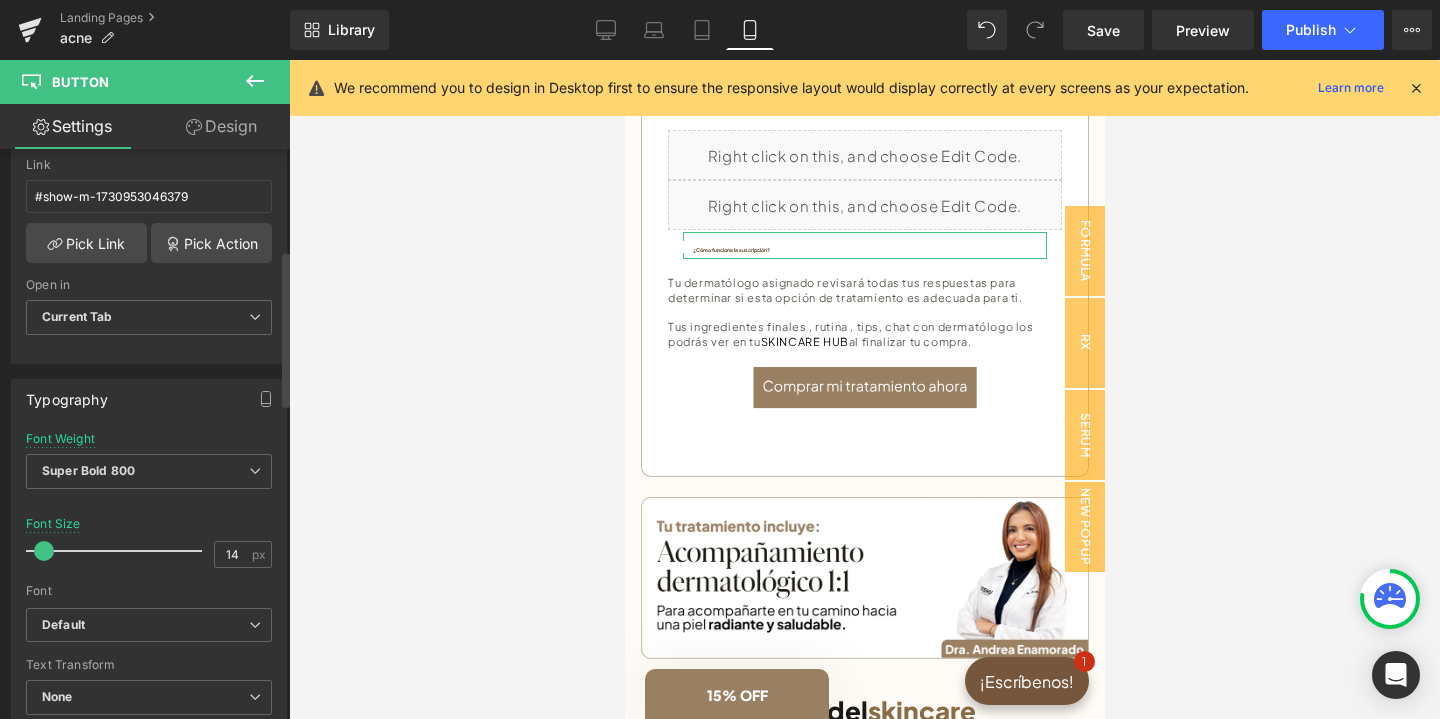 click at bounding box center (44, 551) 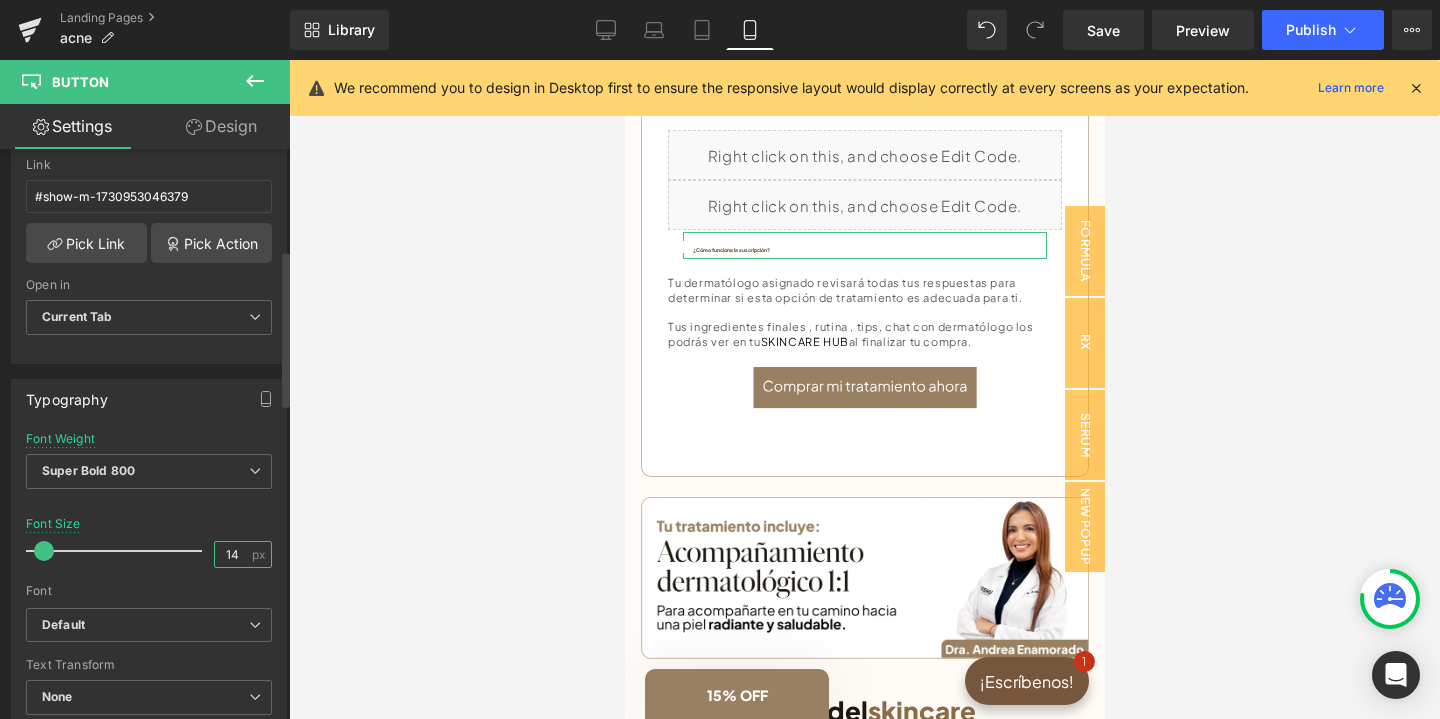 click on "14" at bounding box center (232, 554) 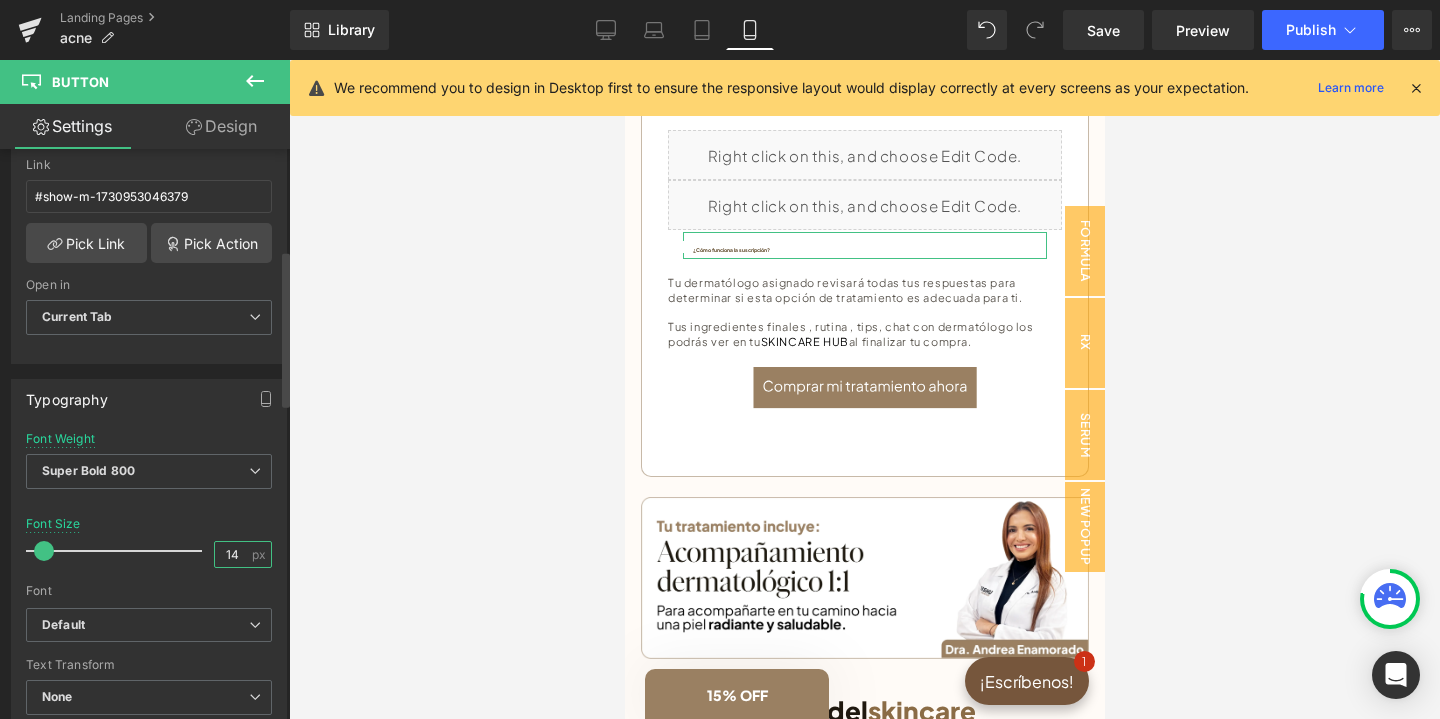 type on "5" 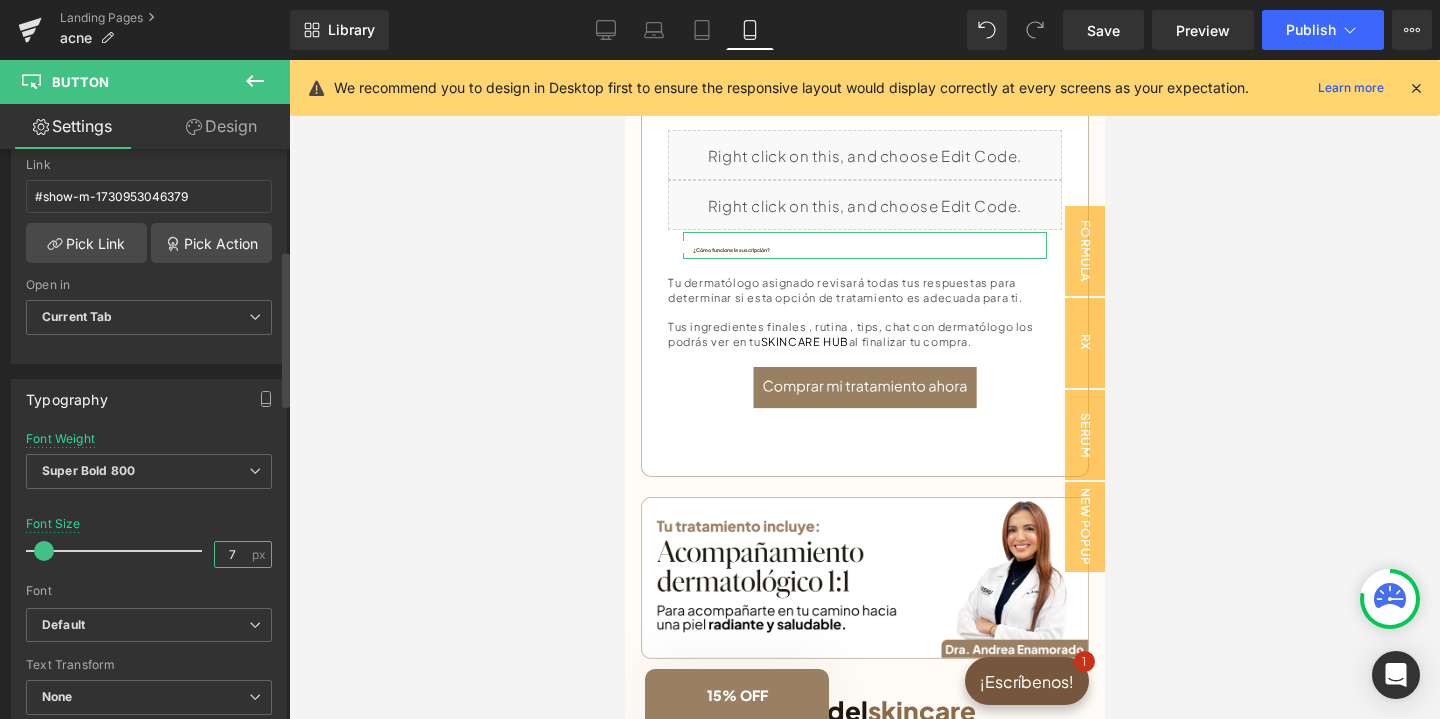 type on "7" 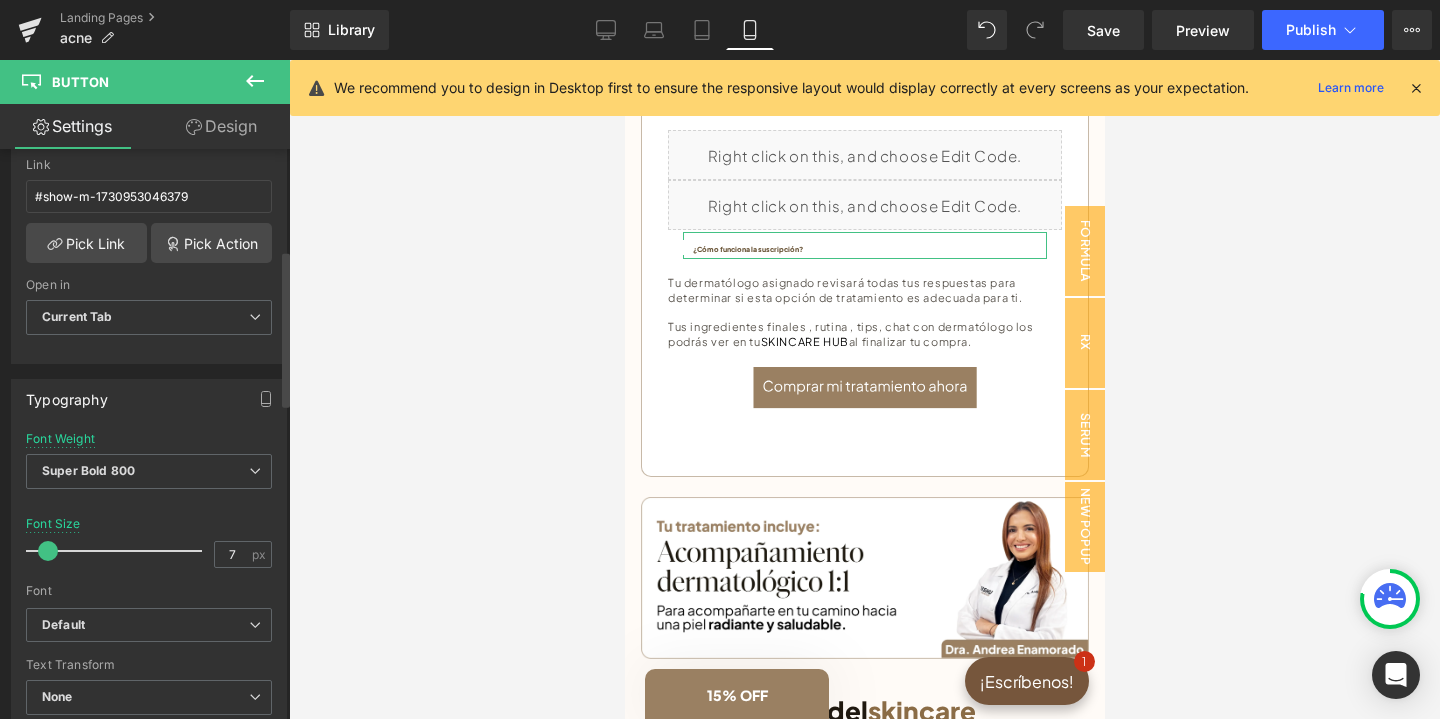 click on "Font Size 7 px" at bounding box center [149, 550] 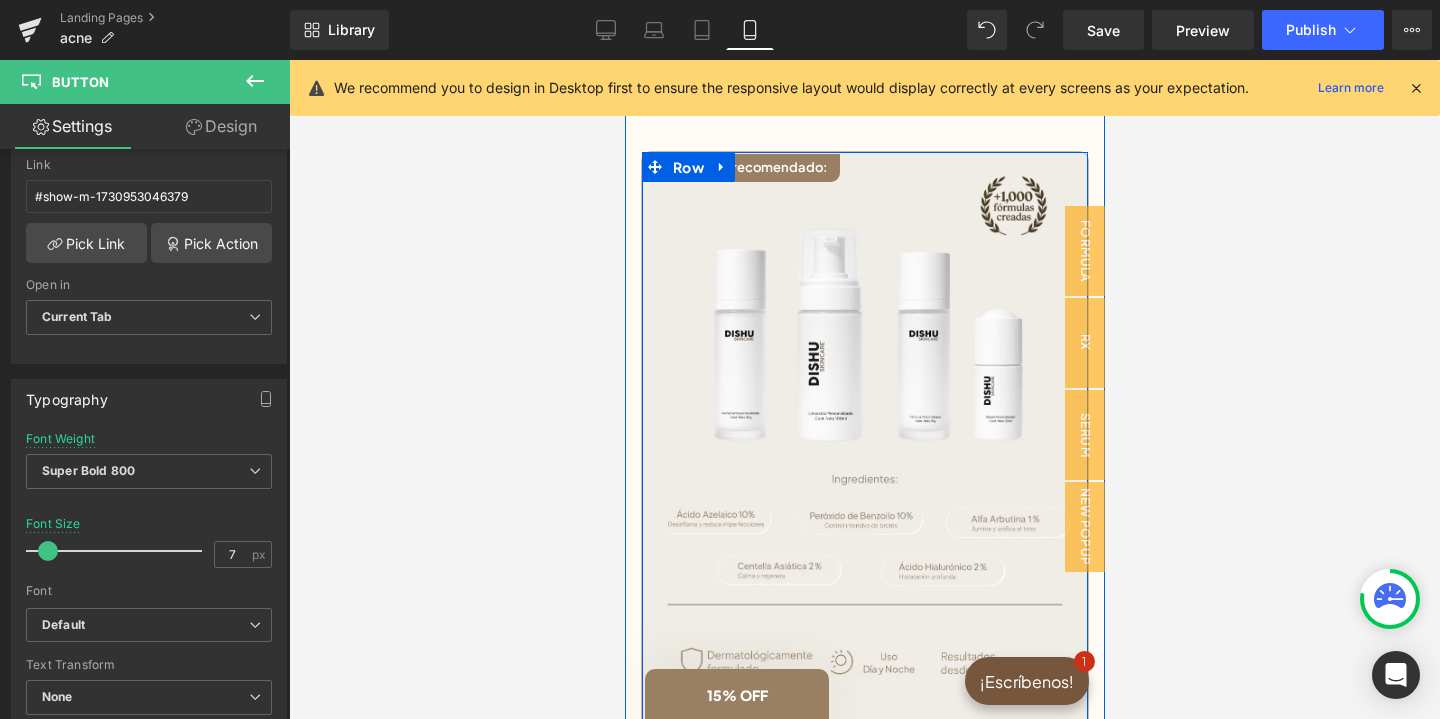 scroll, scrollTop: 0, scrollLeft: 0, axis: both 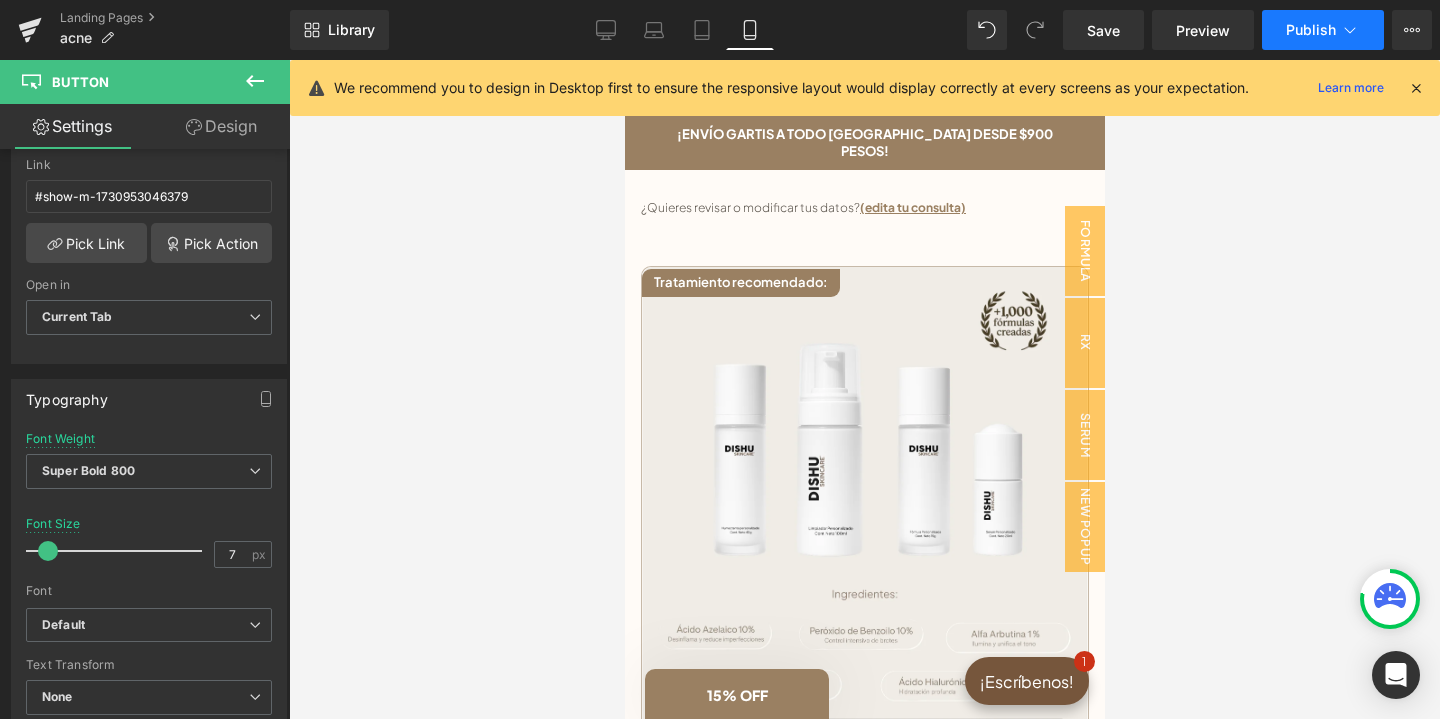 click on "Publish" at bounding box center (1311, 30) 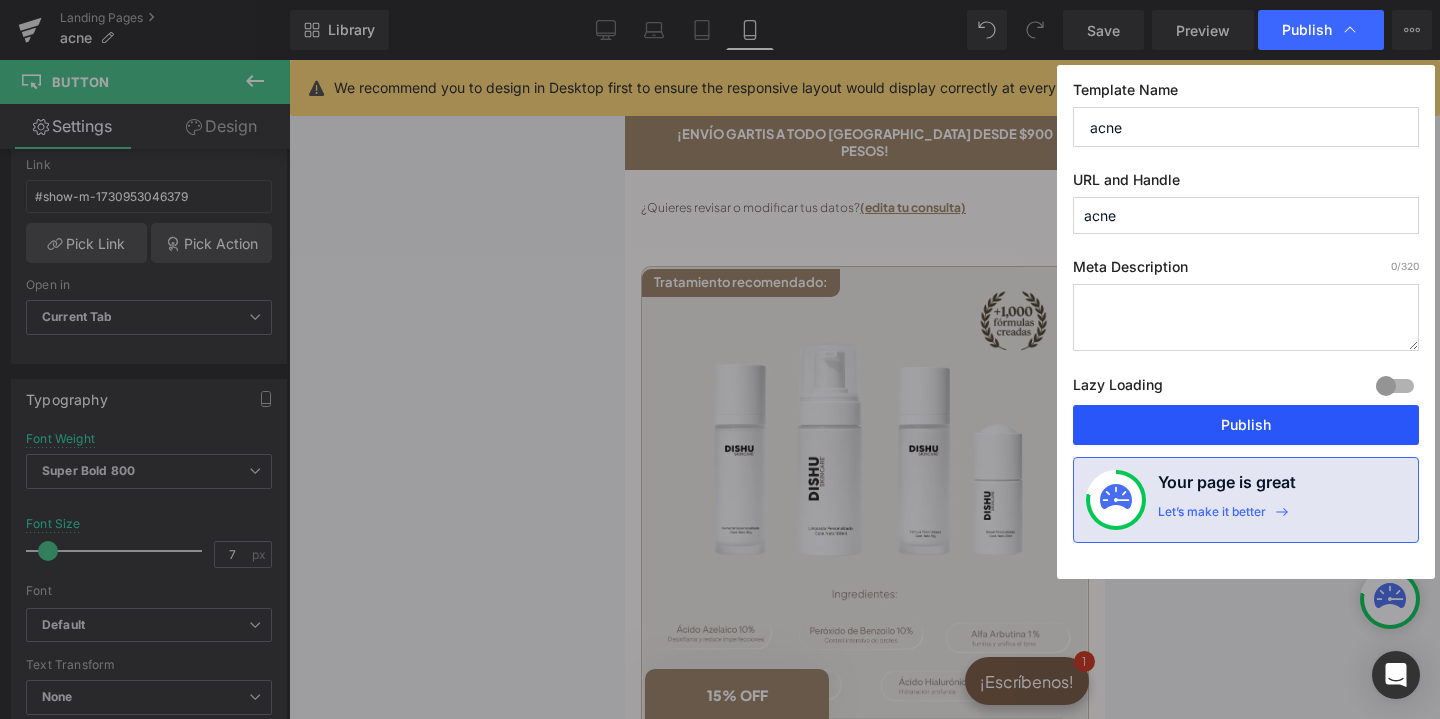 click on "Publish" at bounding box center (1246, 425) 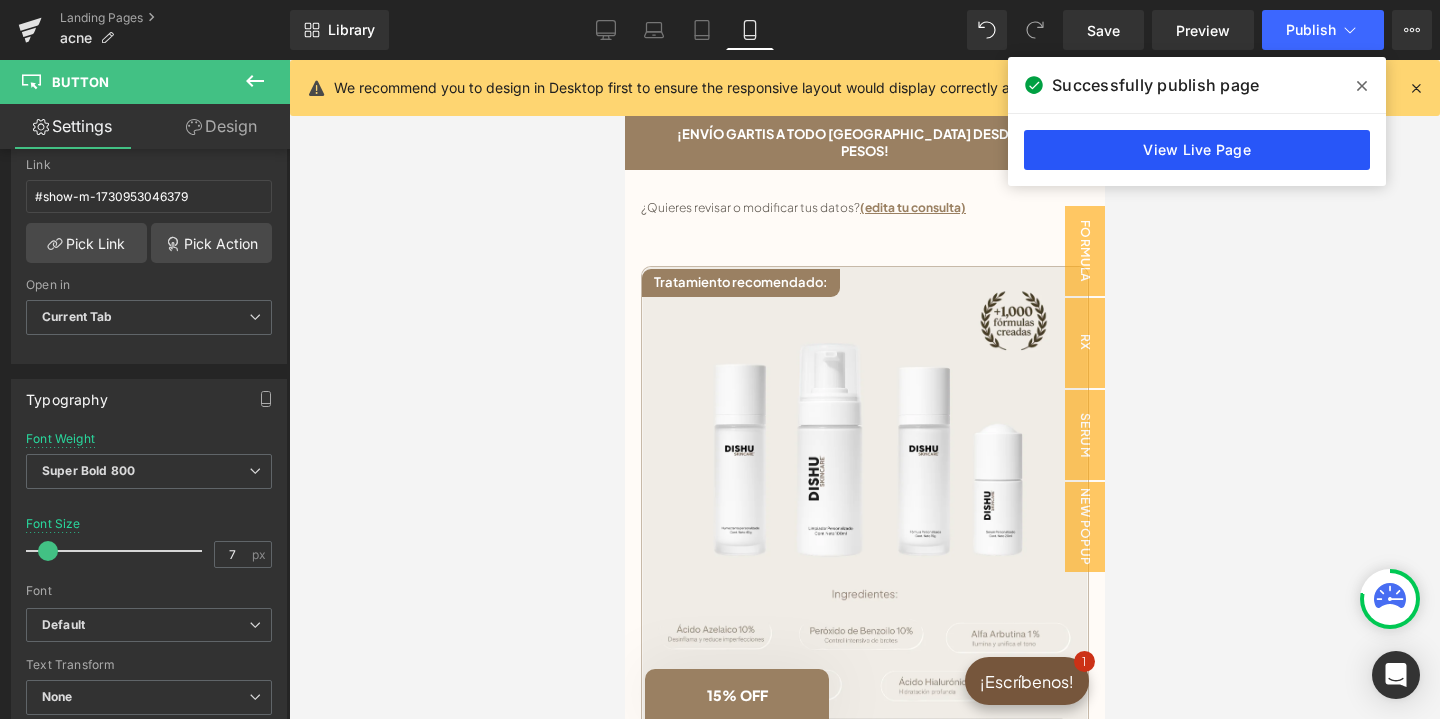 click on "View Live Page" at bounding box center [1197, 150] 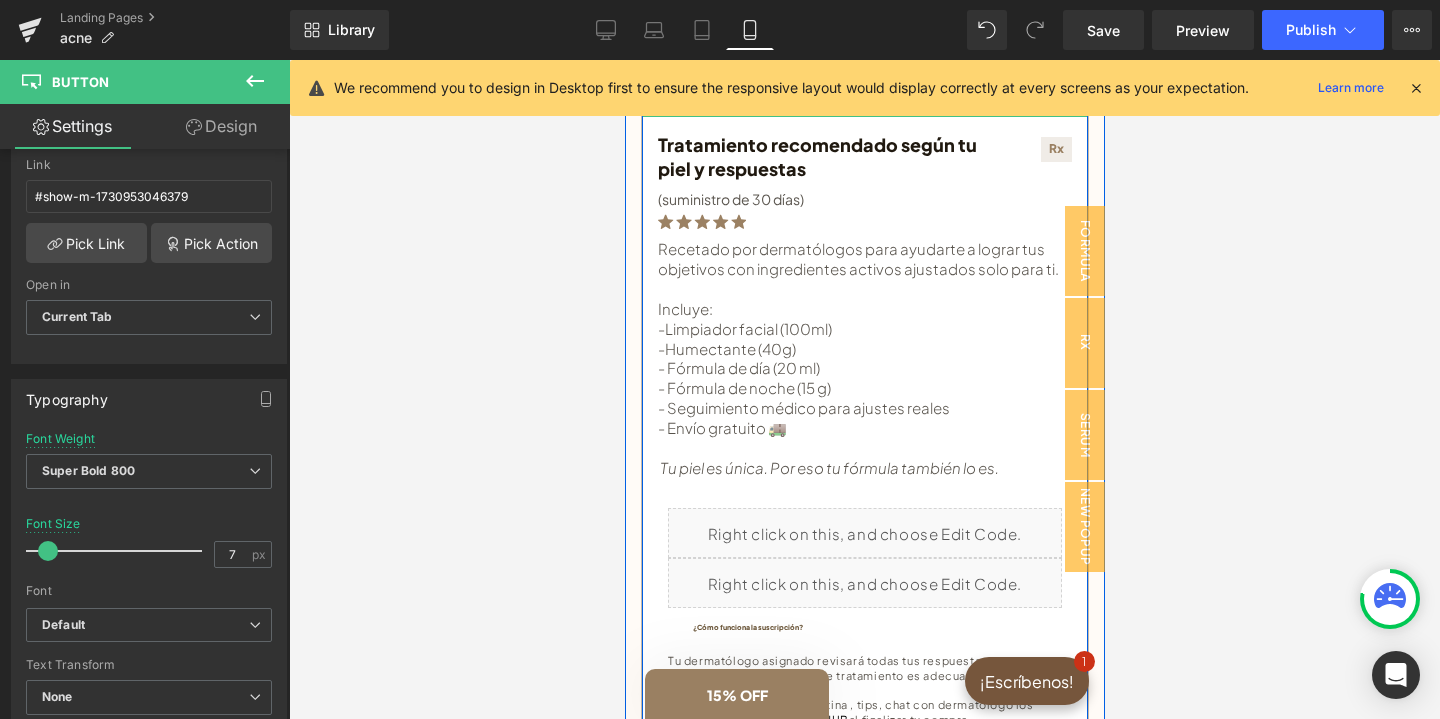 scroll, scrollTop: 729, scrollLeft: 0, axis: vertical 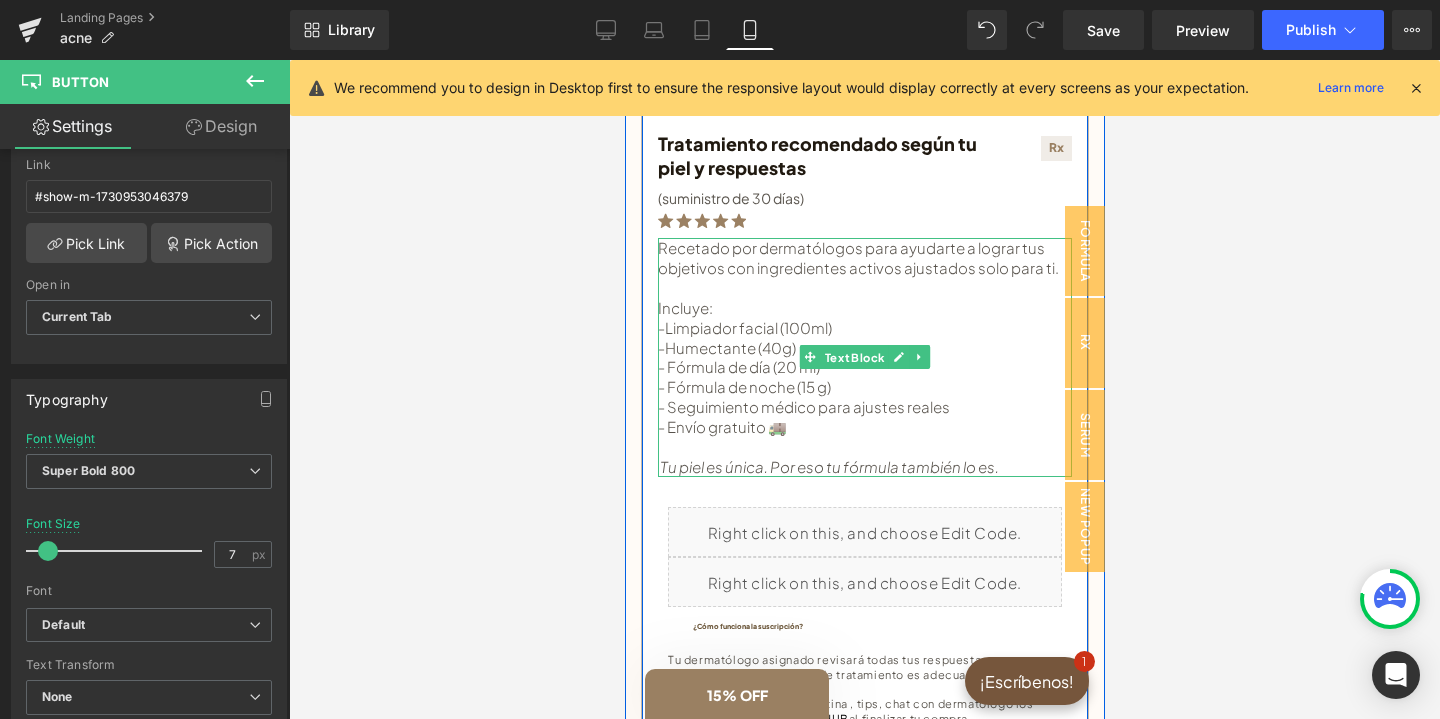 click on "Incluye: -Limpiador facial (100ml) -Humectante (40g)" at bounding box center [864, 328] 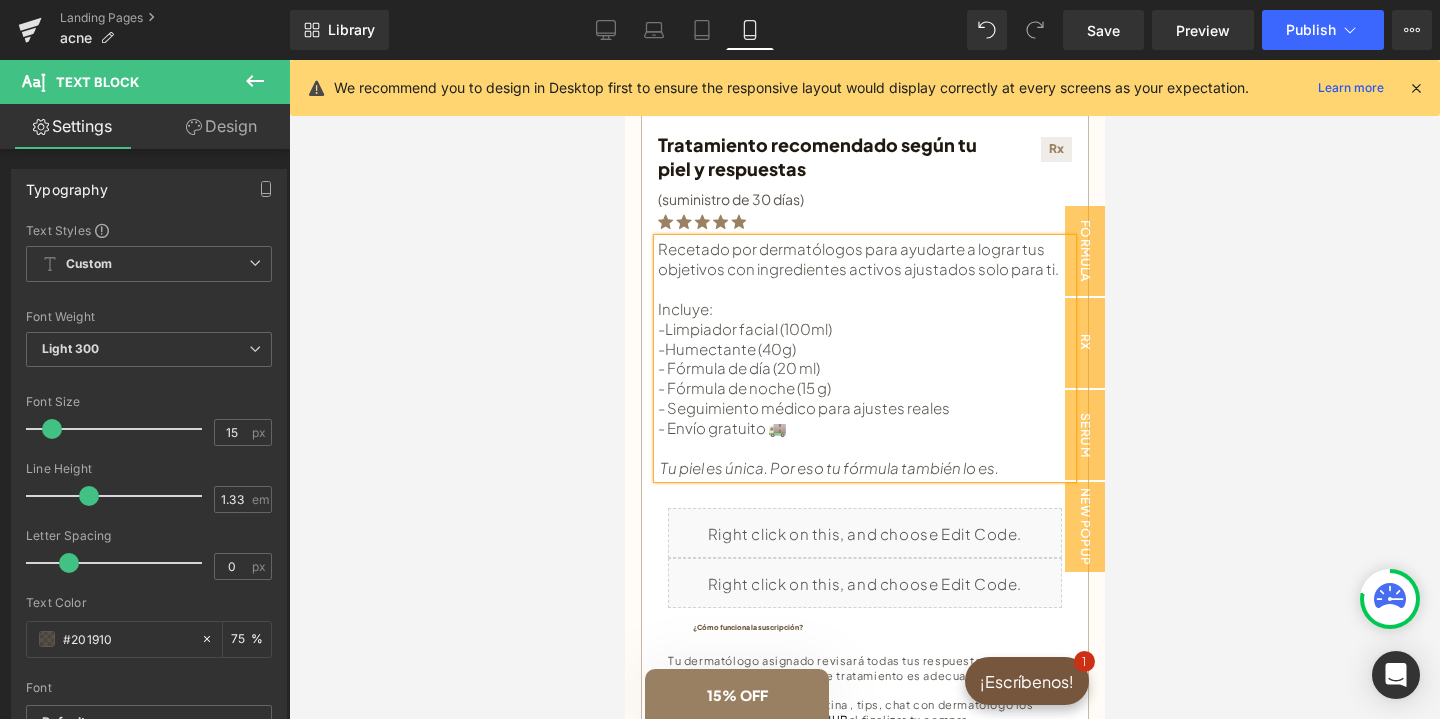 scroll, scrollTop: 781, scrollLeft: 0, axis: vertical 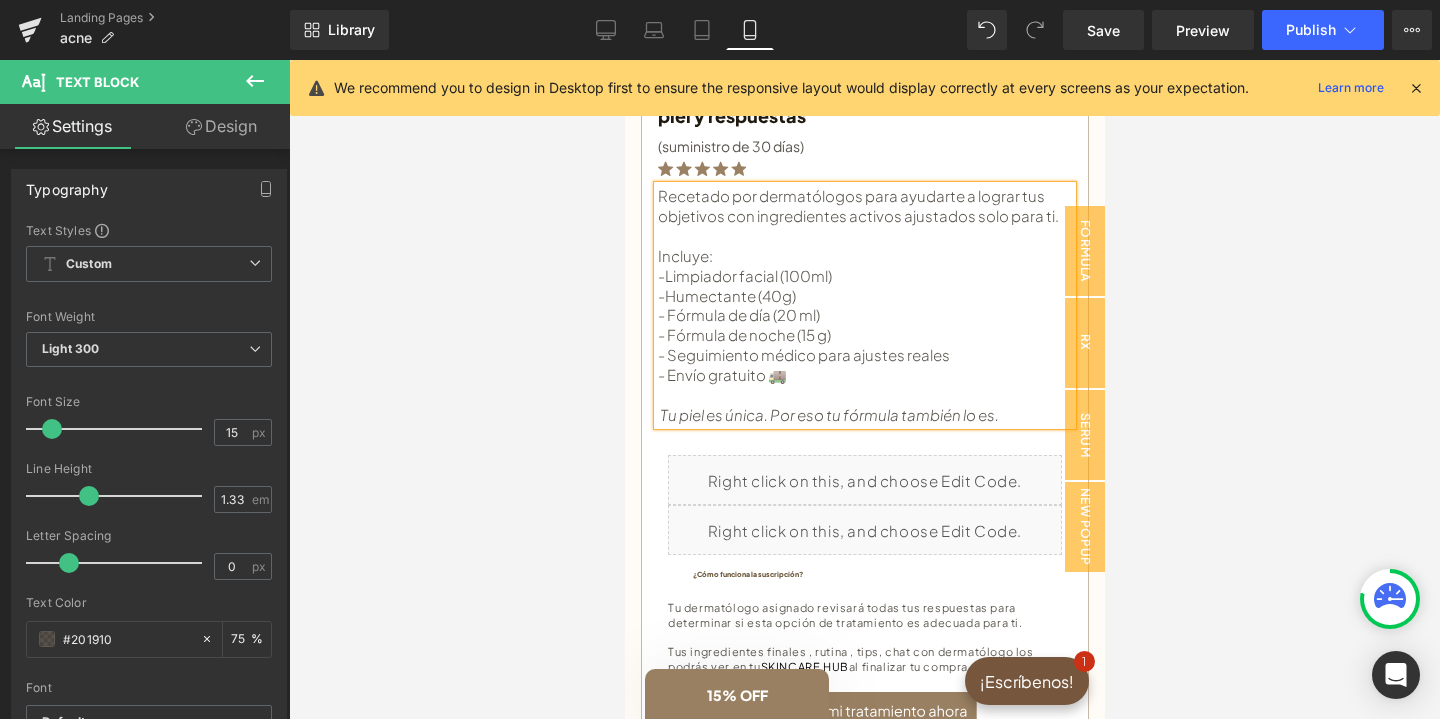 click on "Incluye: -Limpiador facial (100ml) -Humectante (40g)" at bounding box center [864, 276] 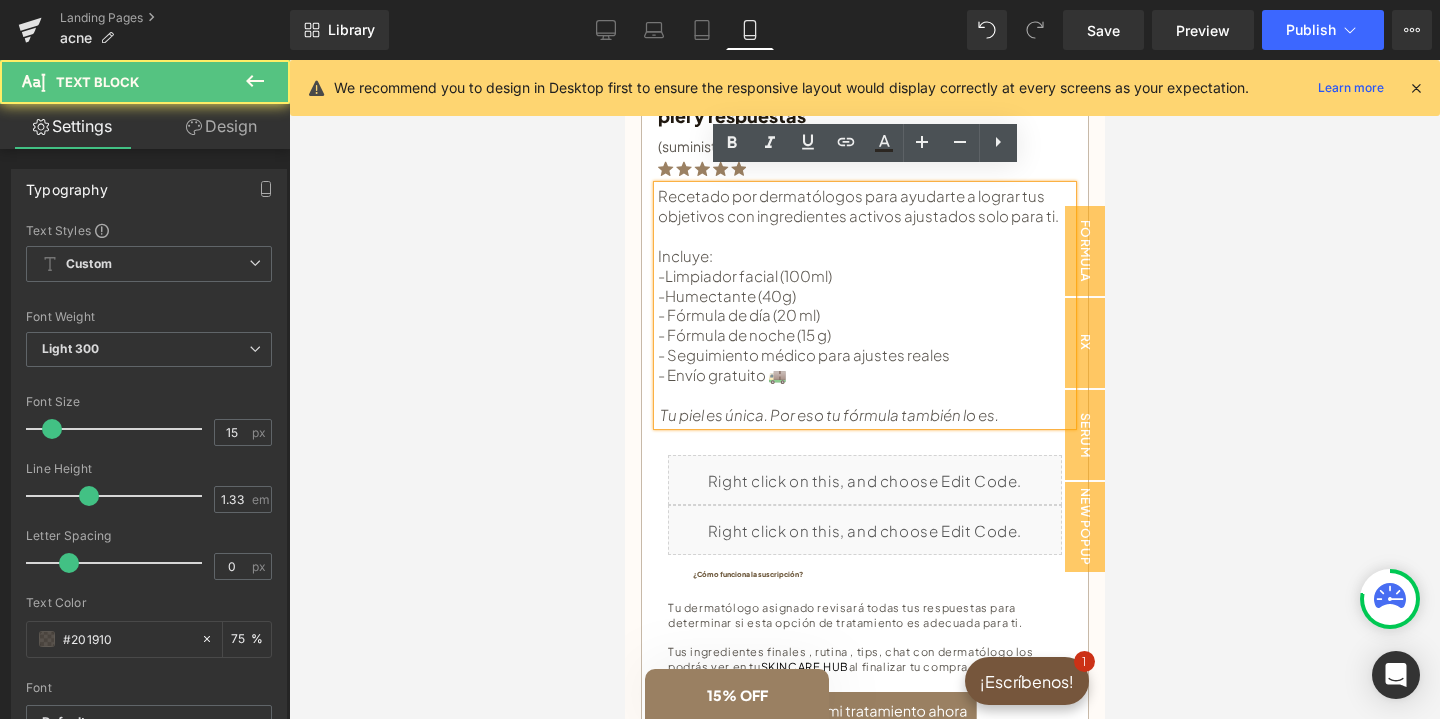type 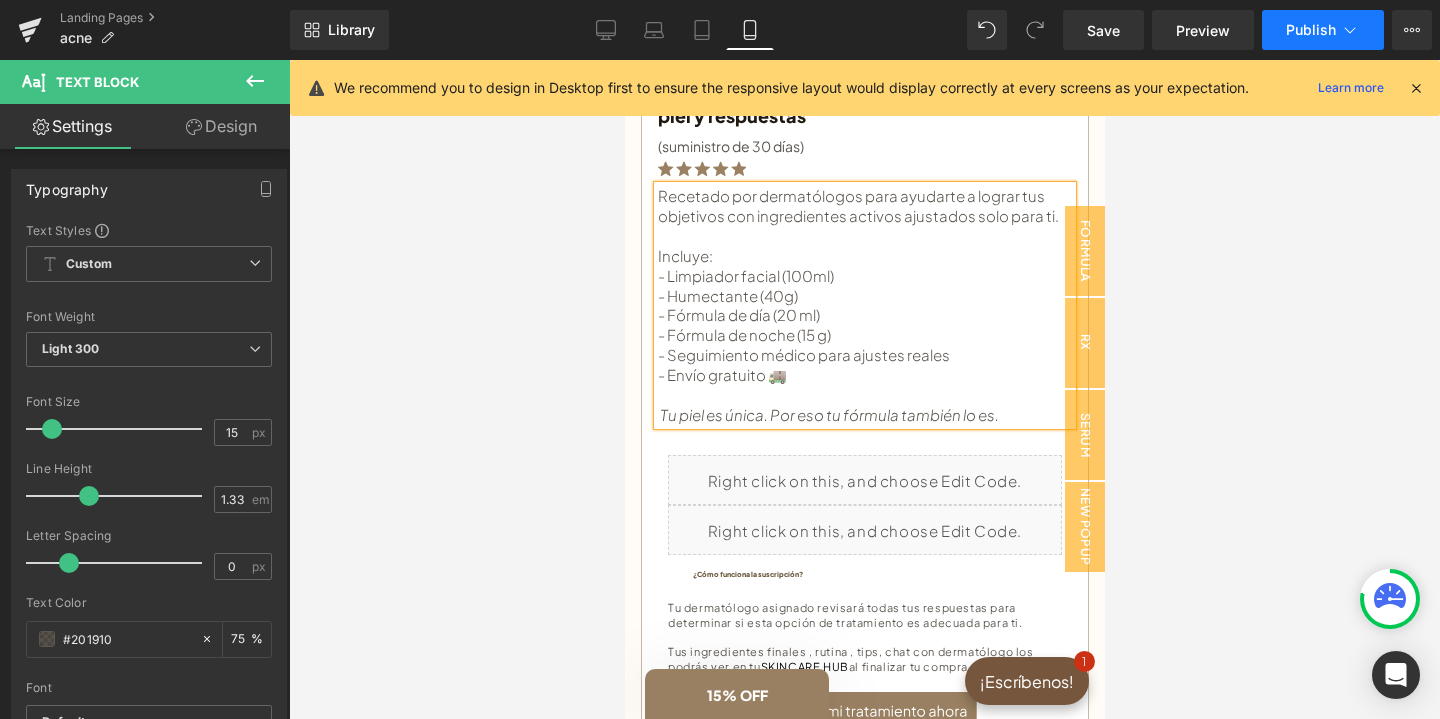 click on "Publish" at bounding box center (1311, 30) 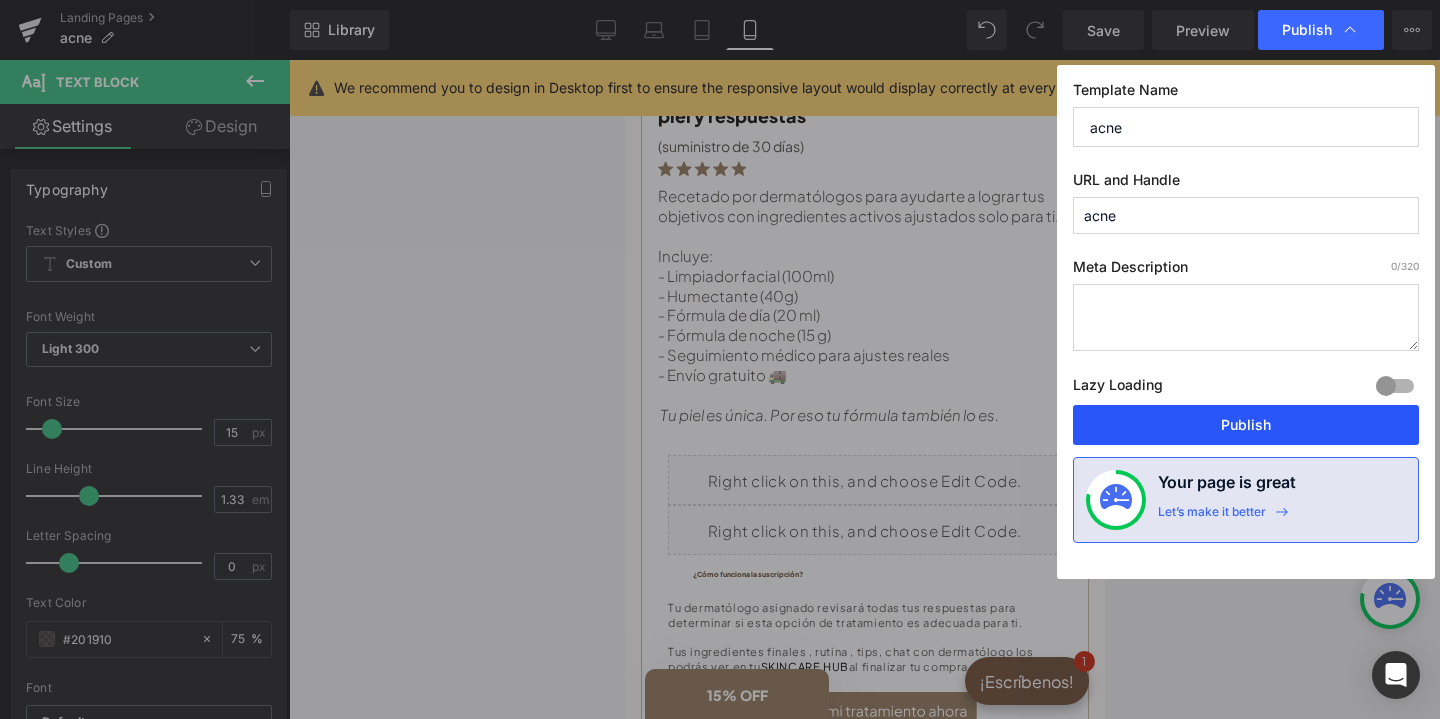 click on "Publish" at bounding box center (1246, 425) 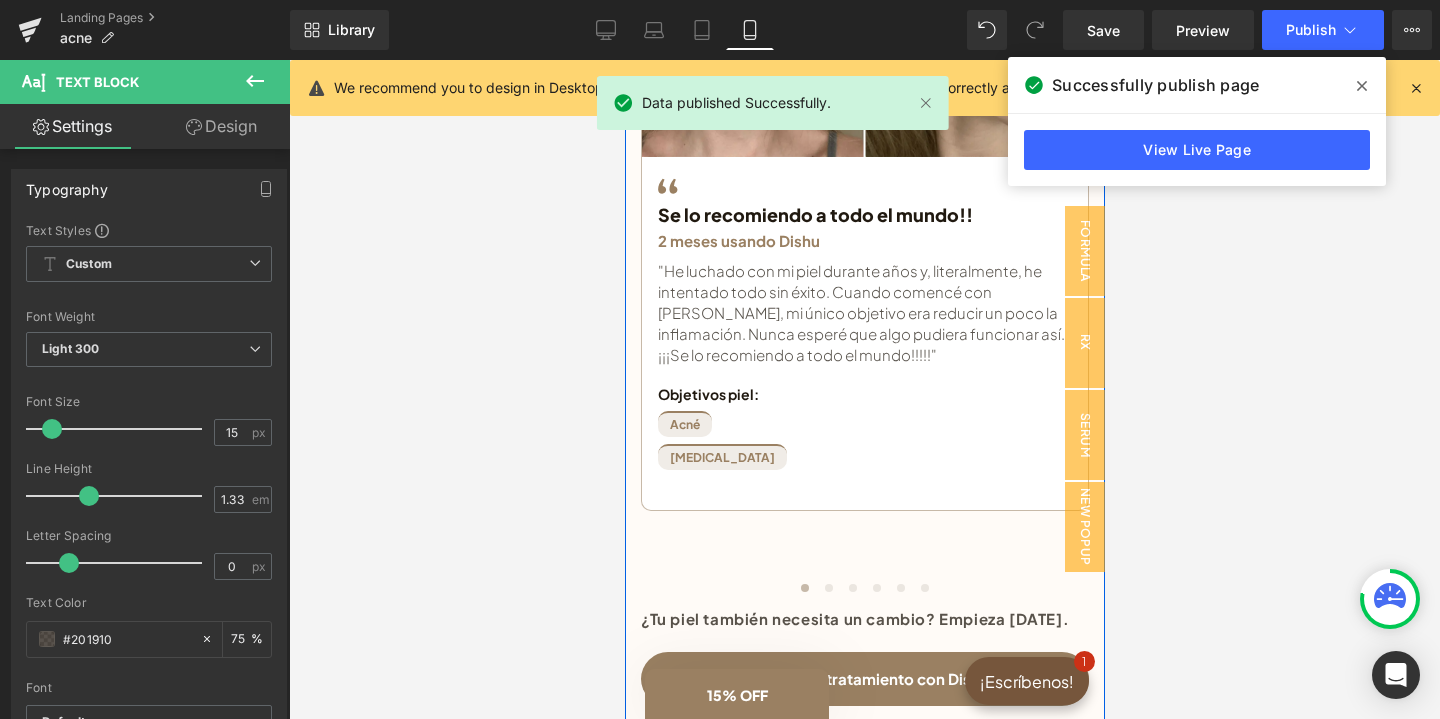 scroll, scrollTop: 2873, scrollLeft: 0, axis: vertical 